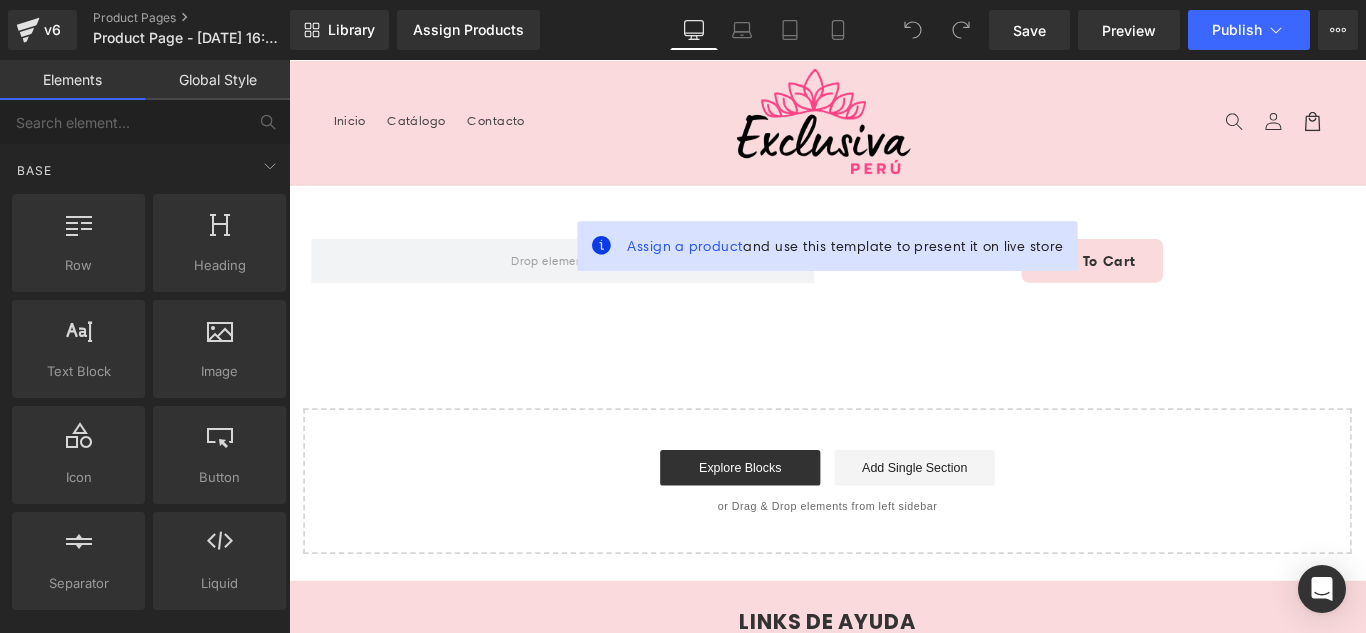 scroll, scrollTop: 0, scrollLeft: 0, axis: both 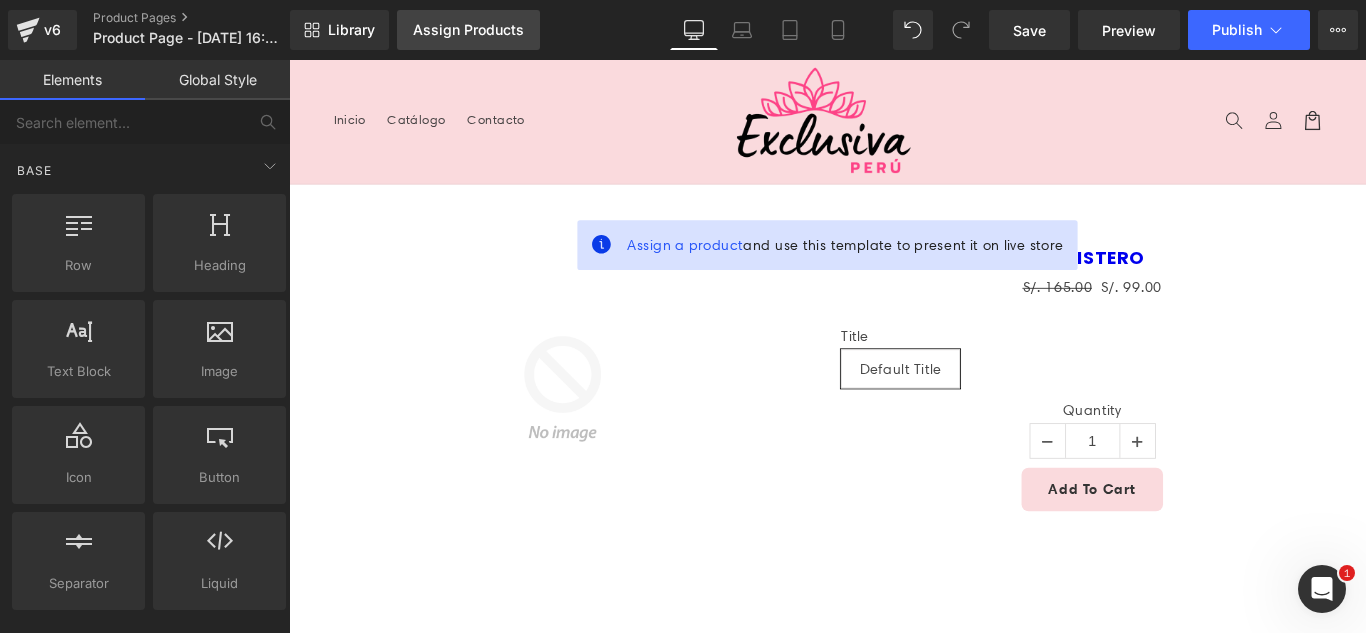 click on "Assign Products" at bounding box center [468, 30] 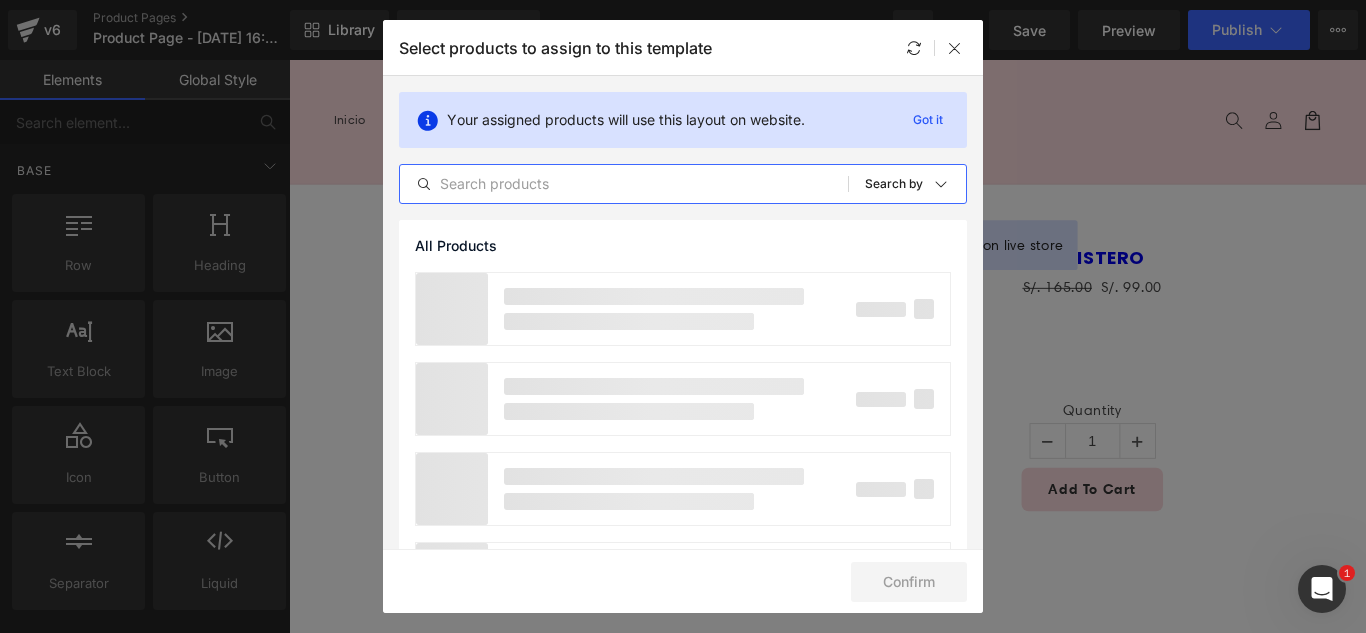 click at bounding box center [624, 184] 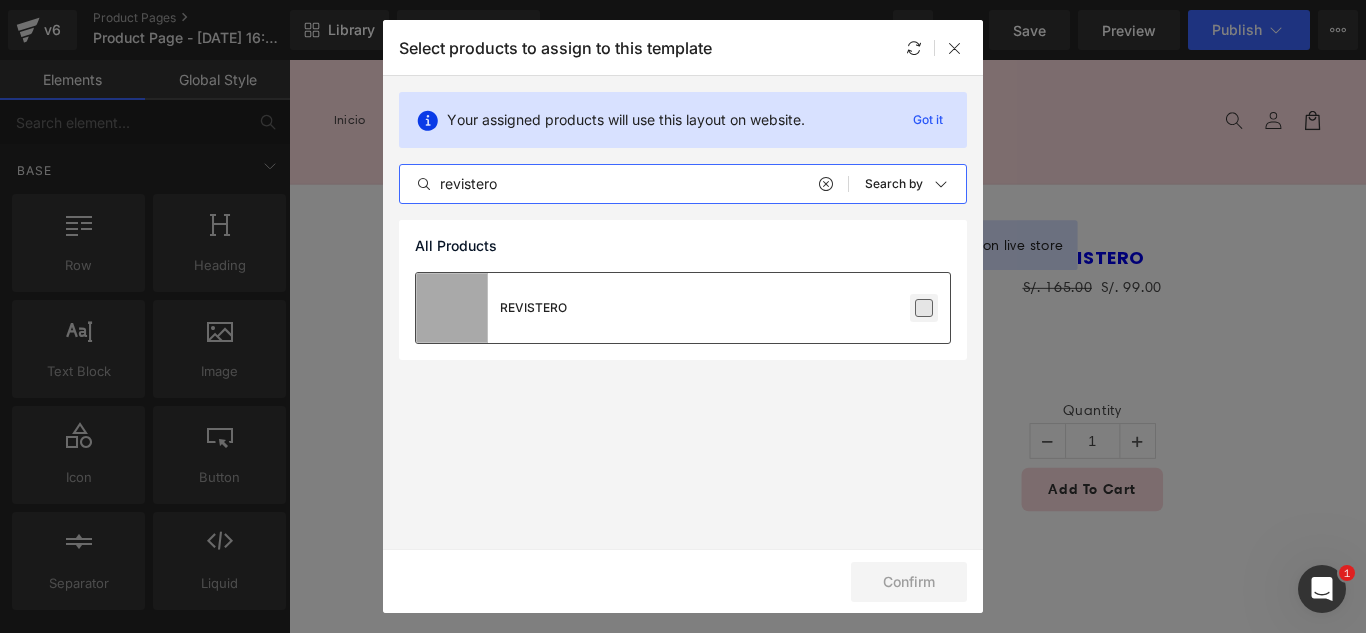 type on "revistero" 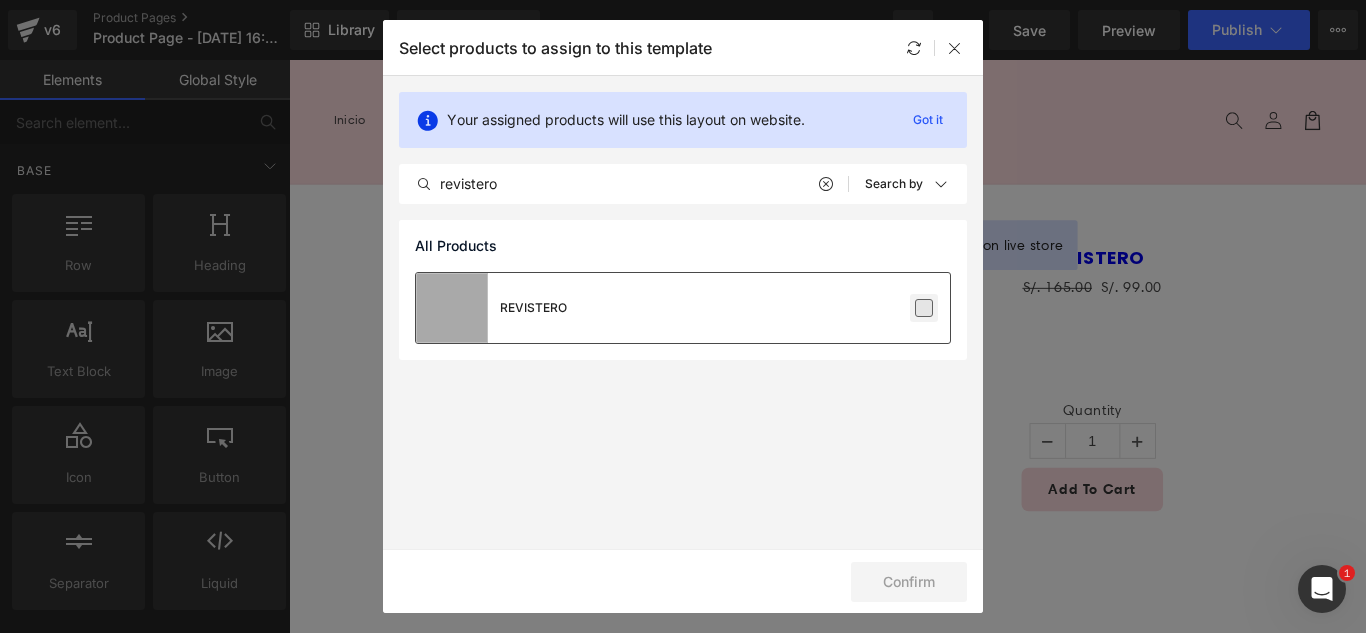 click at bounding box center (924, 308) 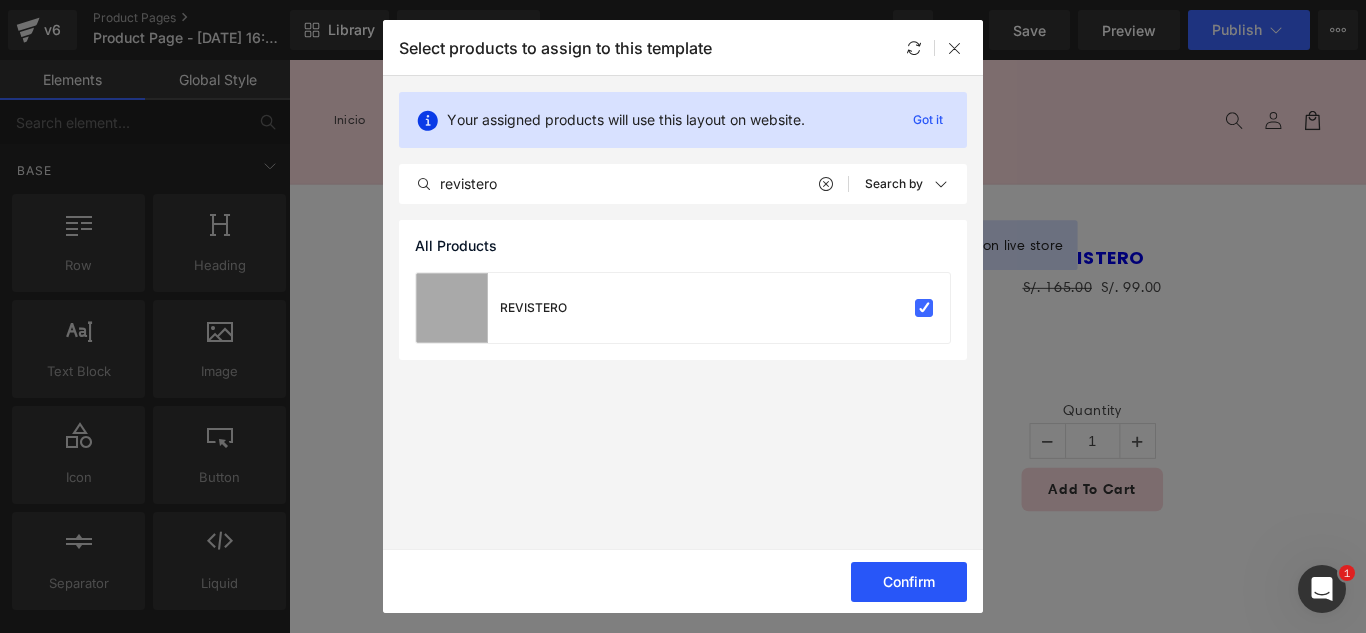 click on "Confirm" at bounding box center [909, 582] 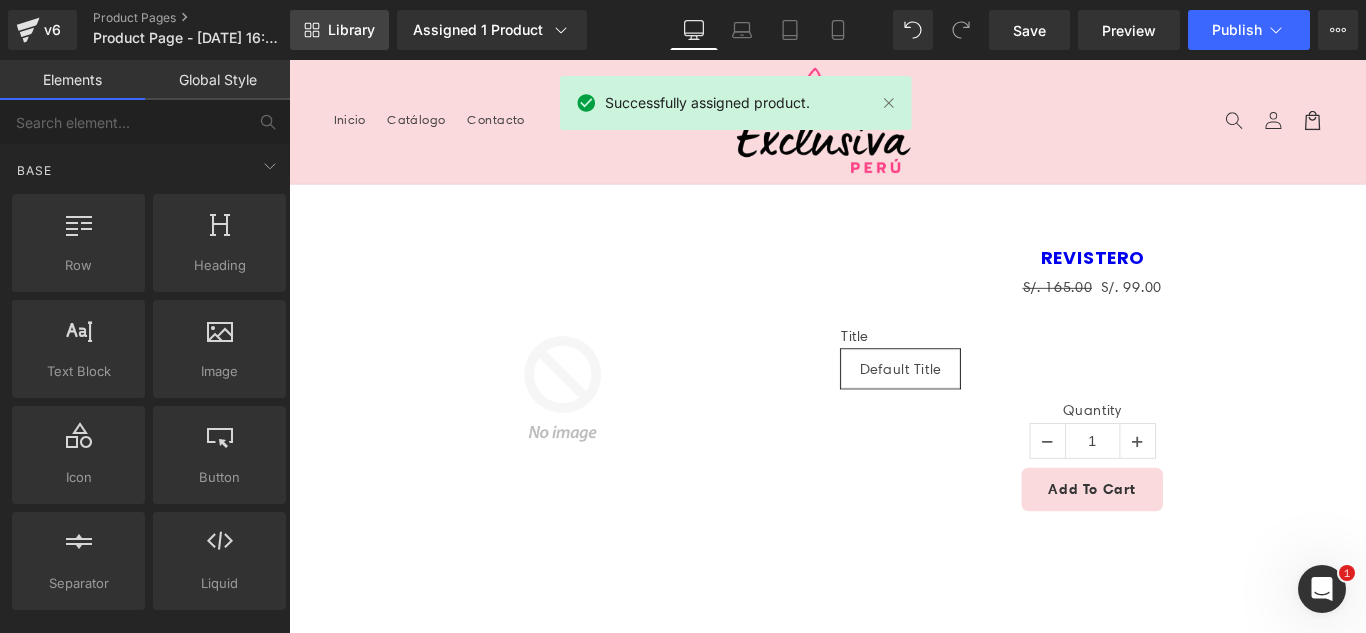 click on "Library" at bounding box center [351, 30] 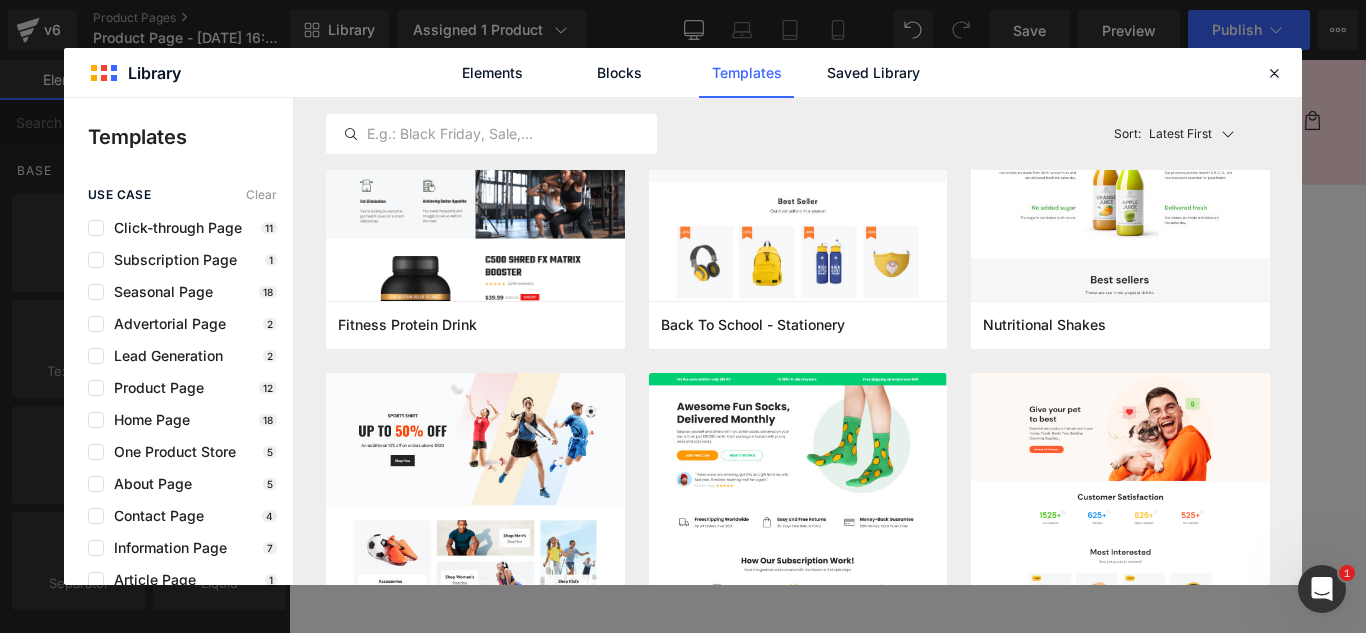 scroll, scrollTop: 5300, scrollLeft: 0, axis: vertical 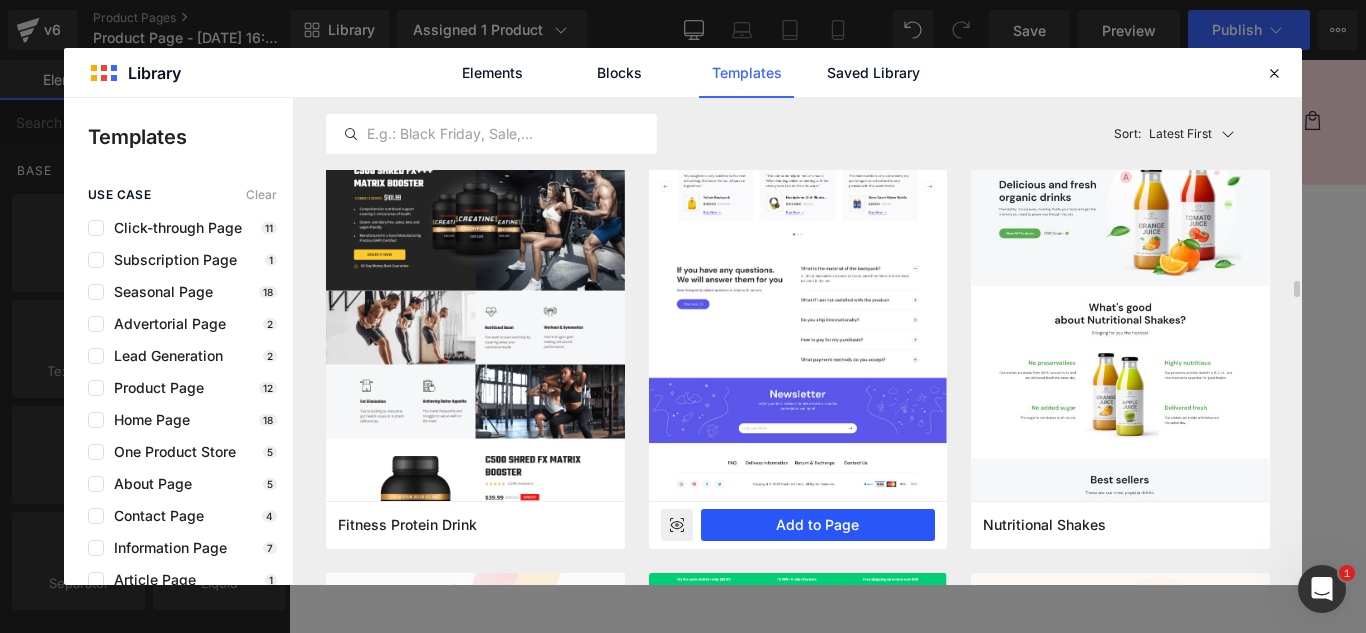 click on "Add to Page" at bounding box center [818, 525] 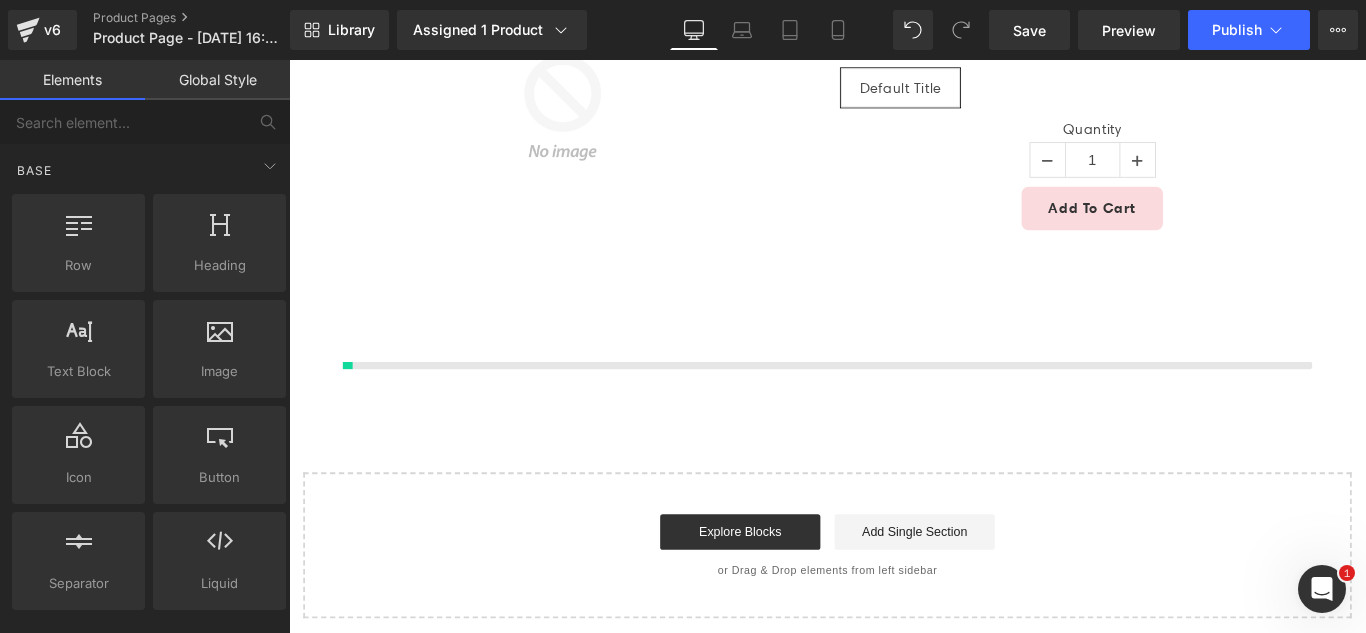 scroll, scrollTop: 475, scrollLeft: 0, axis: vertical 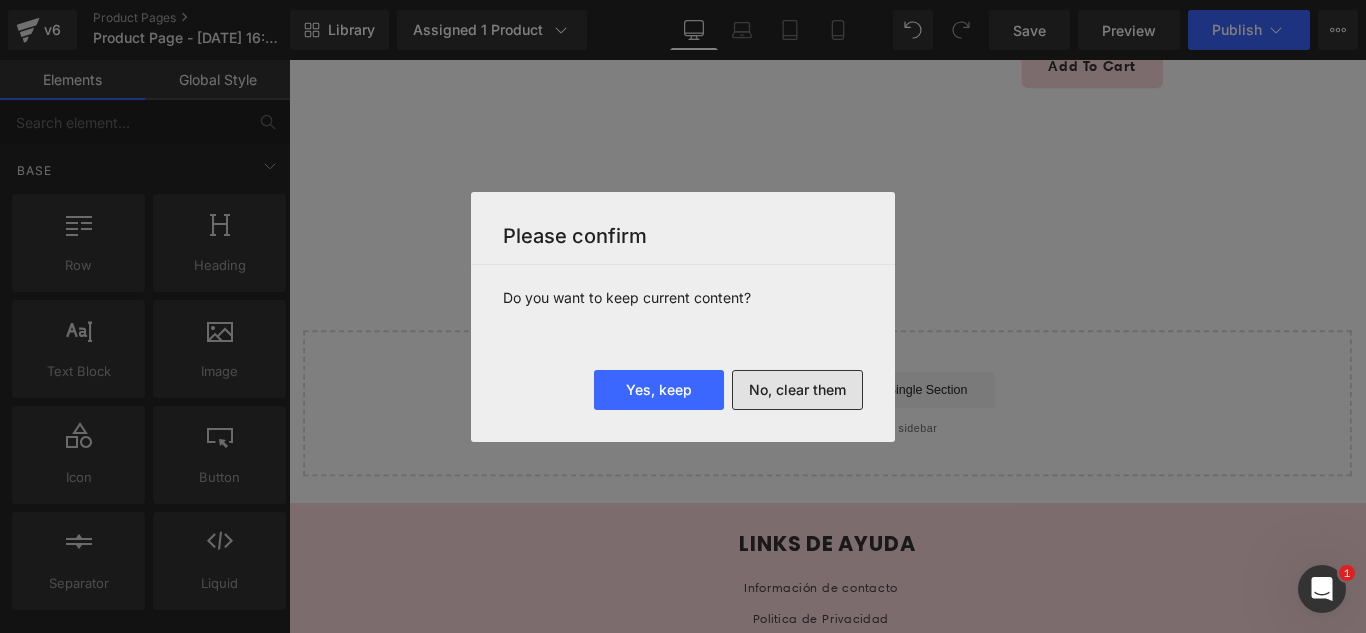 click on "No, clear them" at bounding box center [797, 390] 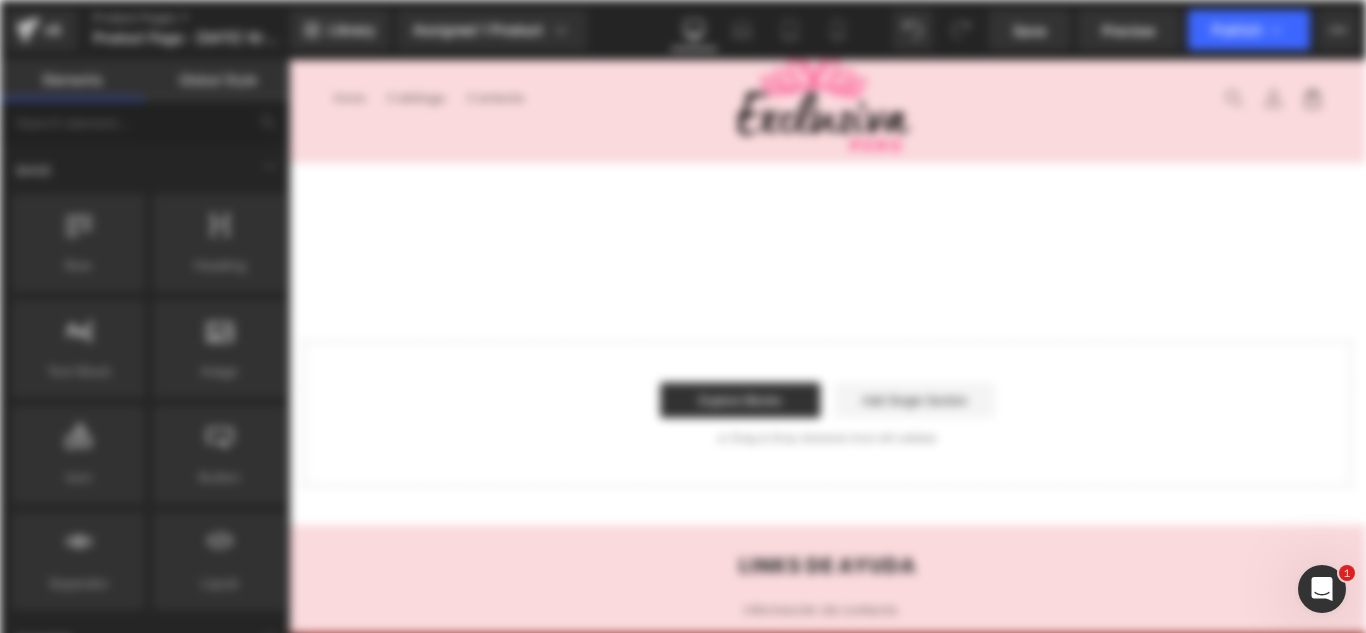 scroll, scrollTop: 0, scrollLeft: 0, axis: both 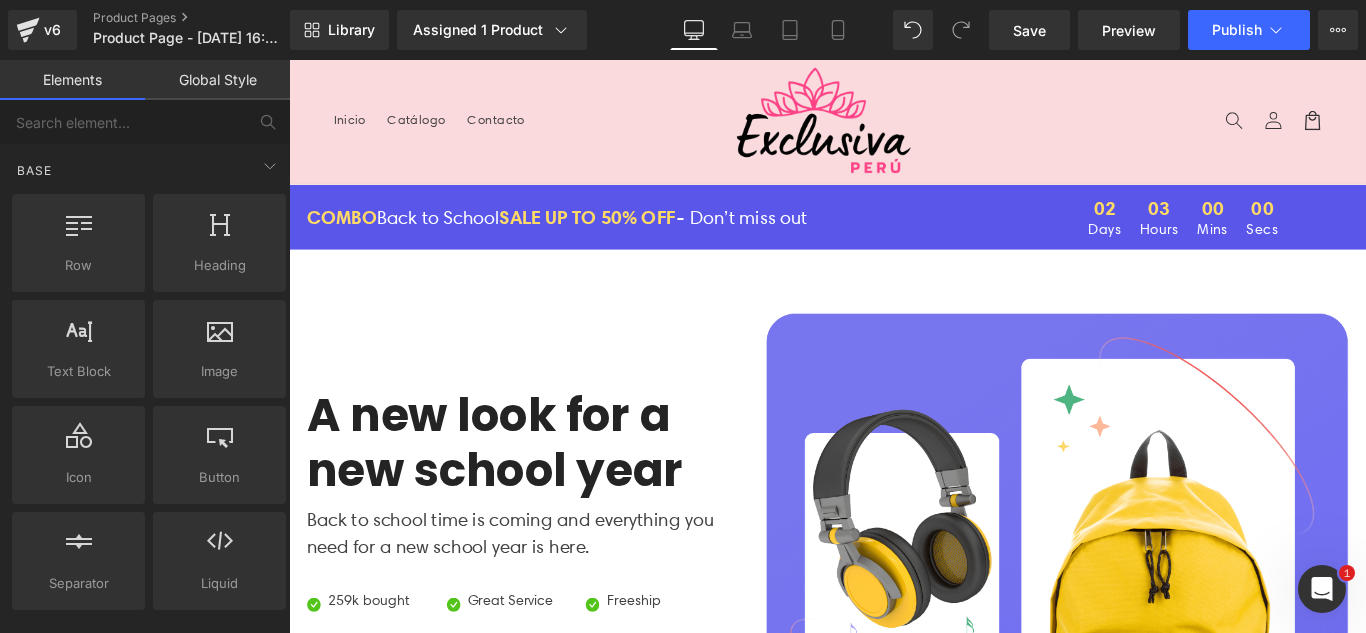 click on "Default Title" at bounding box center (1044, 2019) 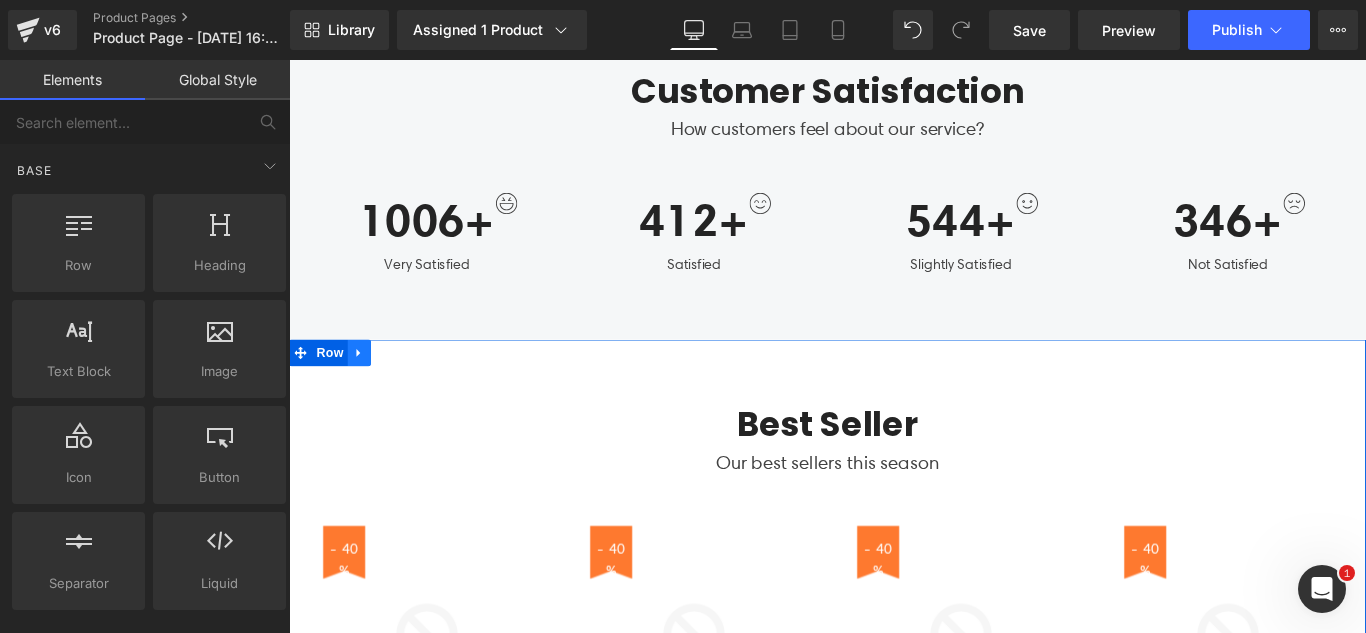 click 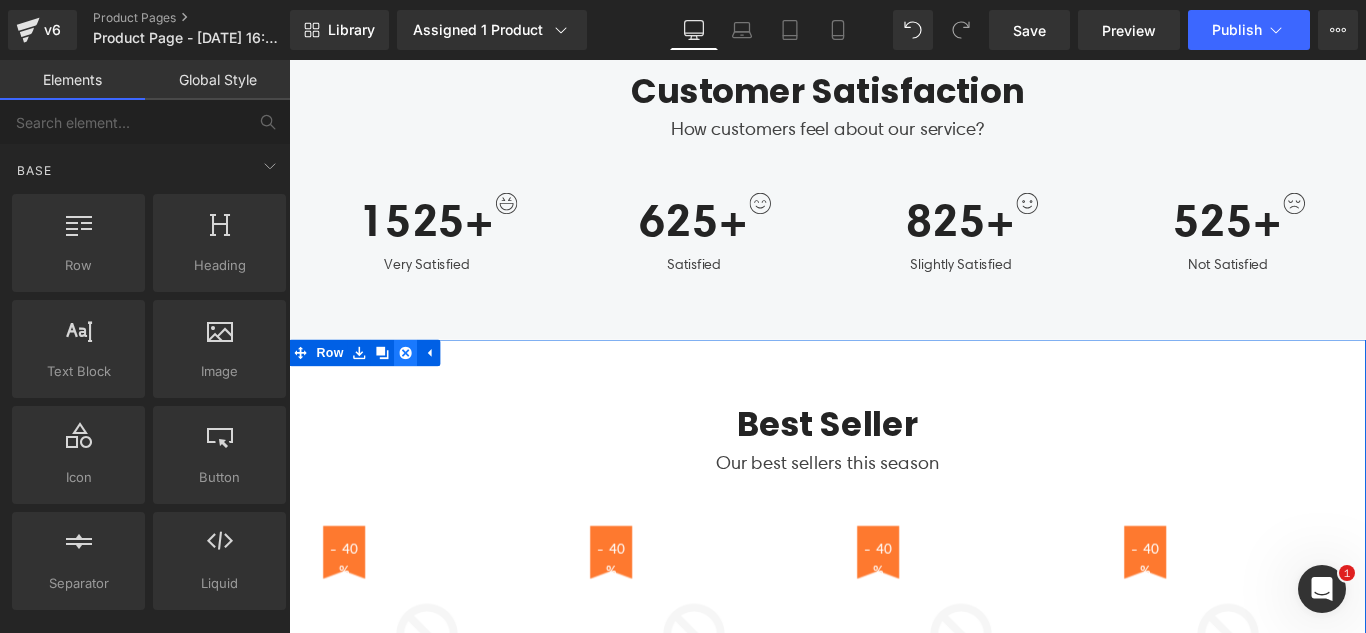 click 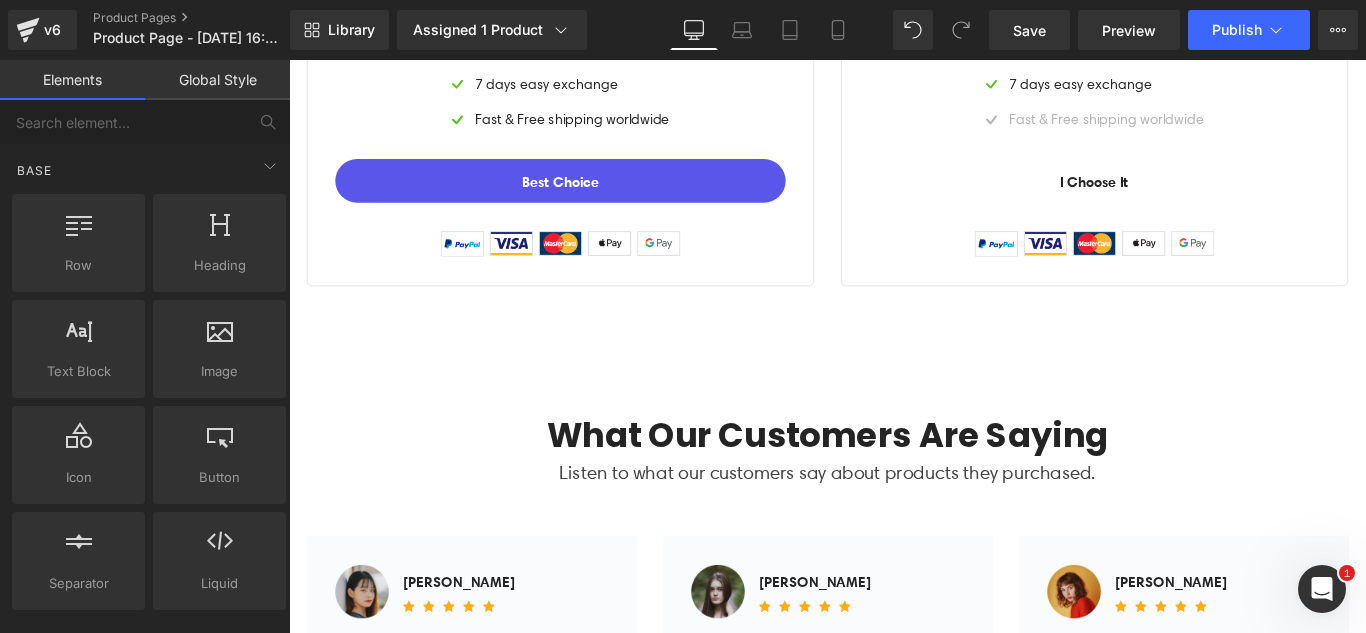 scroll, scrollTop: 2800, scrollLeft: 0, axis: vertical 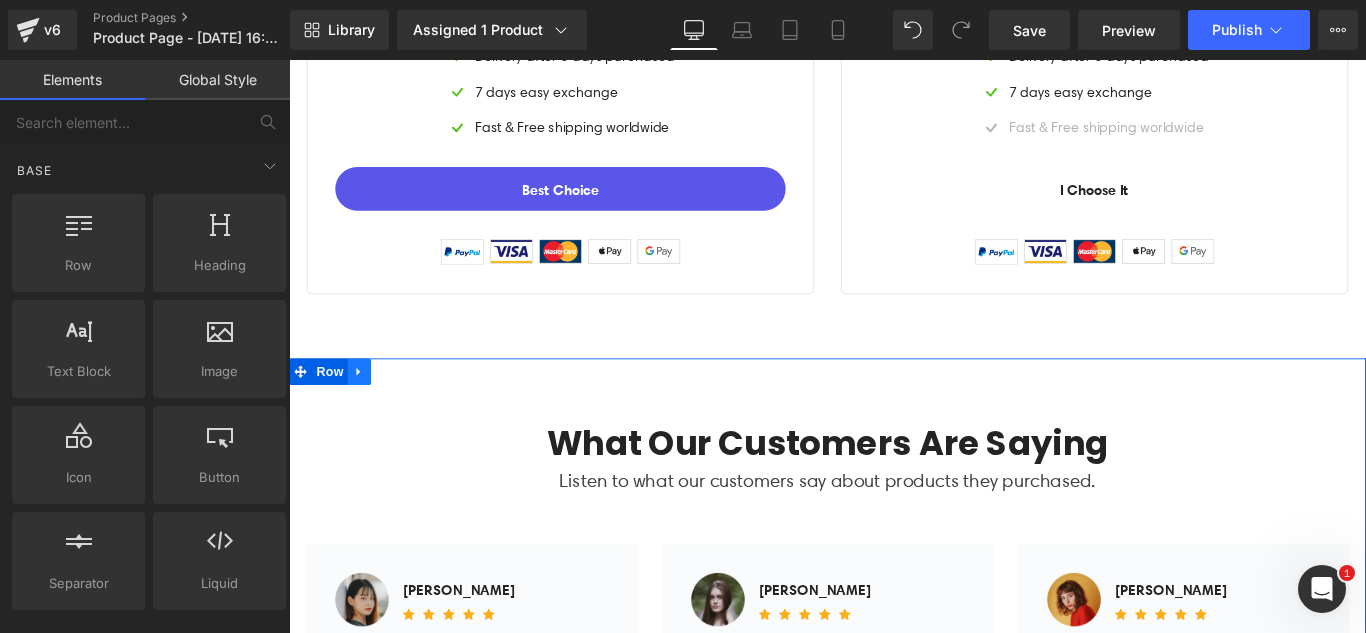 click 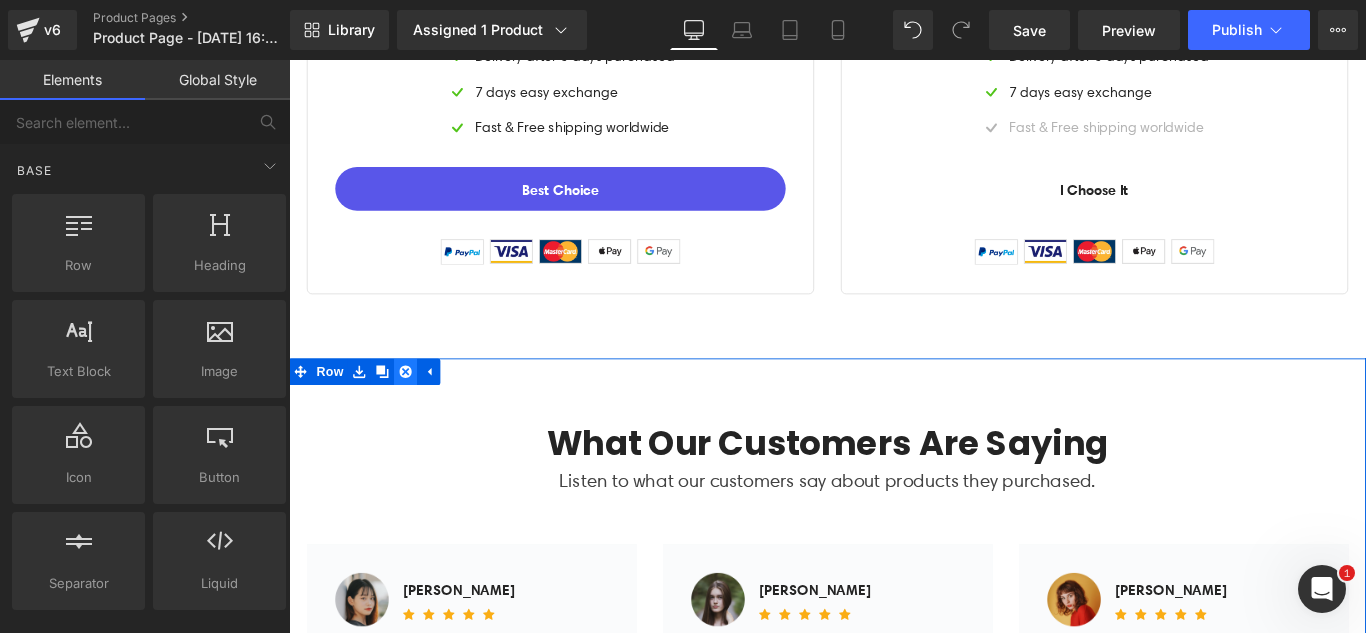 click 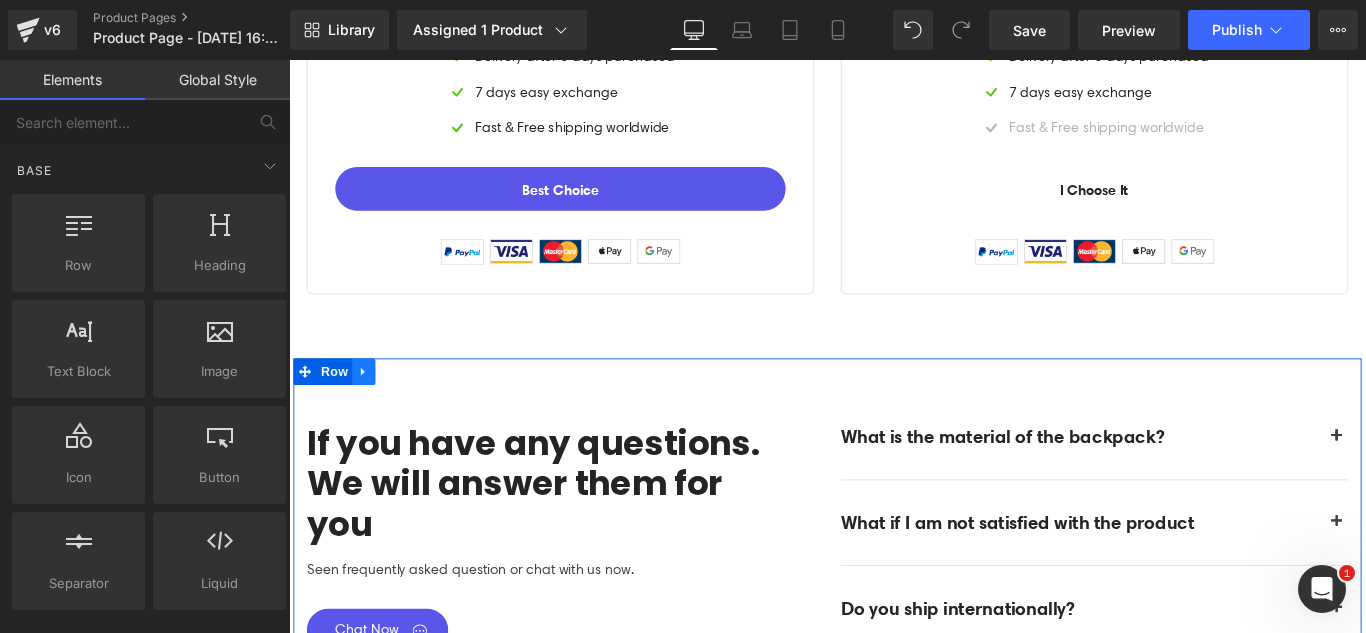 click 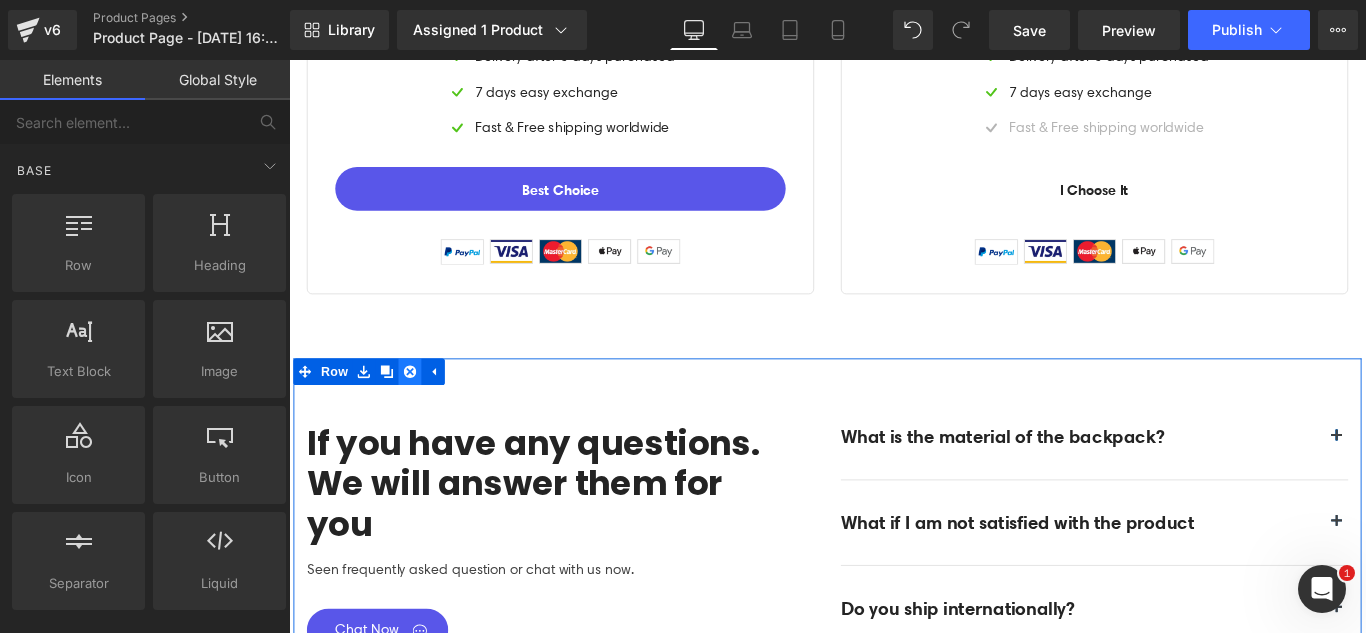 click 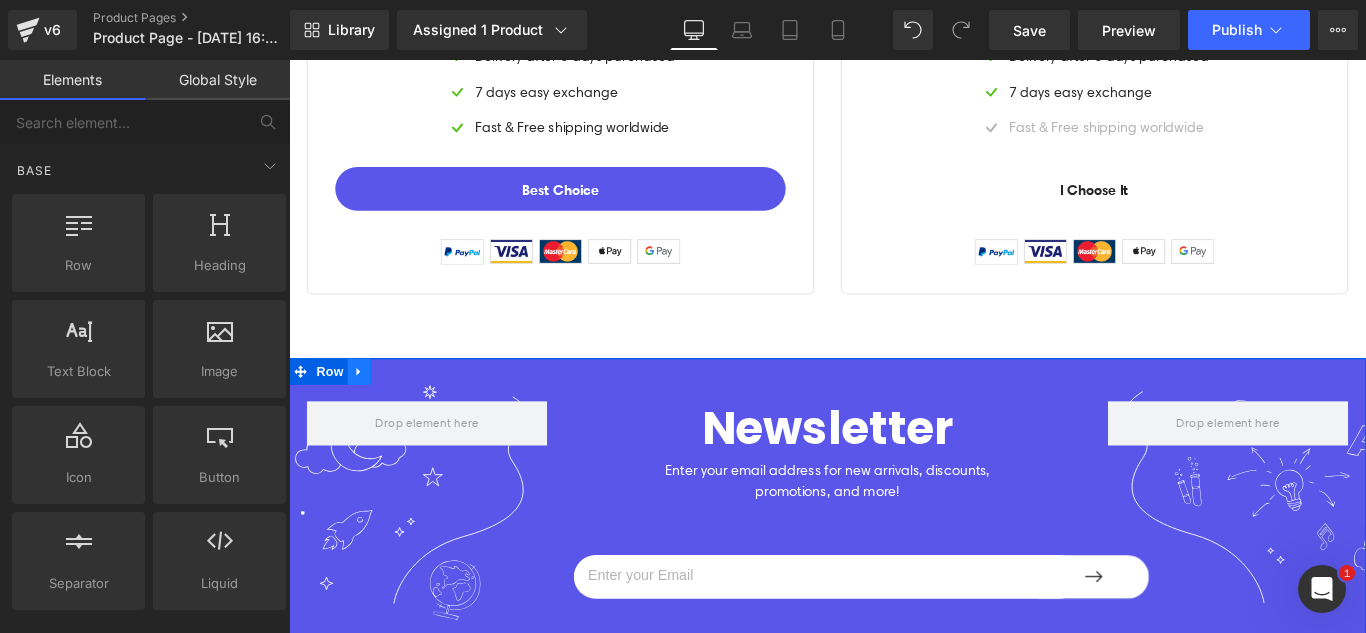 click 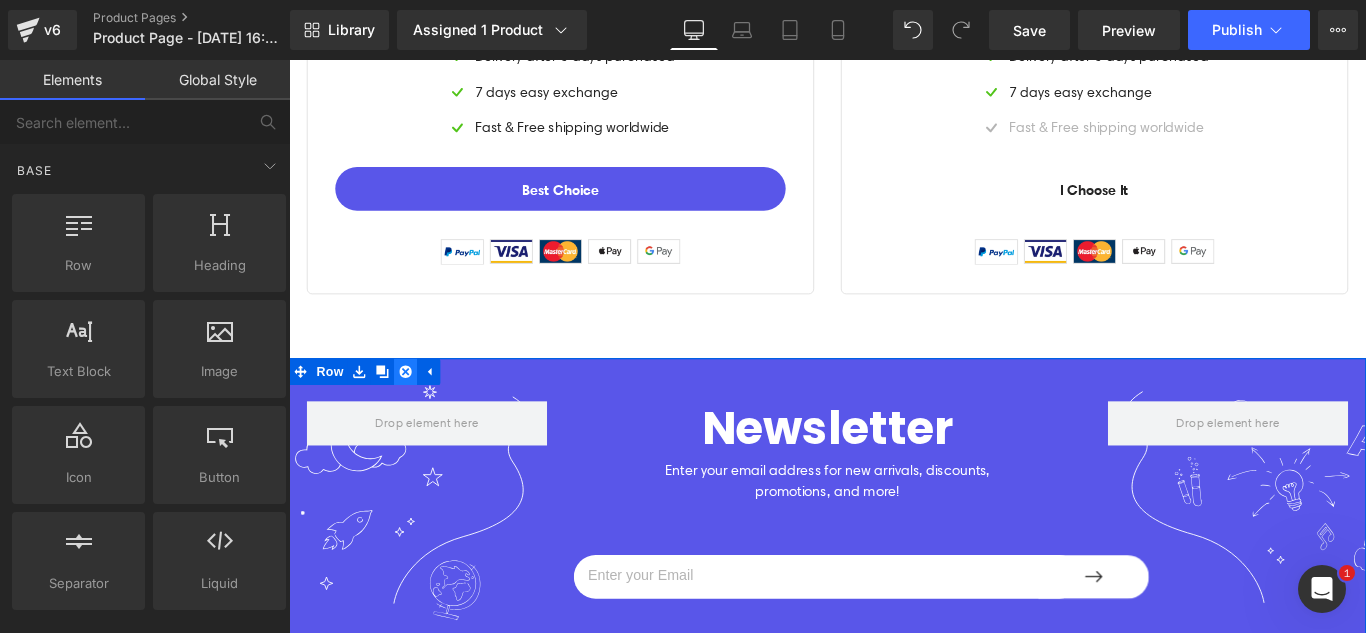 click 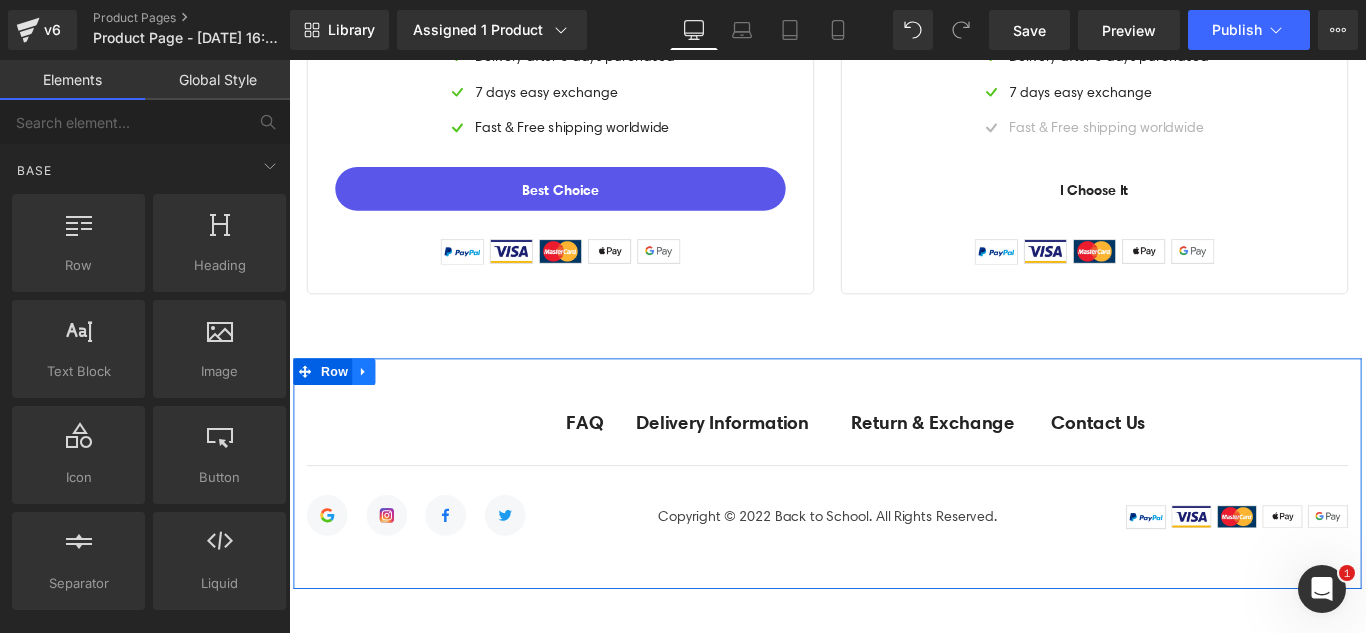 click 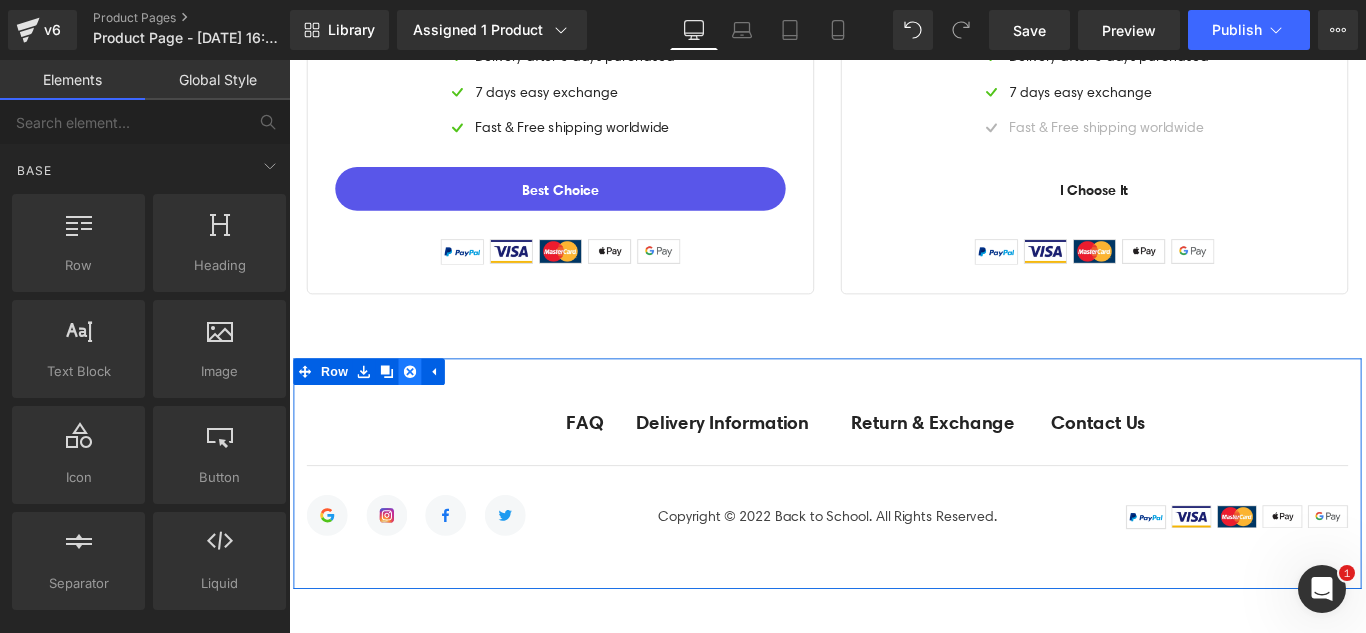 click 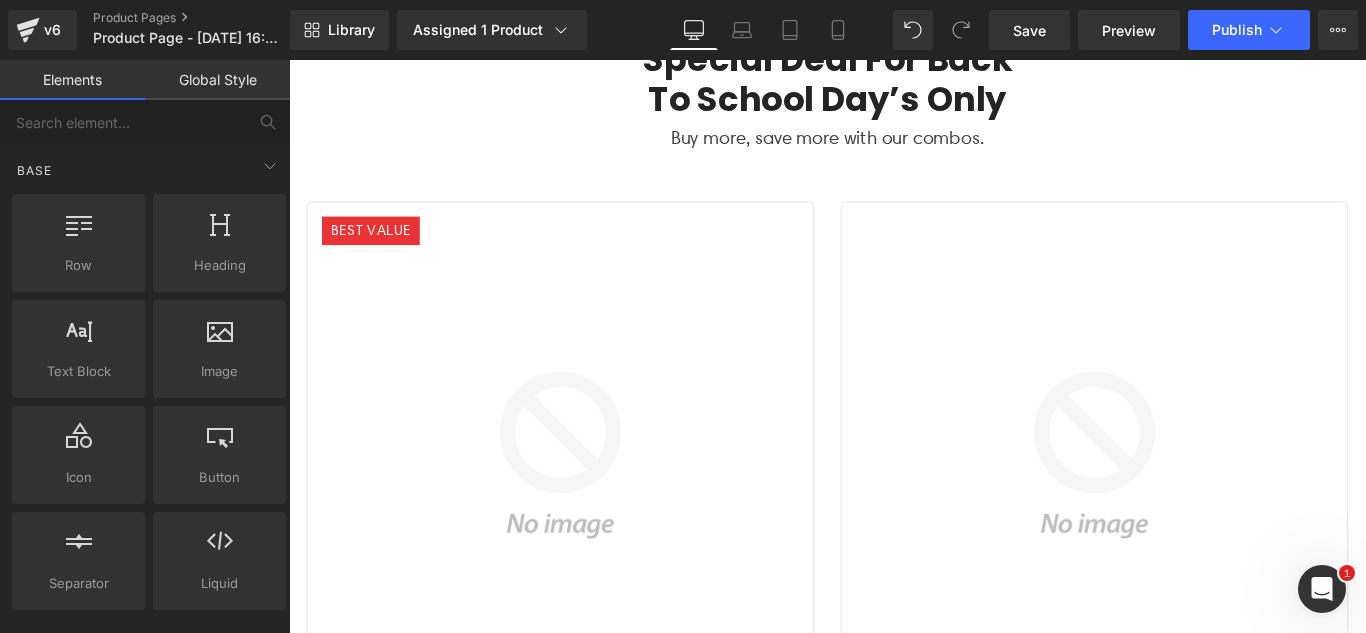 scroll, scrollTop: 1590, scrollLeft: 0, axis: vertical 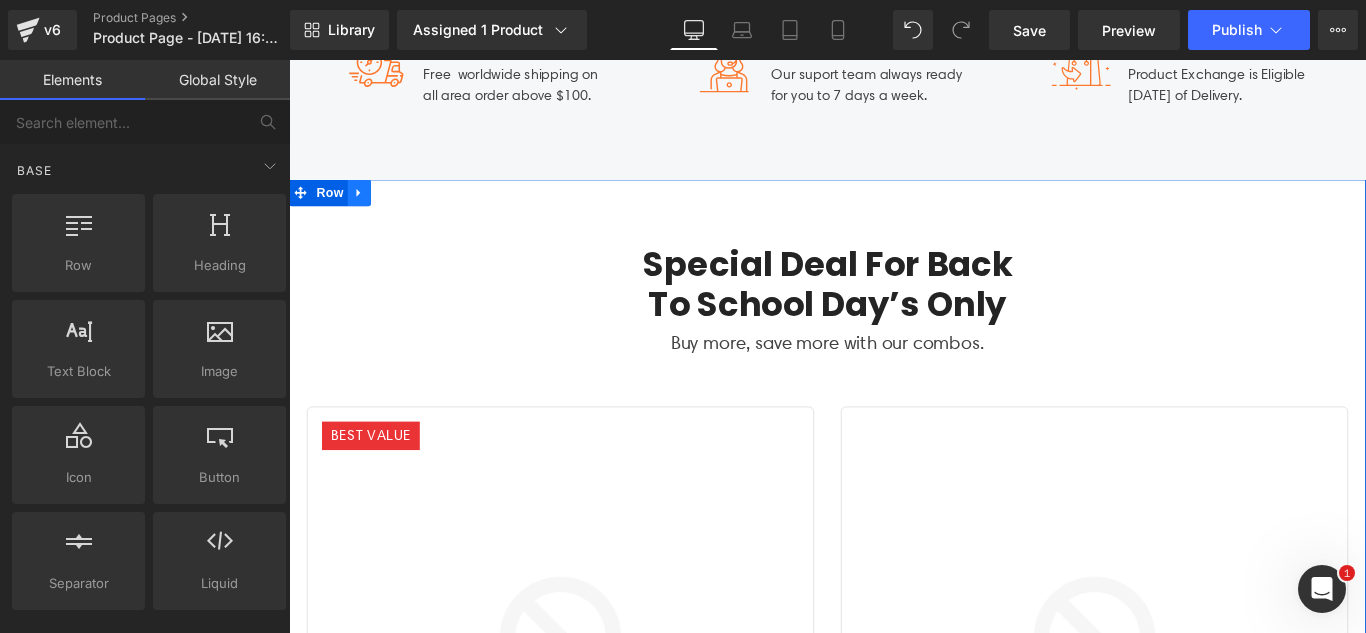 click 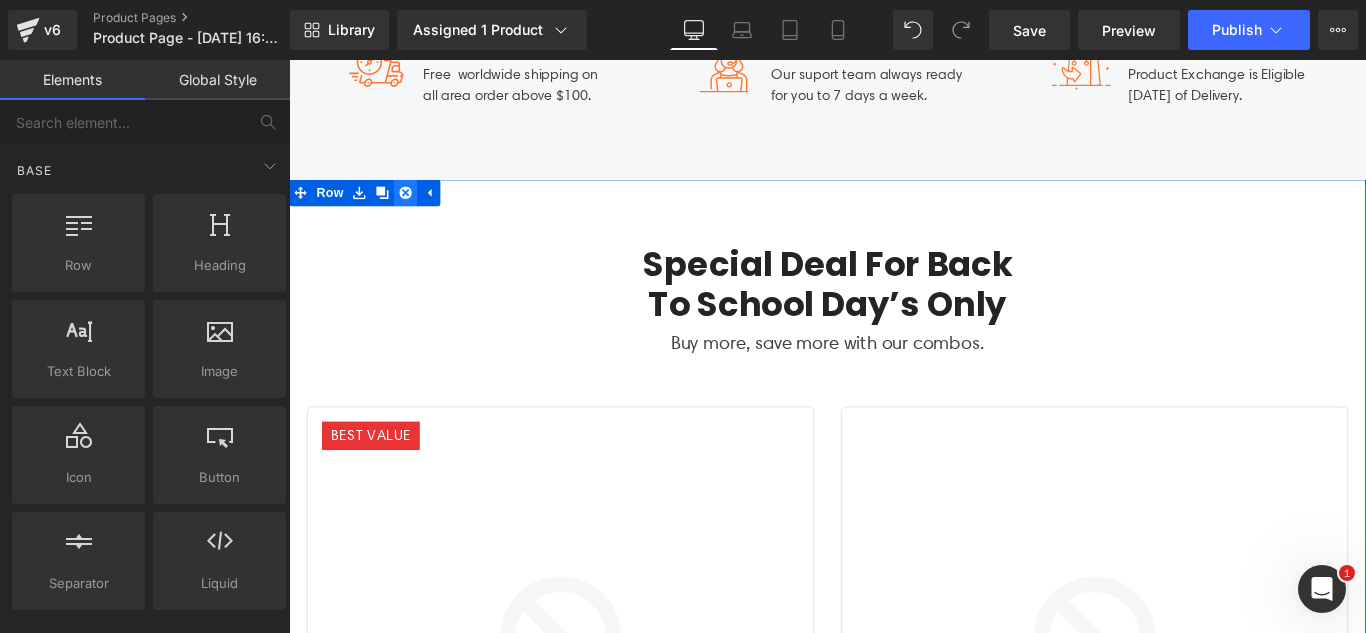 click 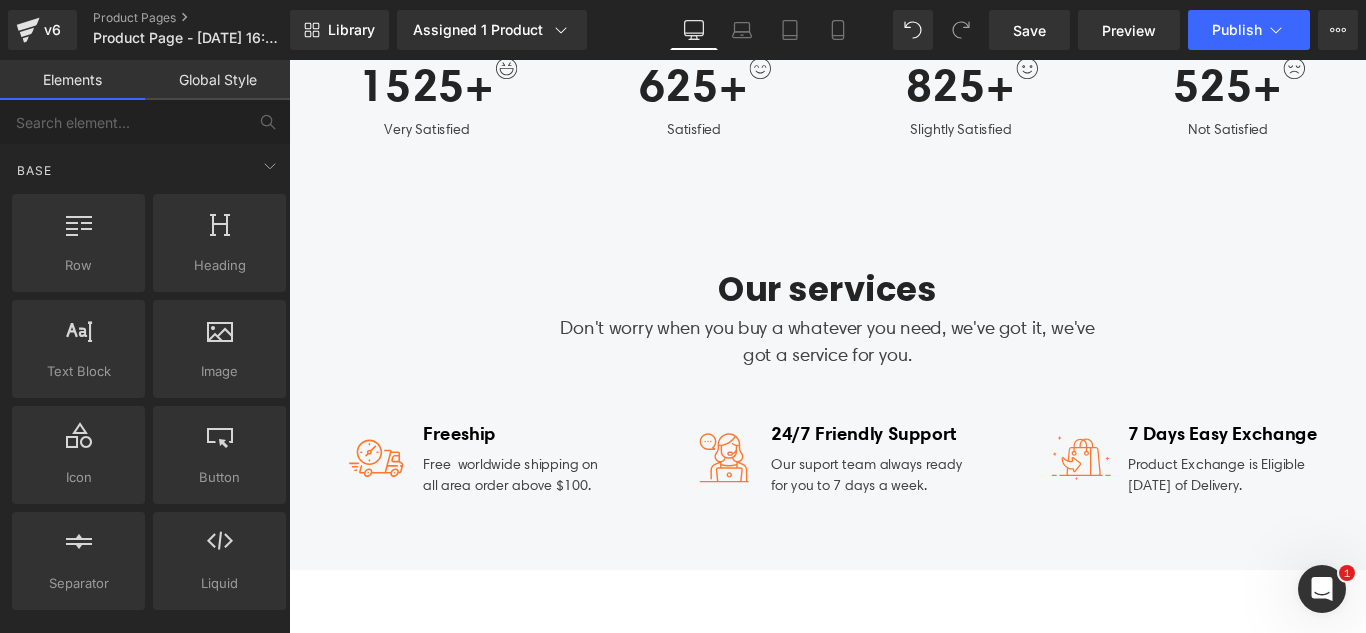 scroll, scrollTop: 1079, scrollLeft: 0, axis: vertical 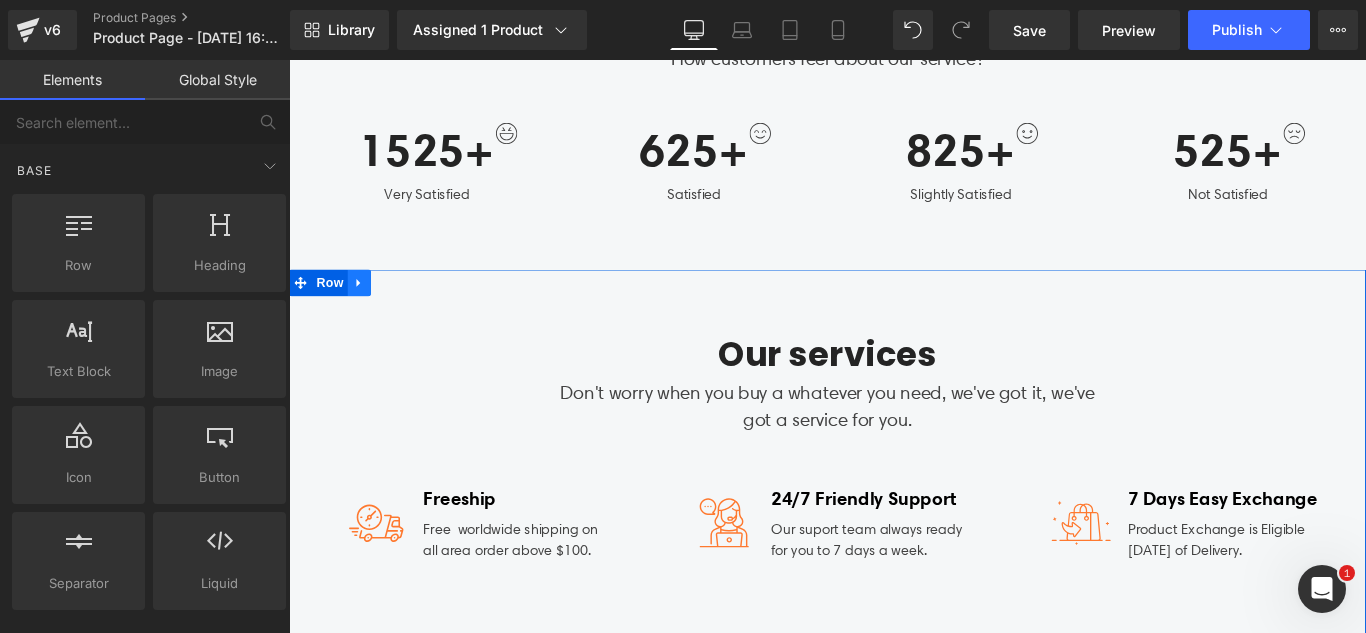 click 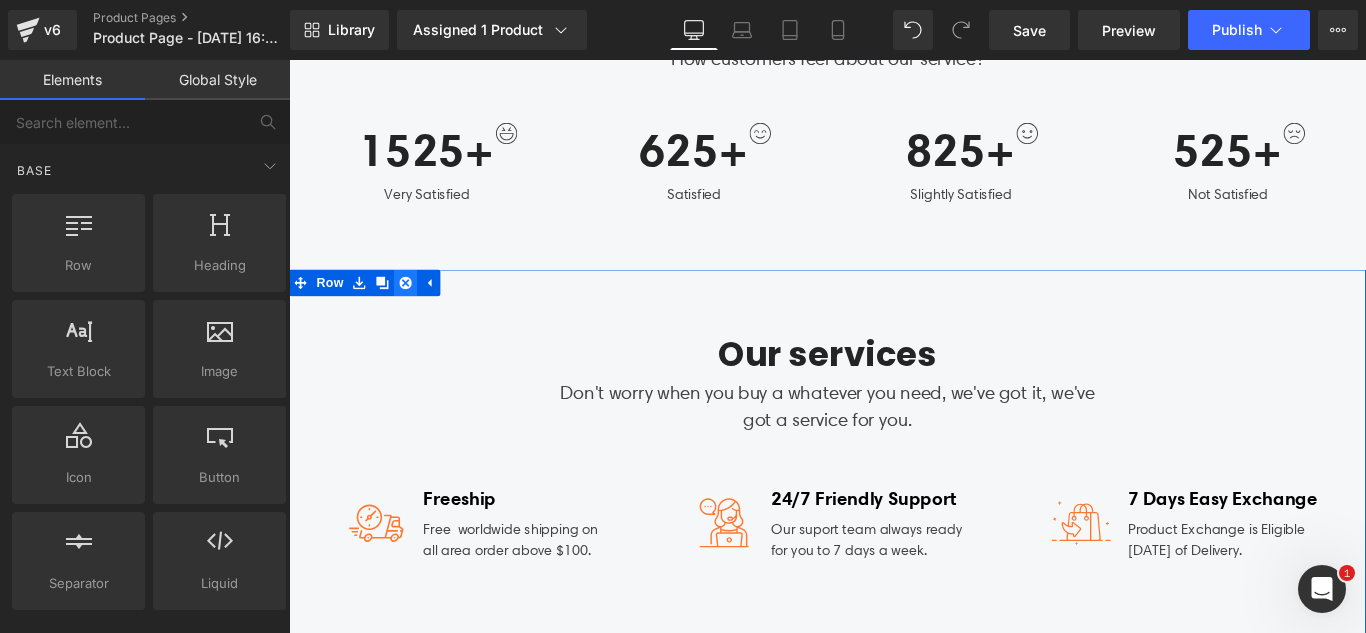 click 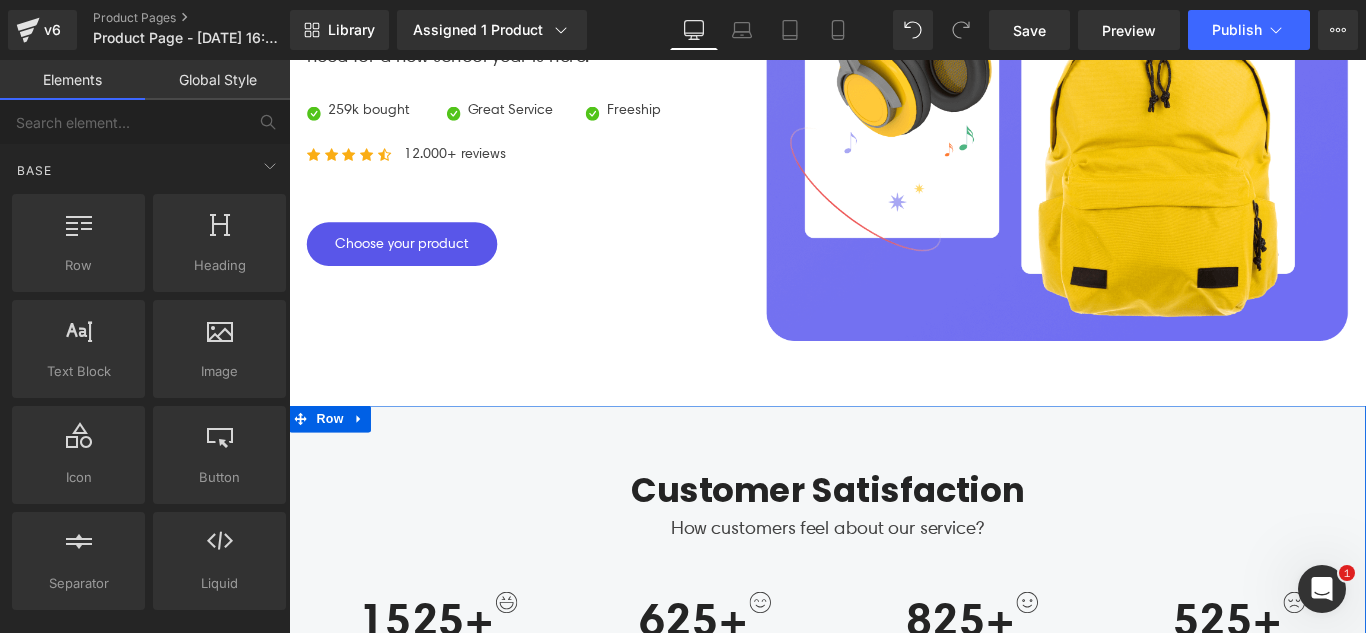 scroll, scrollTop: 769, scrollLeft: 0, axis: vertical 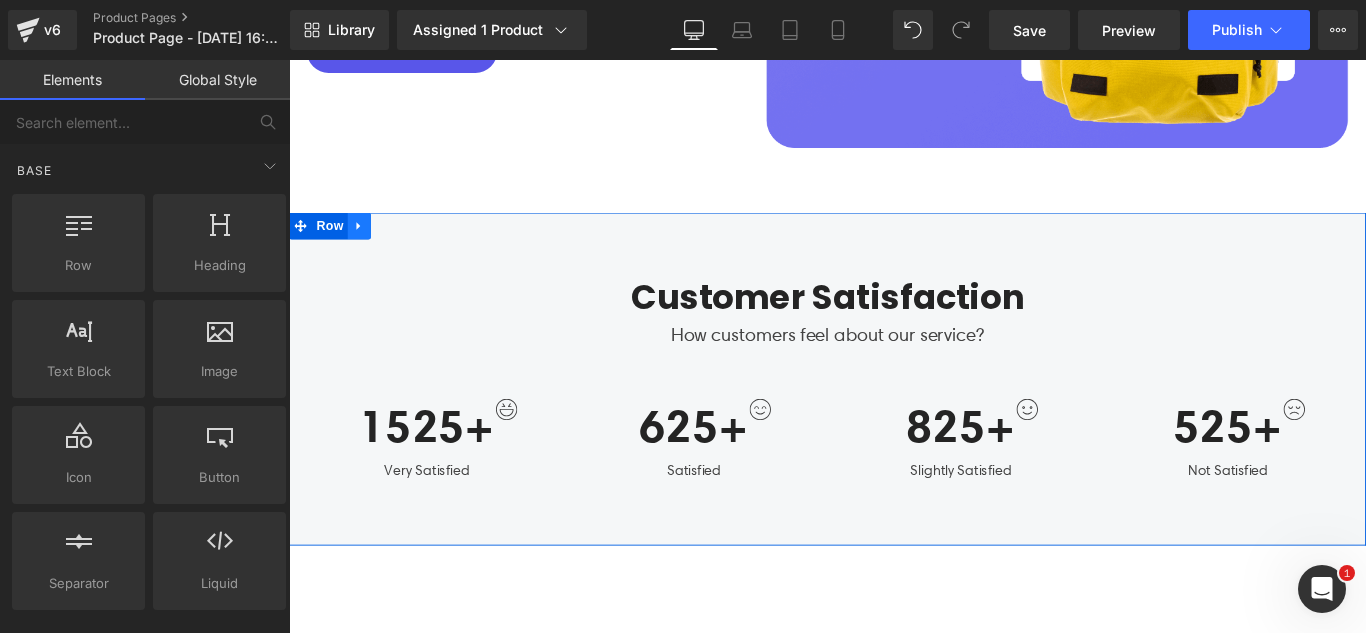 click 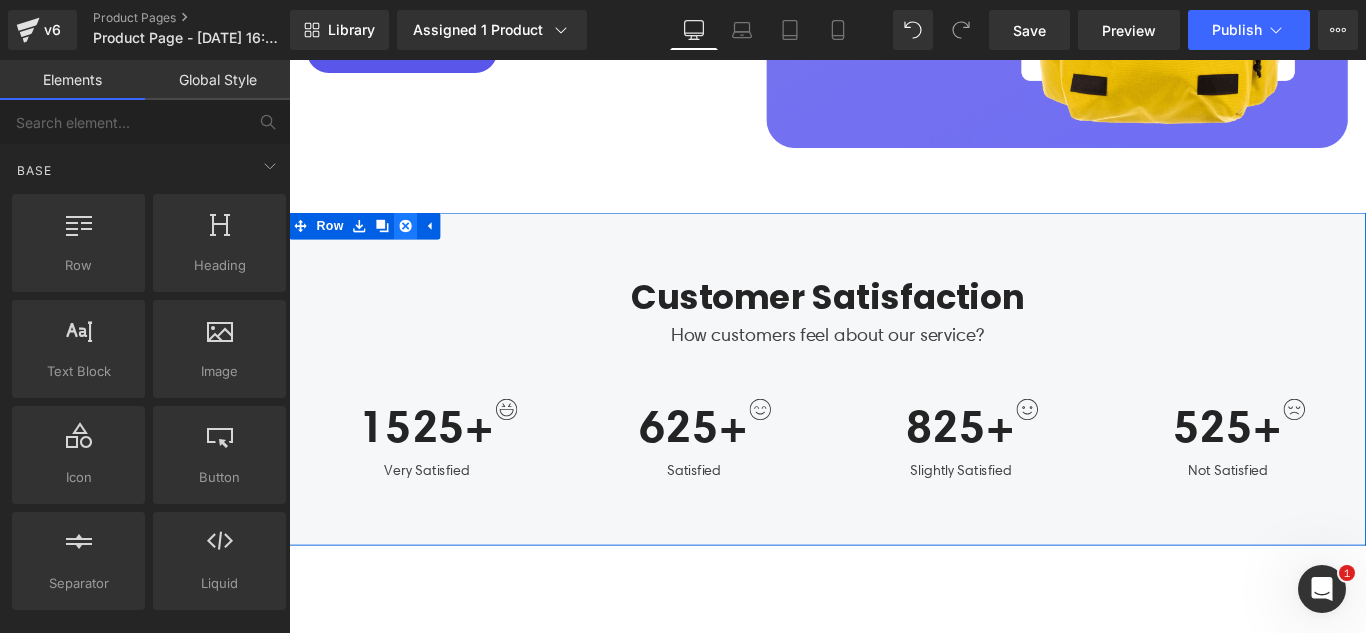 click 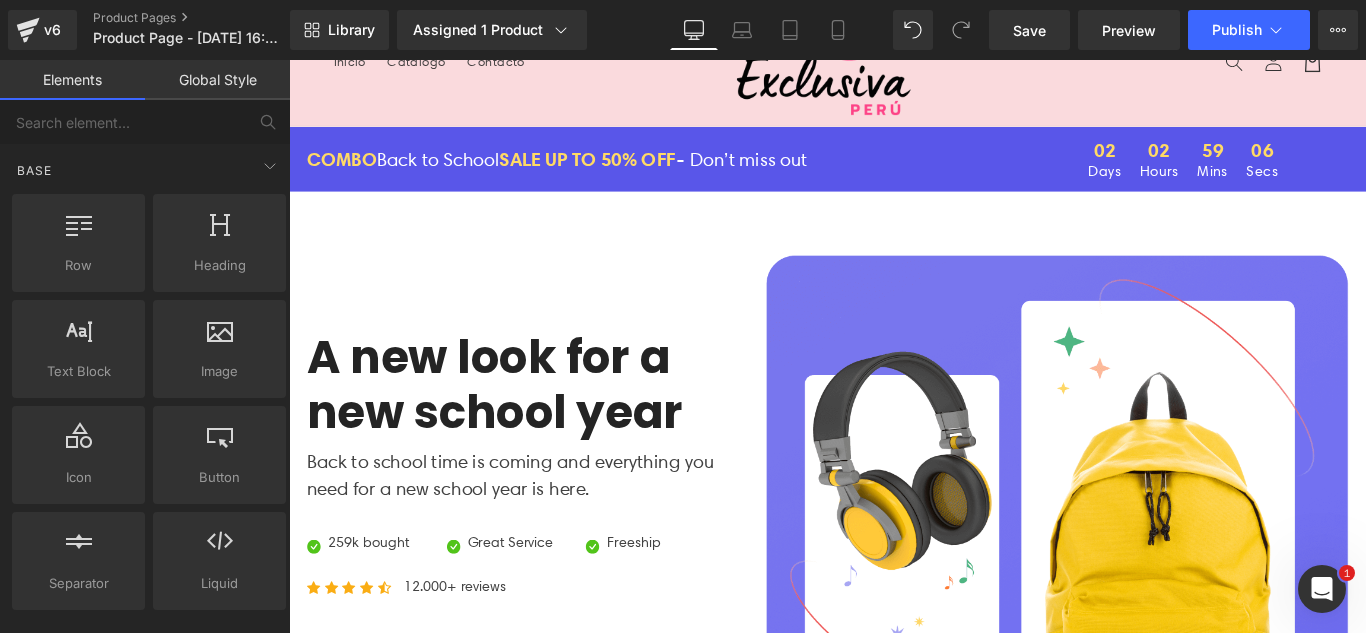 scroll, scrollTop: 100, scrollLeft: 0, axis: vertical 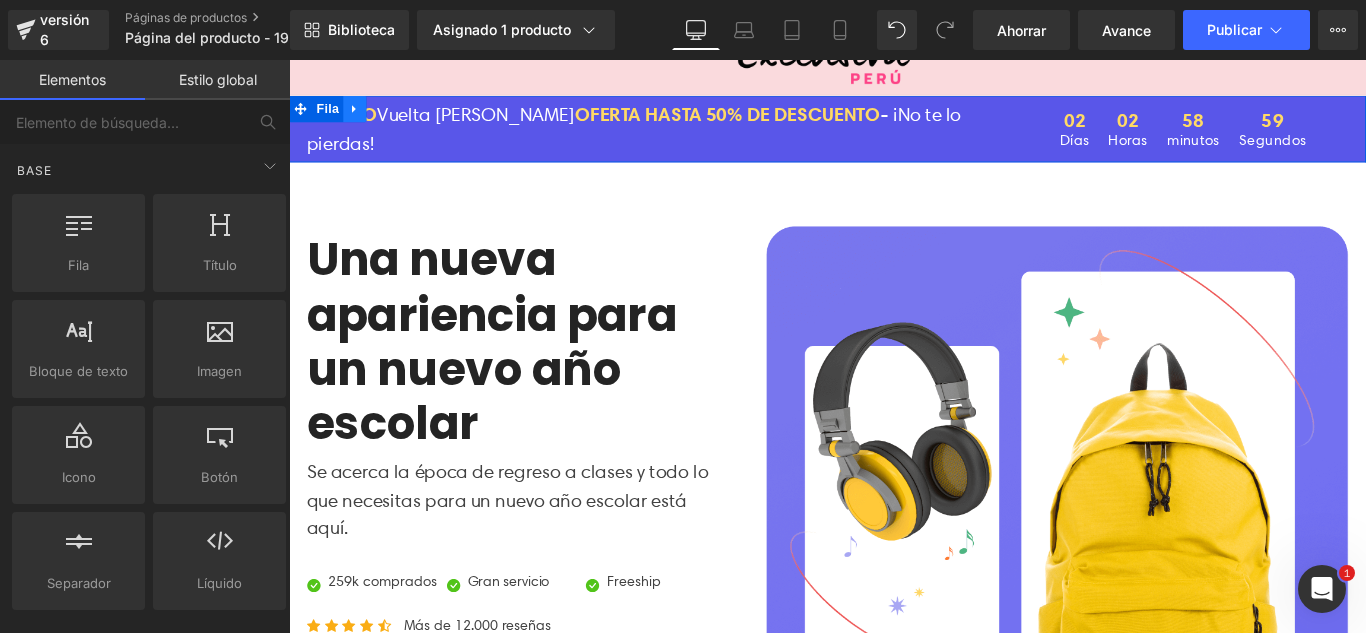 click 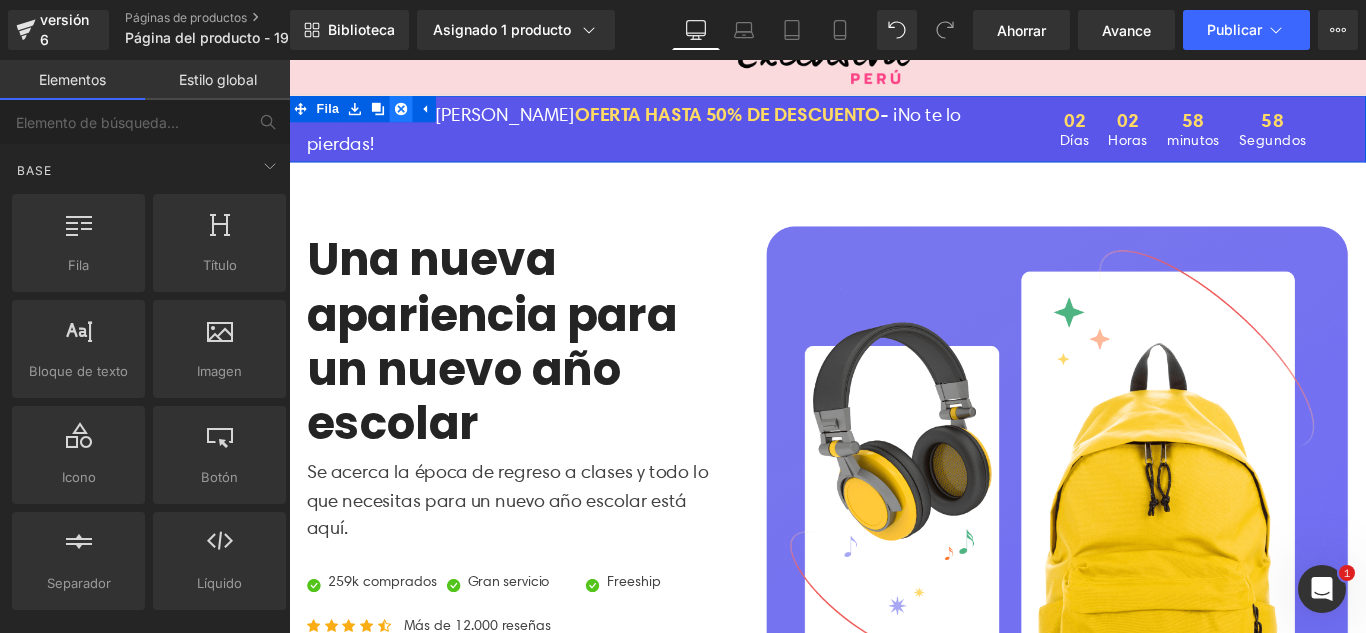 click 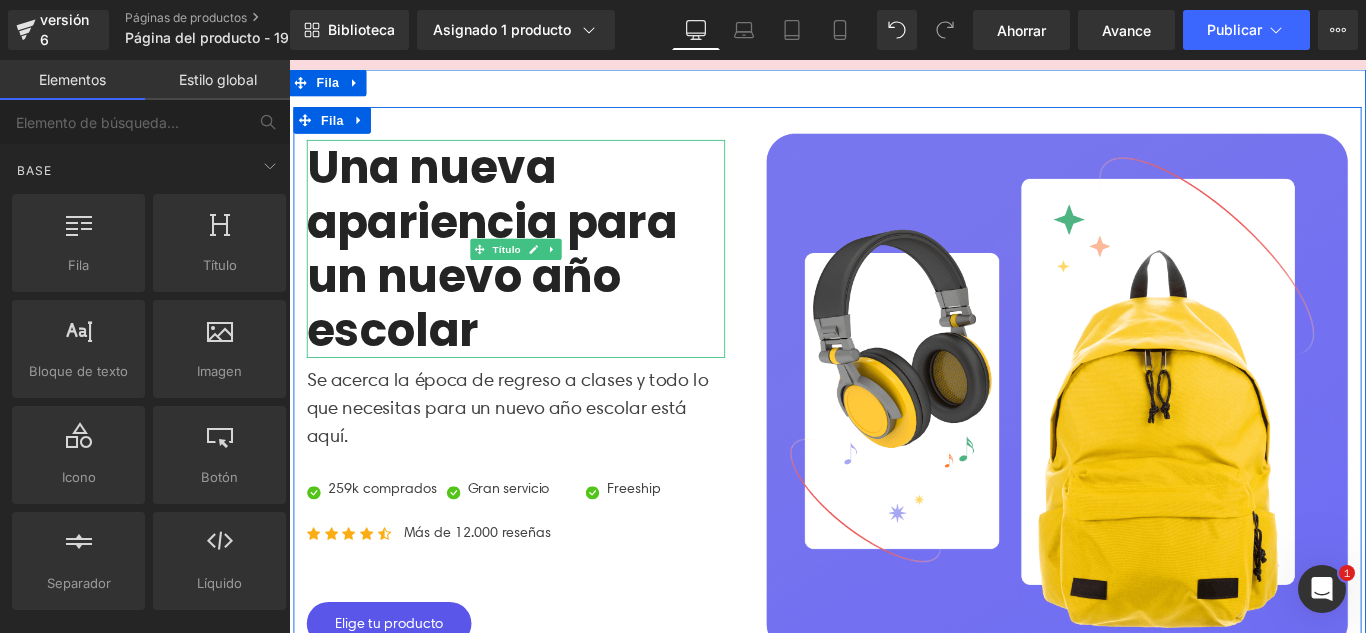 scroll, scrollTop: 200, scrollLeft: 0, axis: vertical 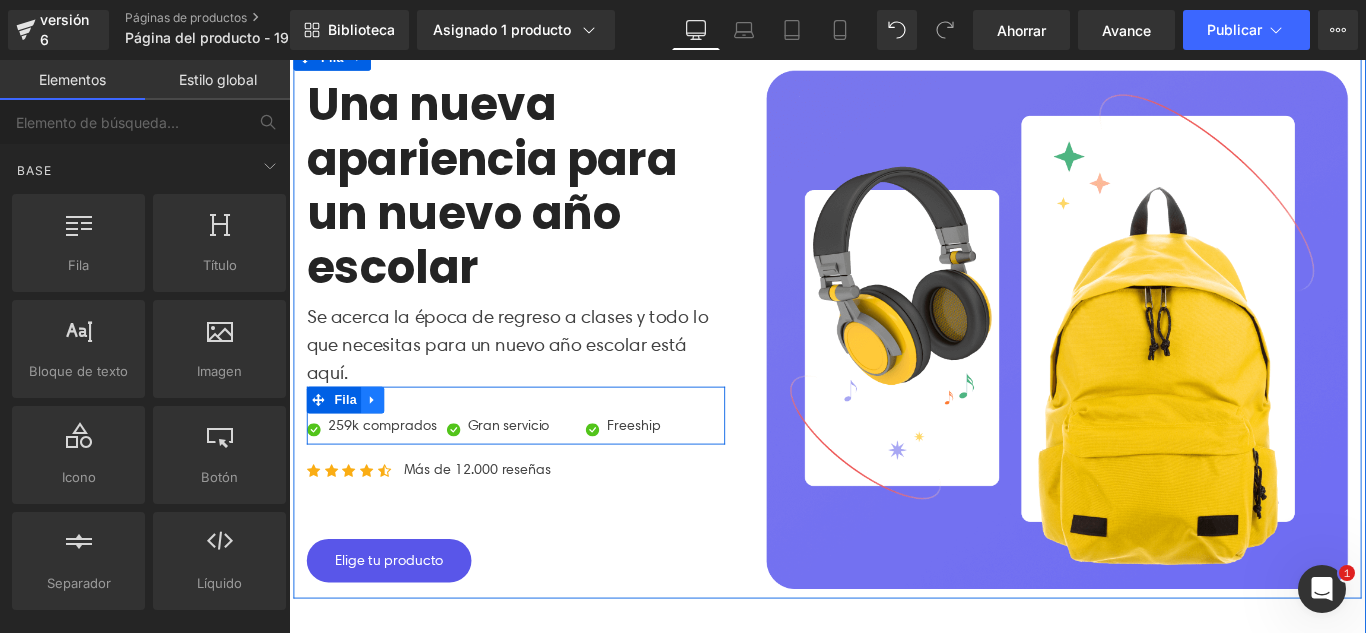 click 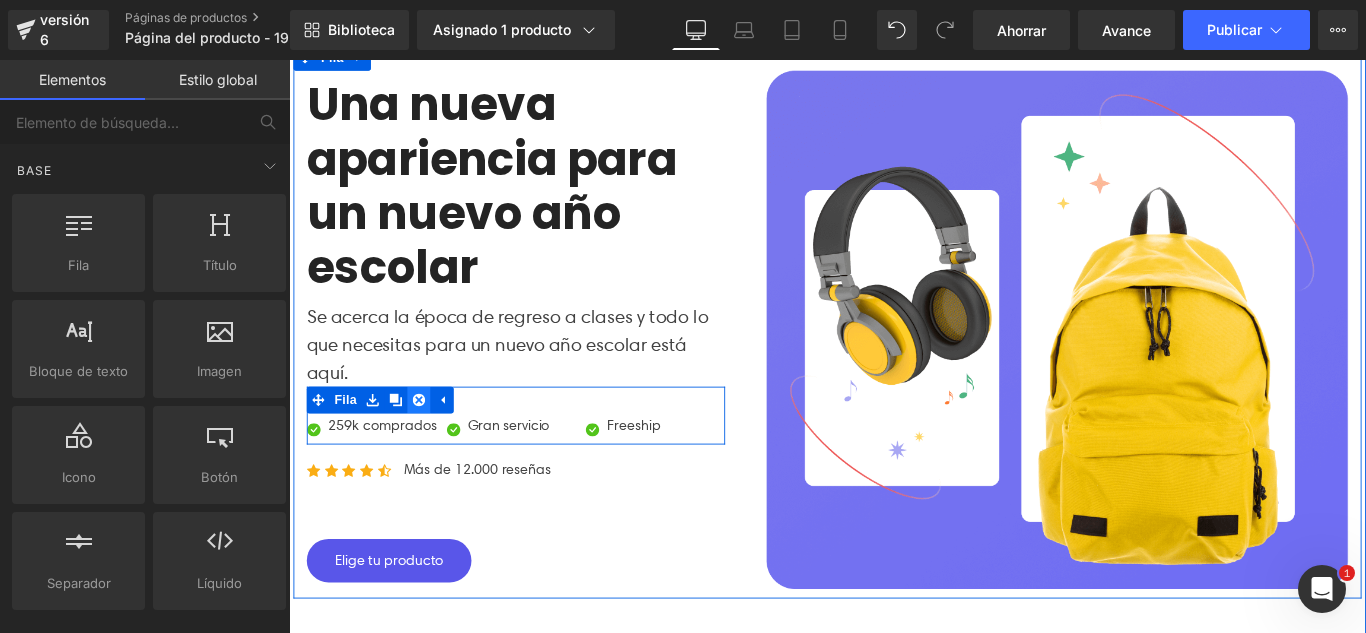 click at bounding box center [435, 442] 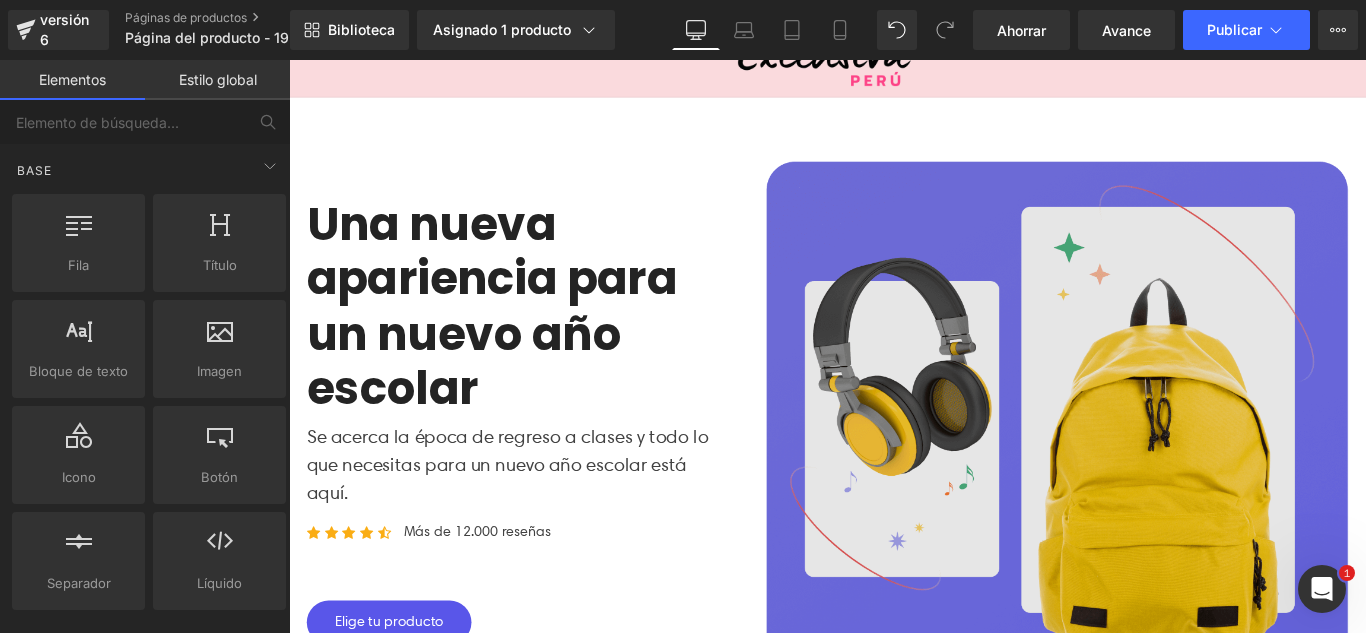 scroll, scrollTop: 0, scrollLeft: 0, axis: both 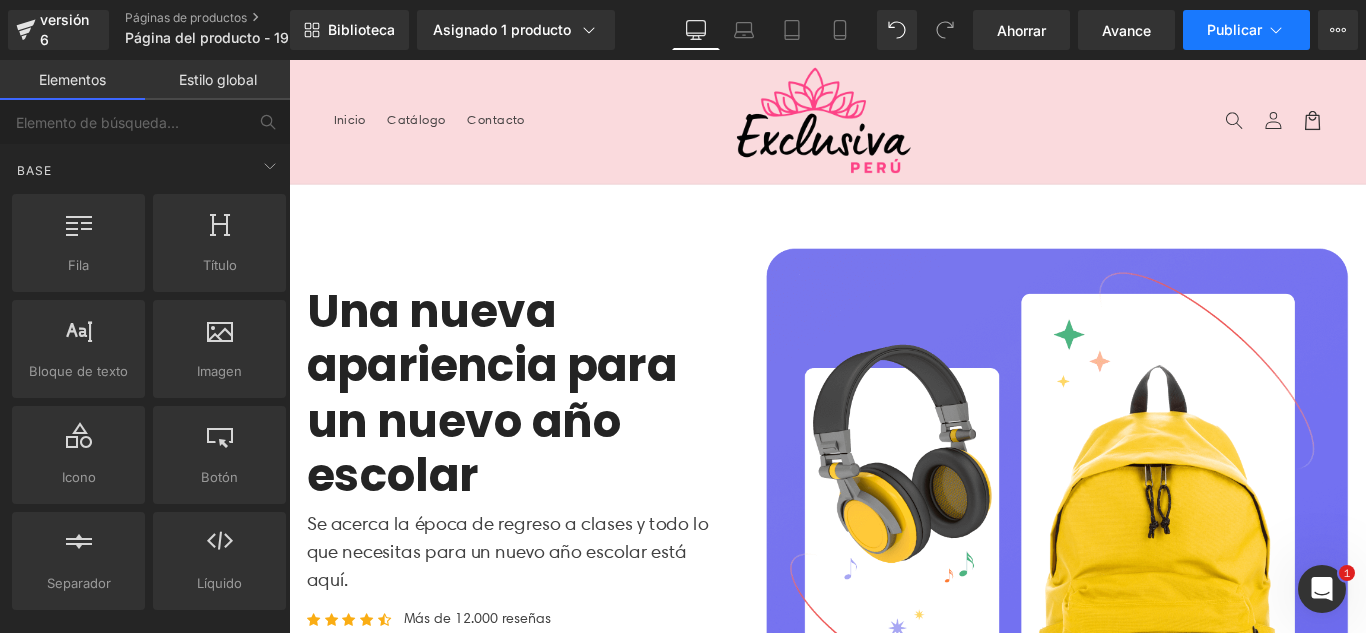click on "Publicar" at bounding box center (1234, 29) 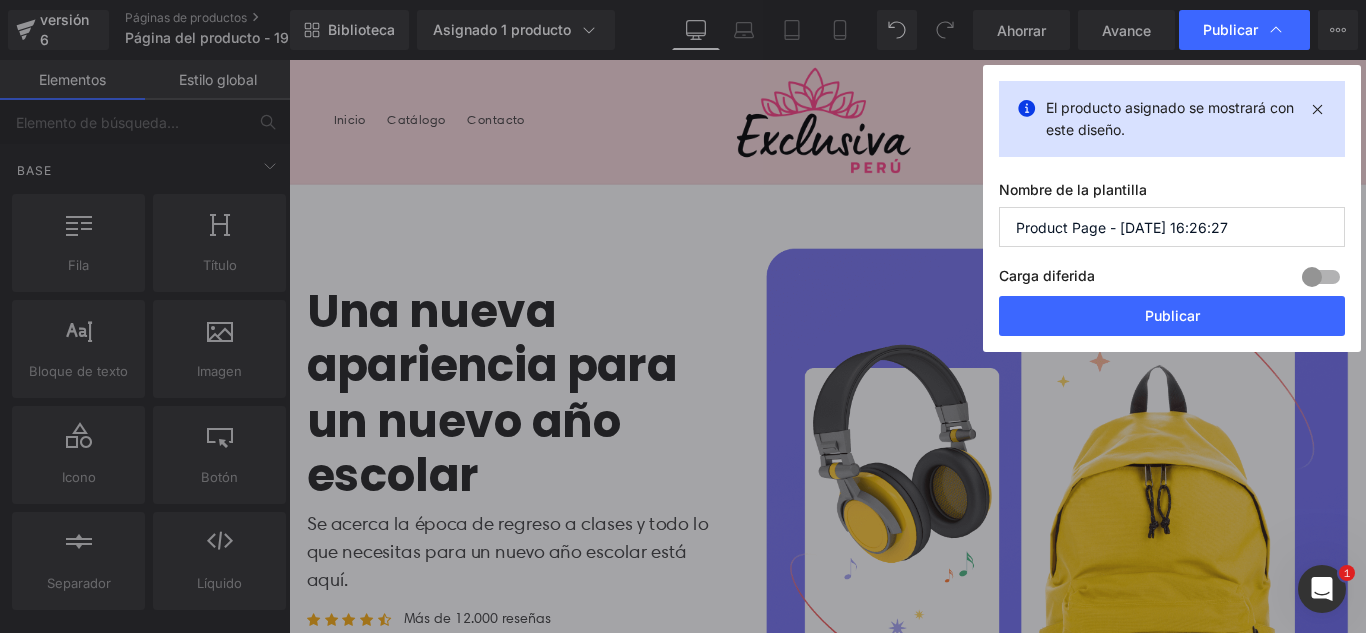 click on "Product Page - Jul 19, 16:26:27" at bounding box center (1172, 227) 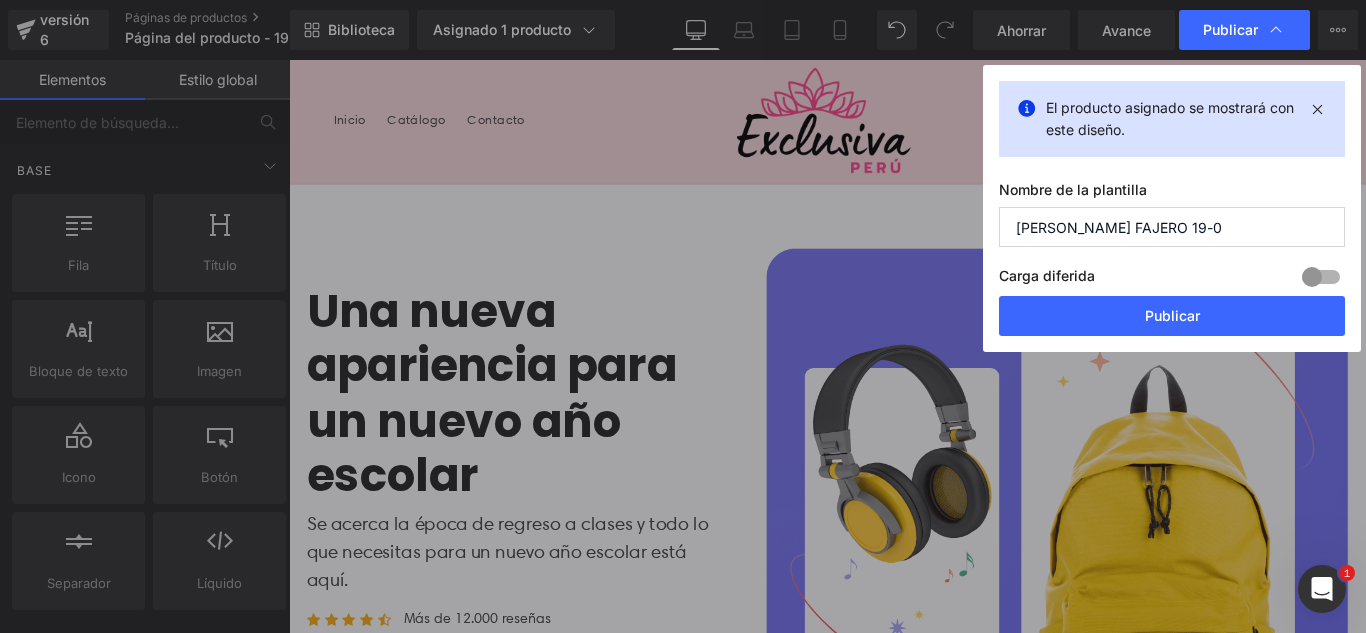 type on "BRASIER FAJERO 19-07" 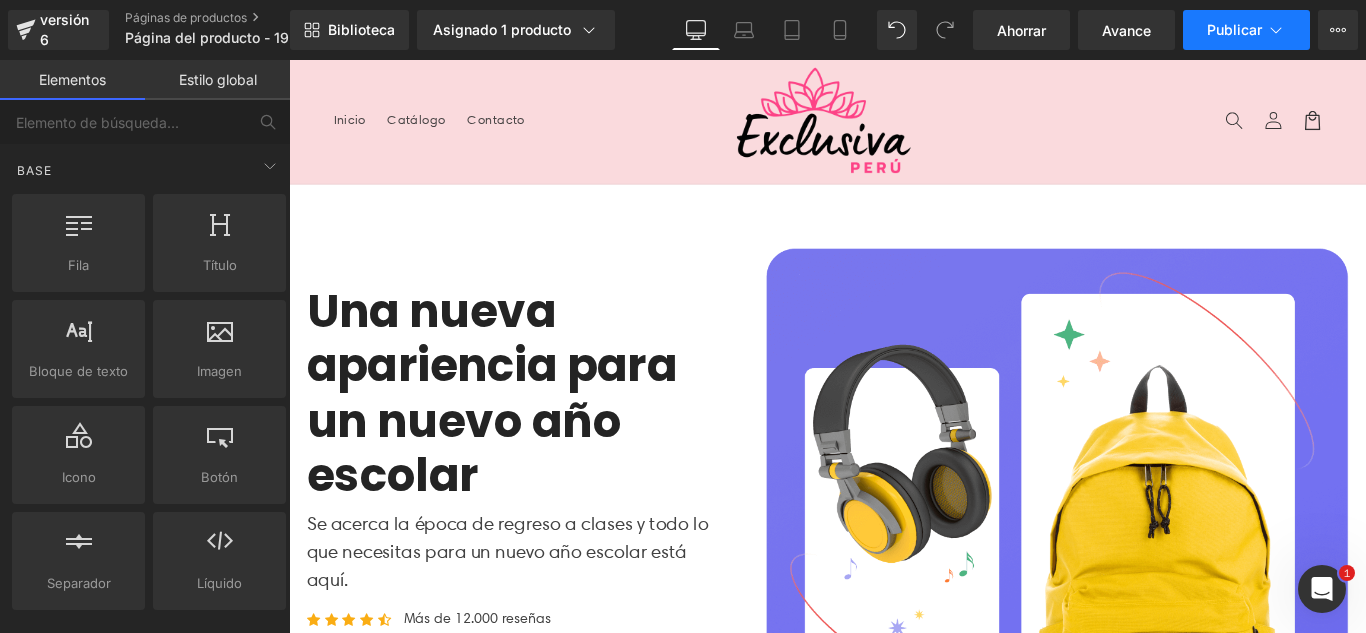 click on "Publicar" at bounding box center (1234, 29) 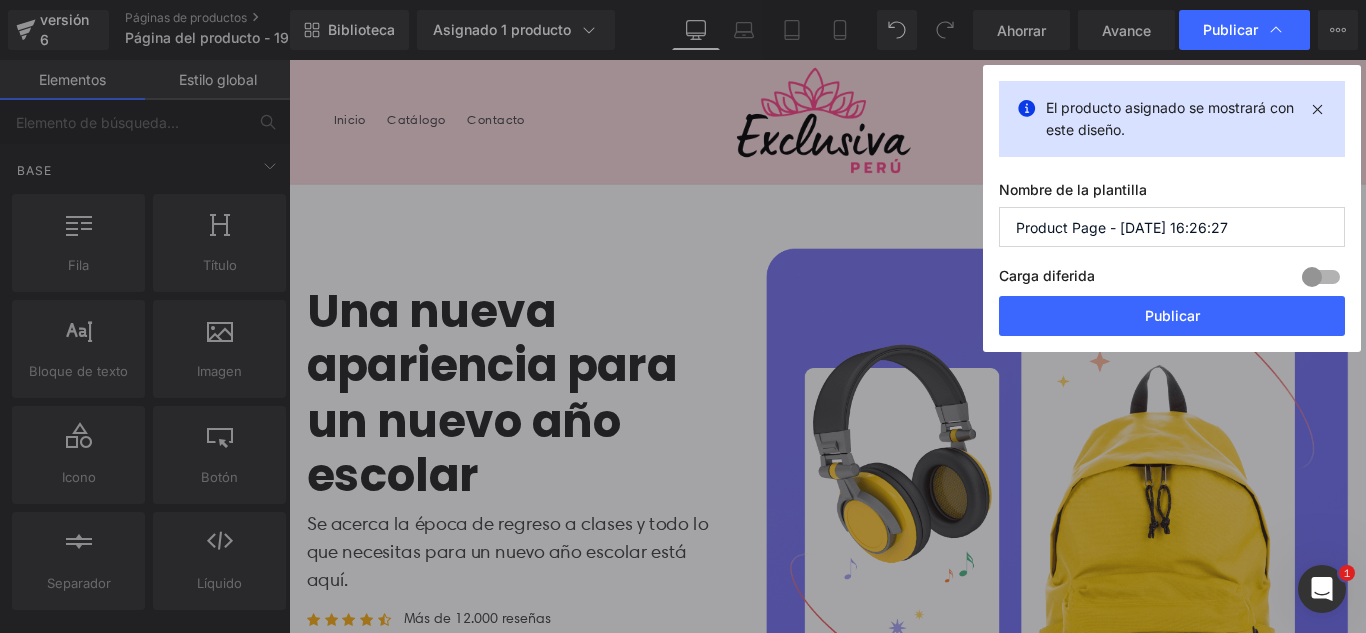 click on "Product Page - Jul 19, 16:26:27" at bounding box center (1172, 227) 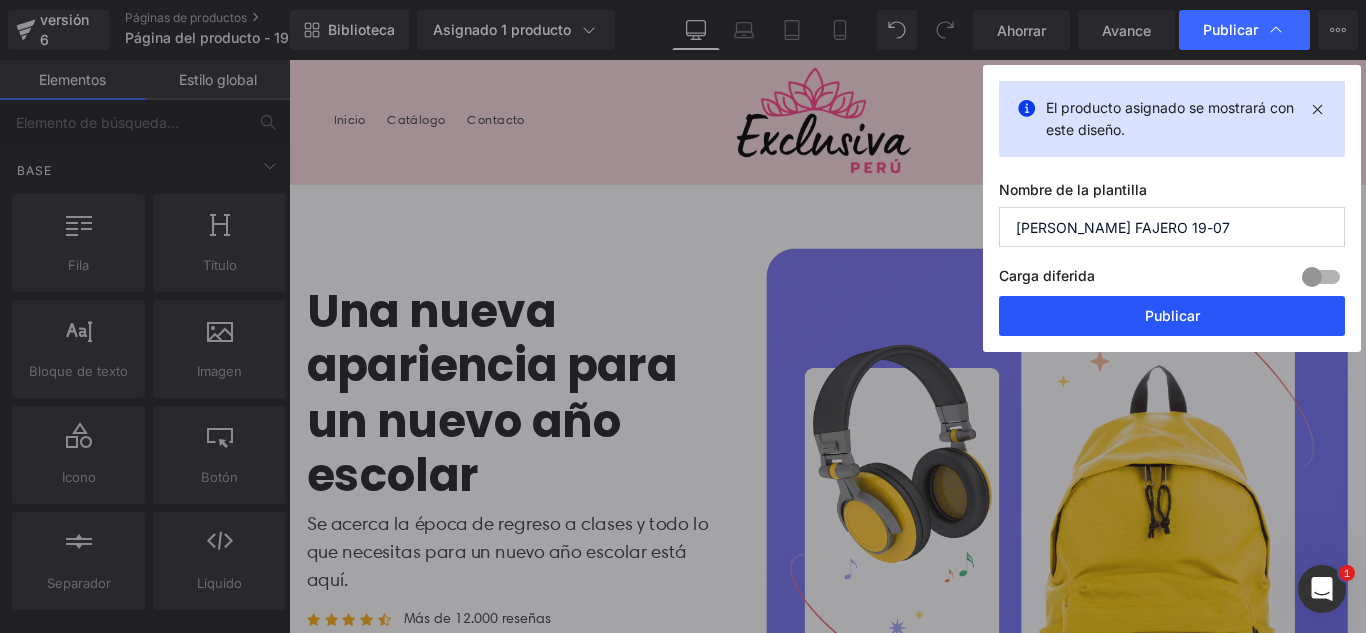 type on "BRASIER FAJERO 19-07" 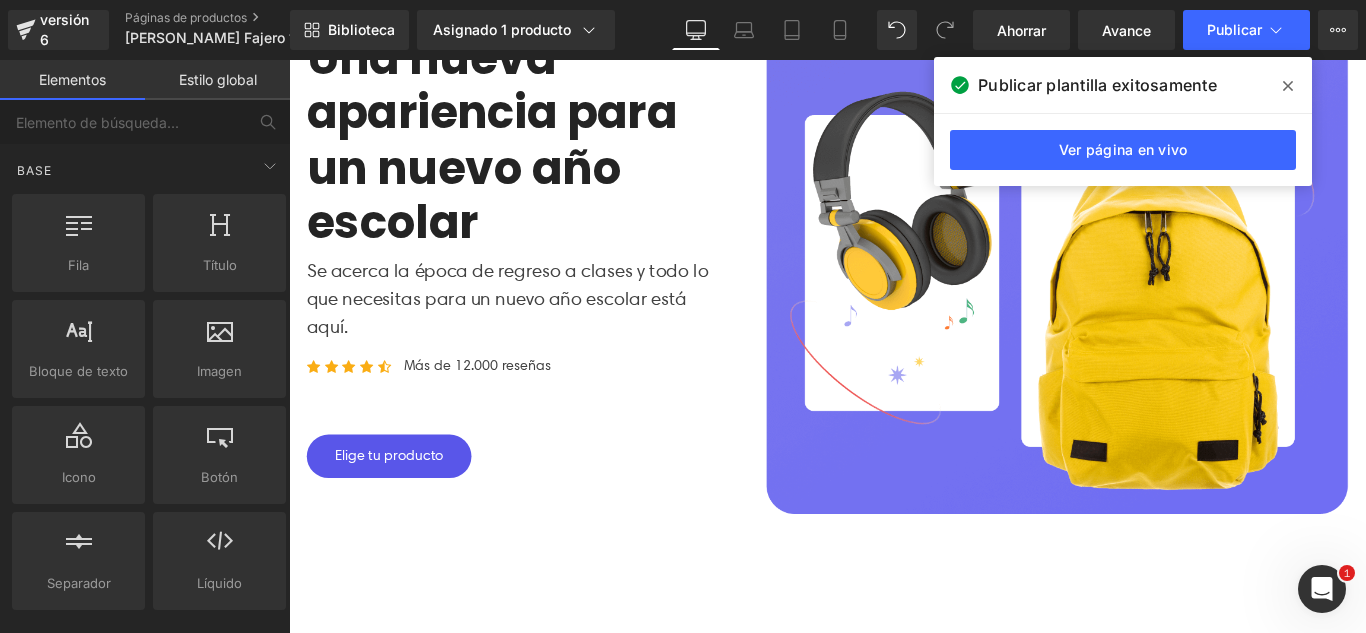 scroll, scrollTop: 0, scrollLeft: 0, axis: both 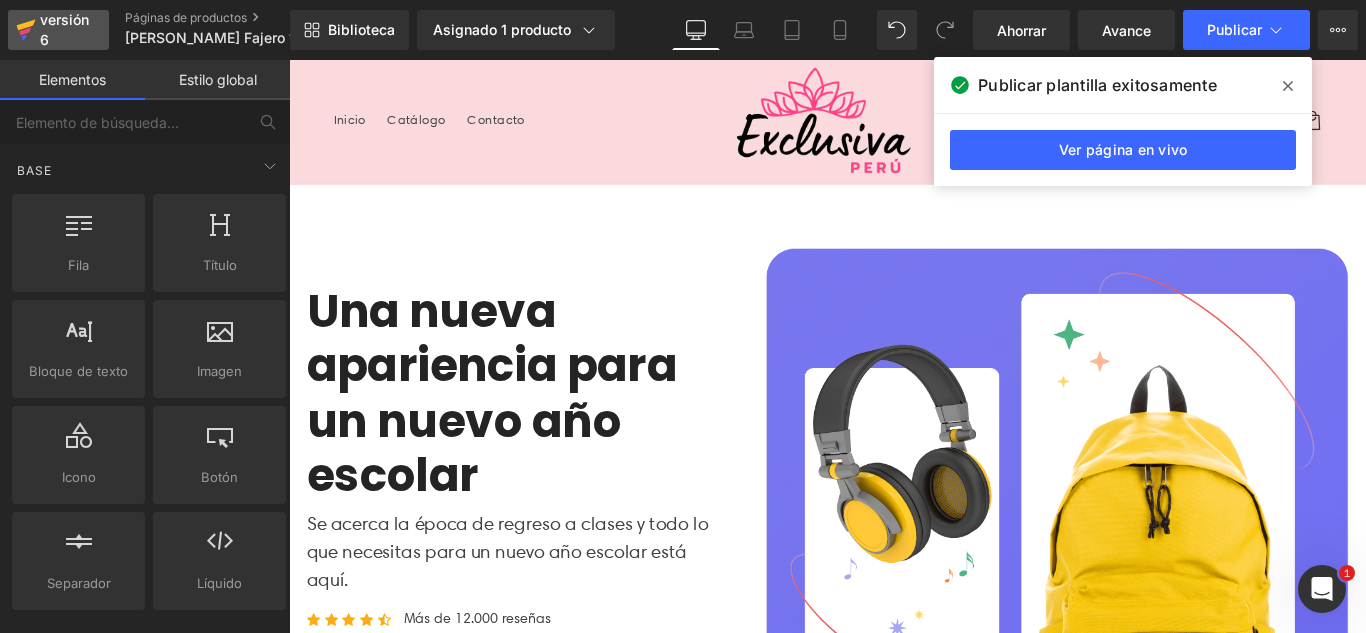 click on "versión 6" at bounding box center [66, 30] 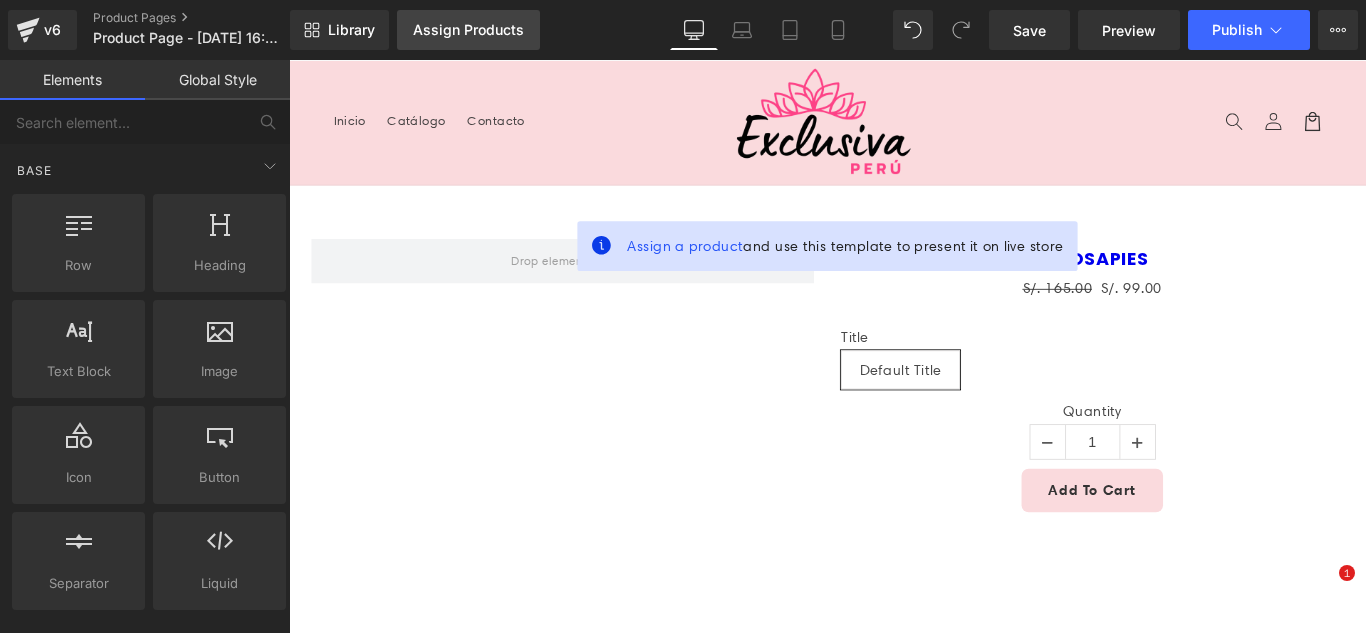 scroll, scrollTop: 0, scrollLeft: 0, axis: both 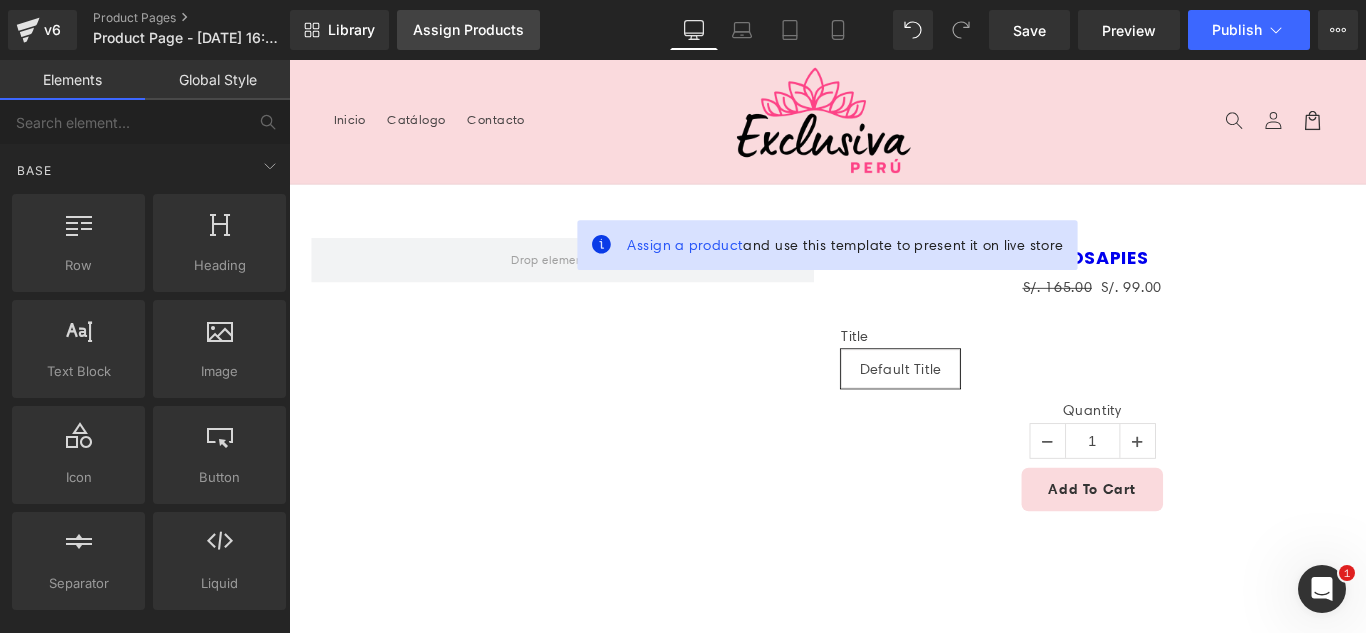 click on "Assign Products" at bounding box center (468, 30) 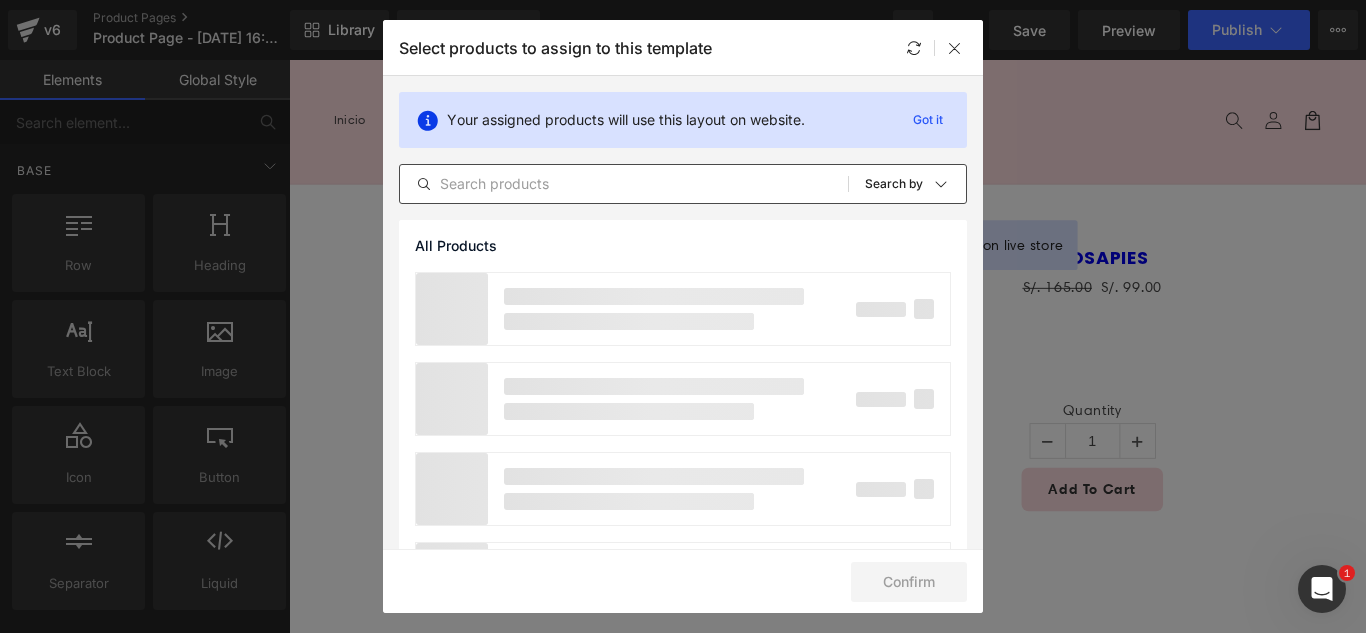 click at bounding box center (624, 184) 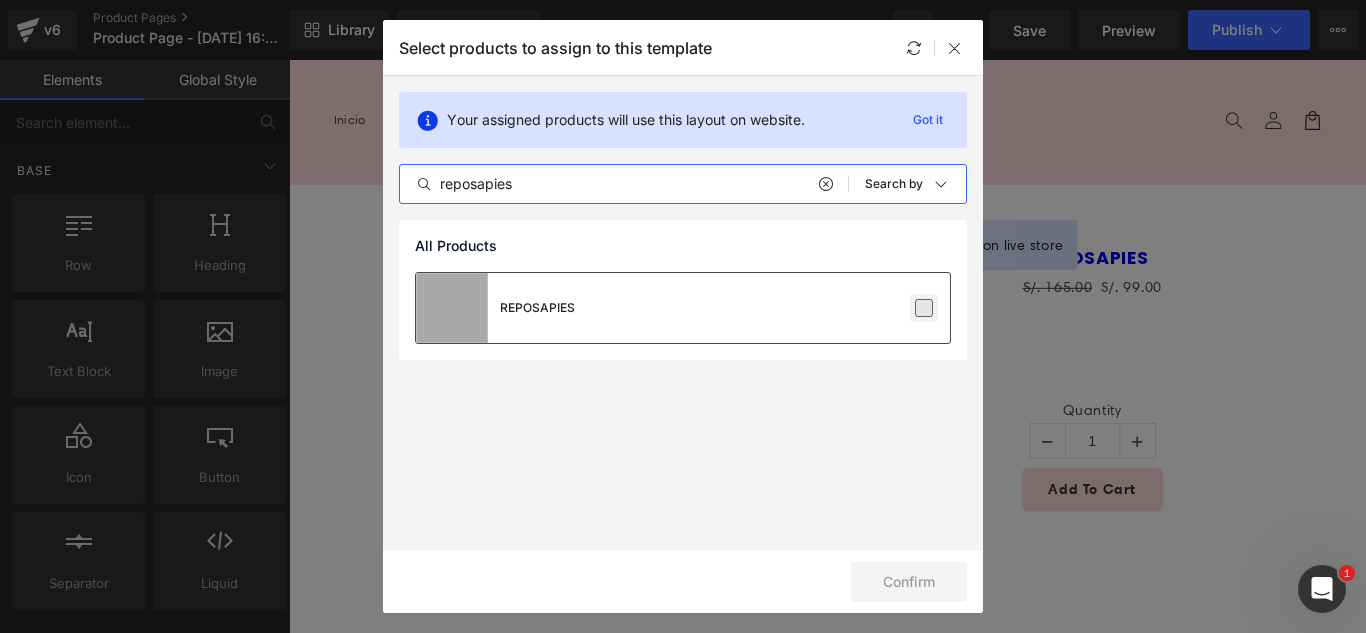 type on "reposapies" 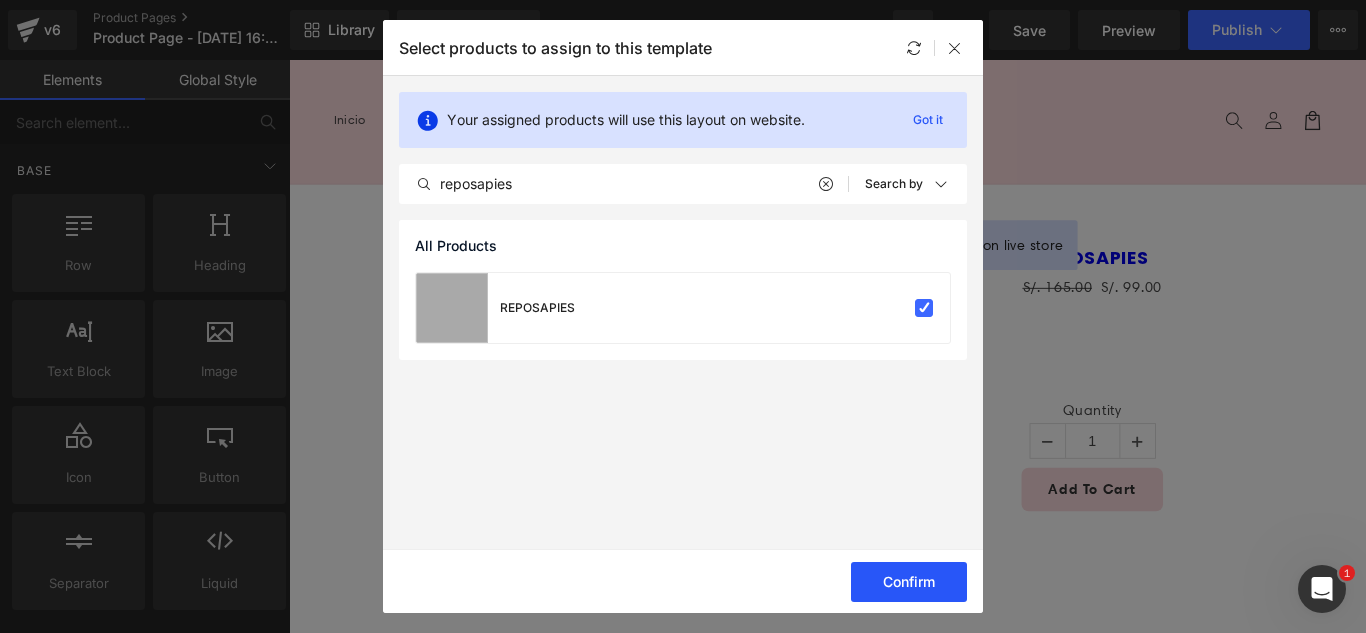 click on "Confirm" at bounding box center (909, 582) 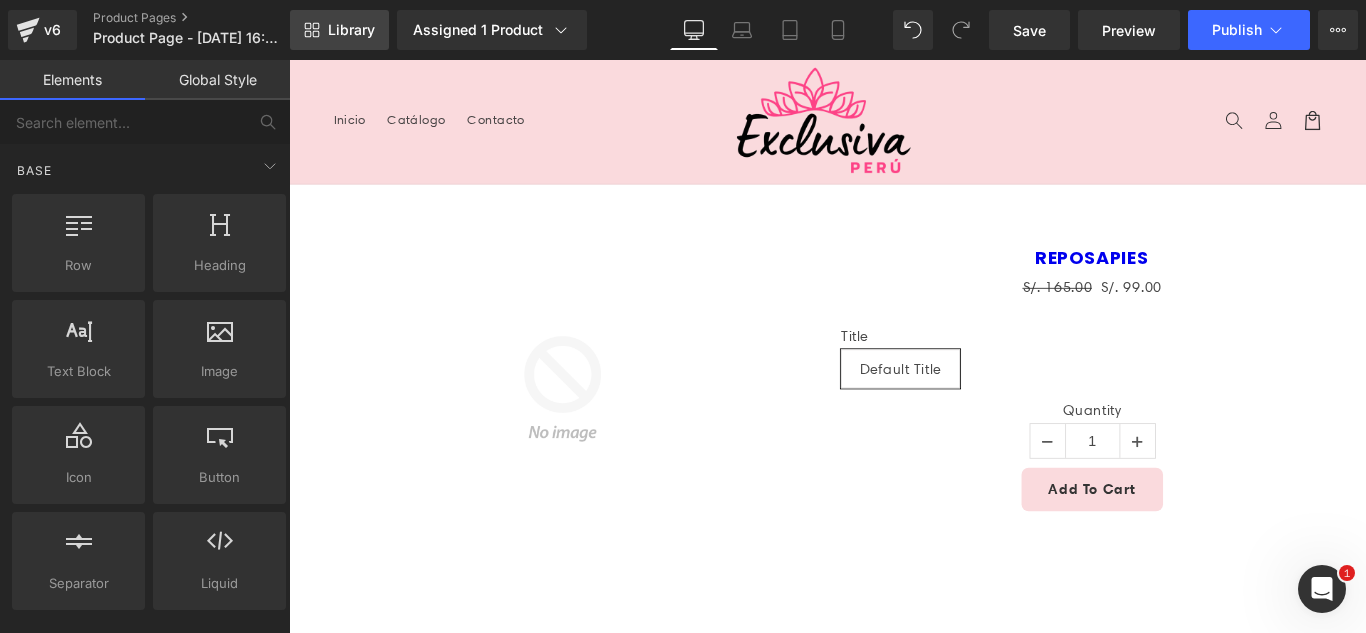 click on "Library" at bounding box center (351, 30) 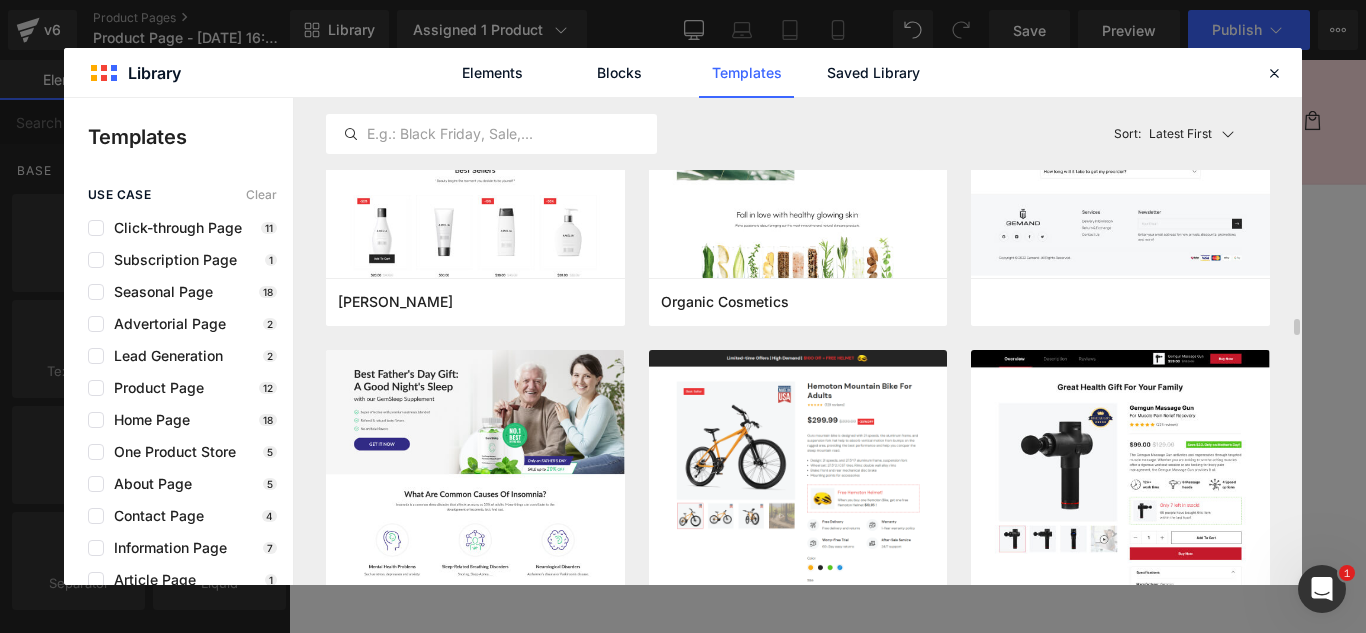 scroll, scrollTop: 6700, scrollLeft: 0, axis: vertical 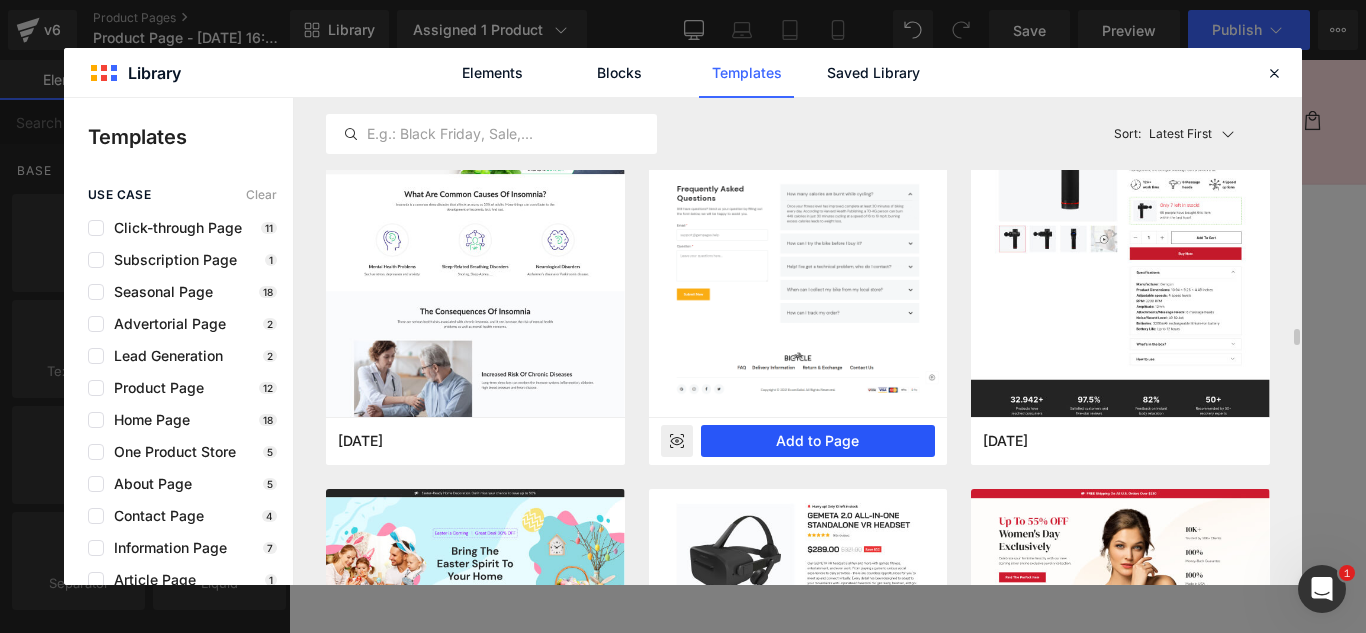 click on "Add to Page" at bounding box center [818, 441] 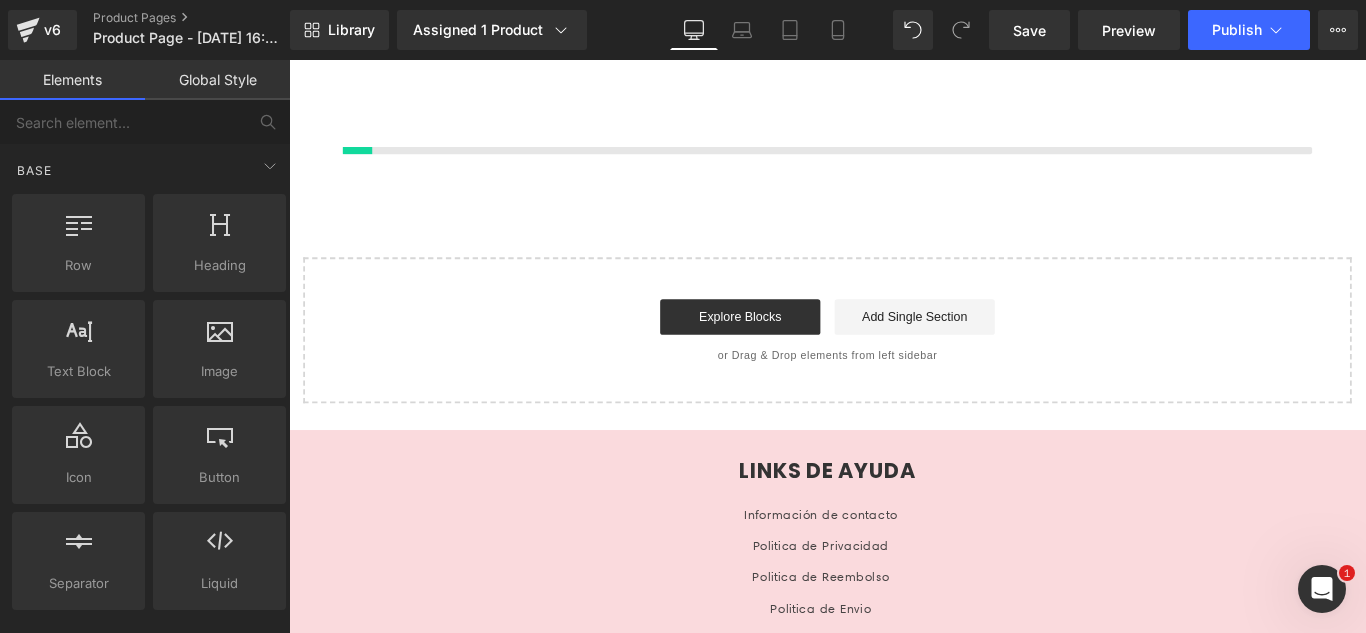 scroll, scrollTop: 569, scrollLeft: 0, axis: vertical 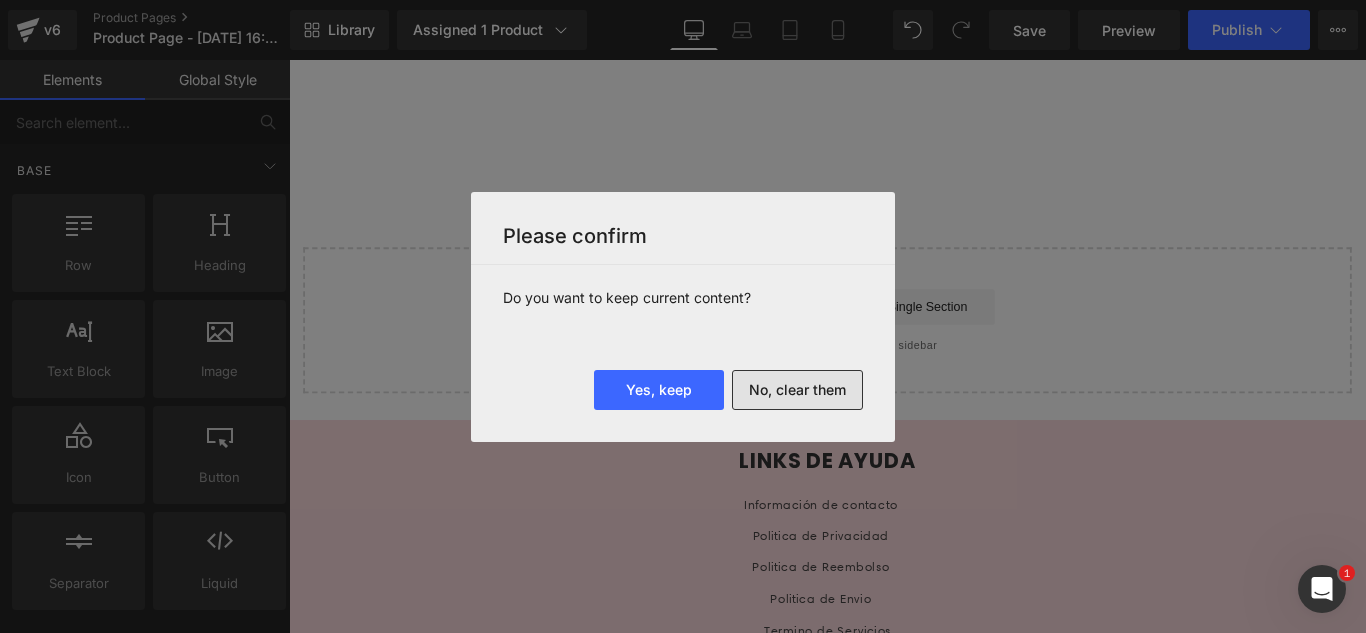 click on "No, clear them" at bounding box center [797, 390] 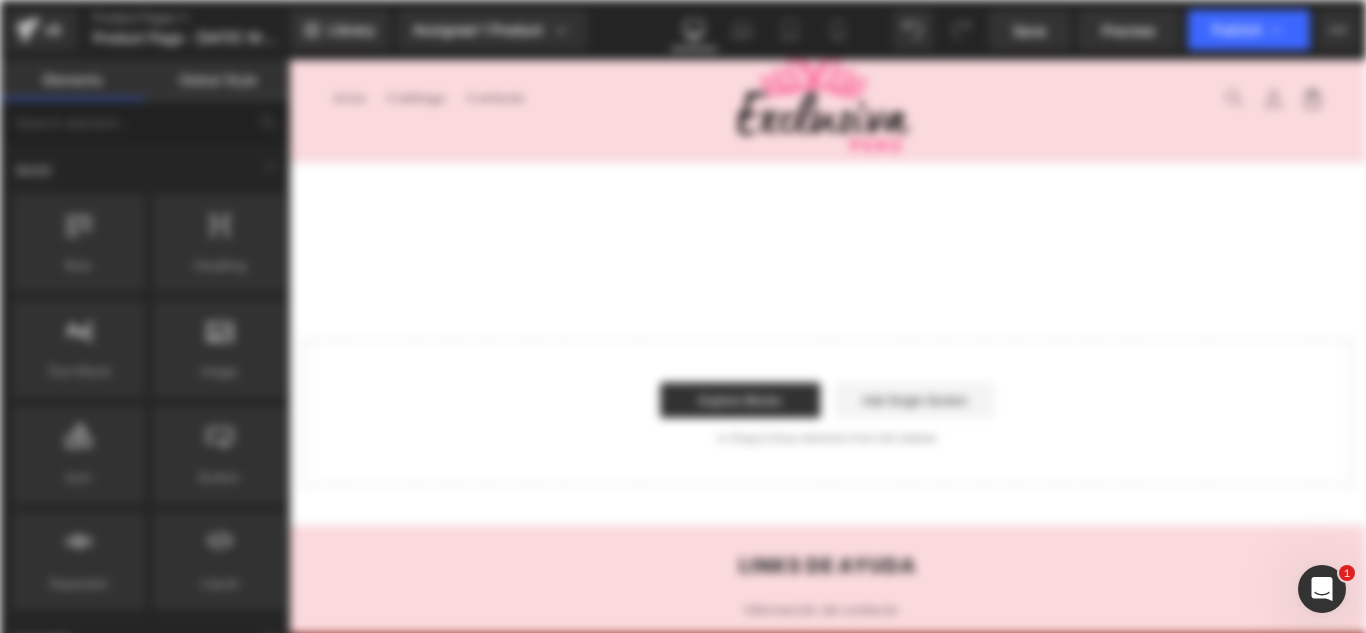scroll, scrollTop: 0, scrollLeft: 0, axis: both 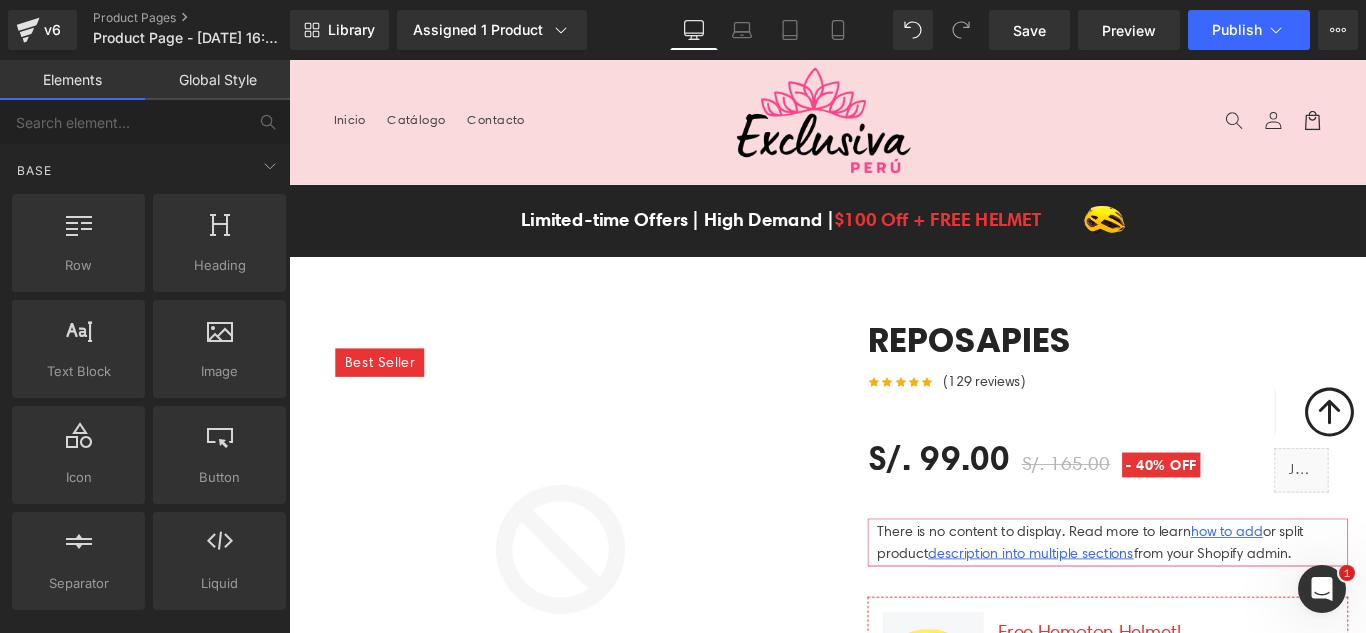 click on "Best Seller
(P) Image
Row
REPOSAPIES
(P) Title
Icon
Icon
Icon         Icon" at bounding box center [894, 885] 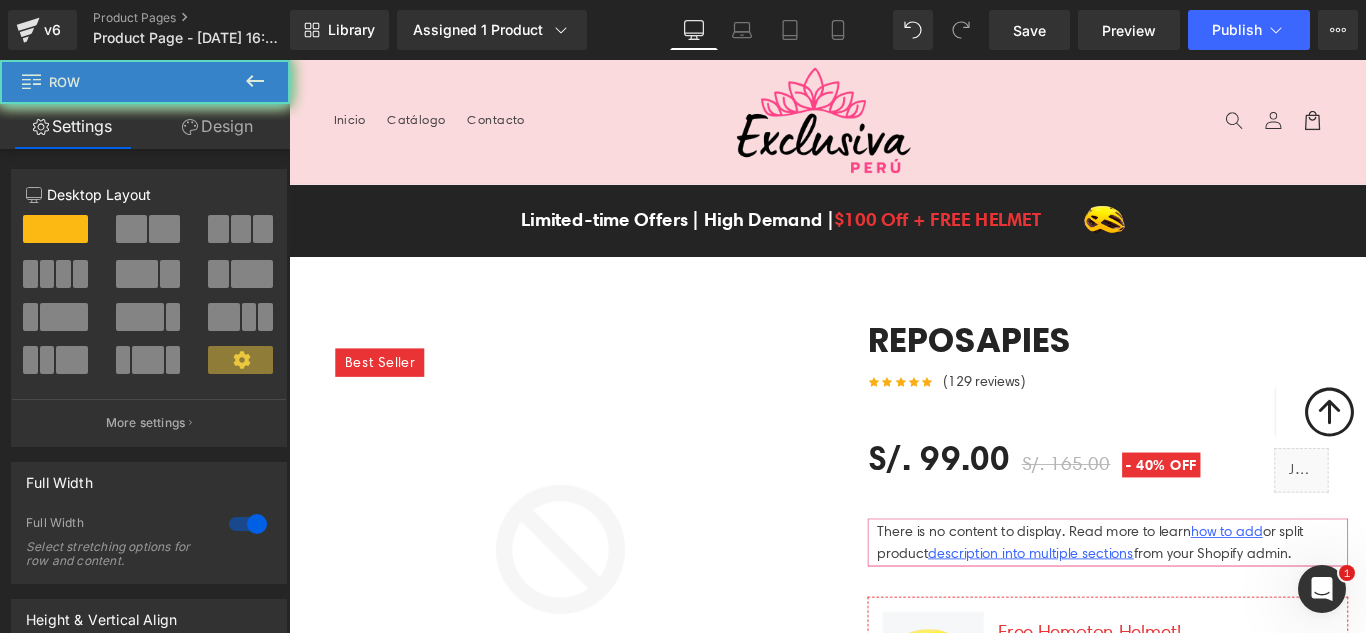 click on "Menu
Inicio
Catálogo
Contacto
Iniciar sesión
Inicio
Catálogo
Contacto" at bounding box center (894, 129) 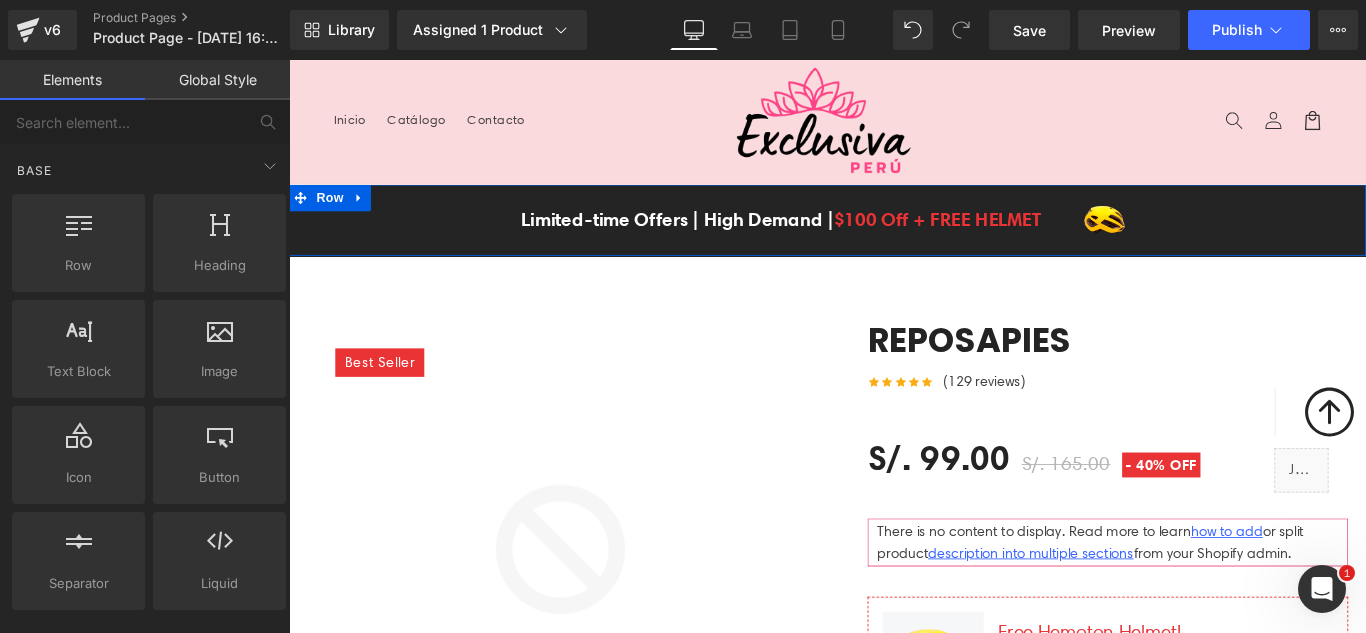 drag, startPoint x: 358, startPoint y: 210, endPoint x: 368, endPoint y: 219, distance: 13.453624 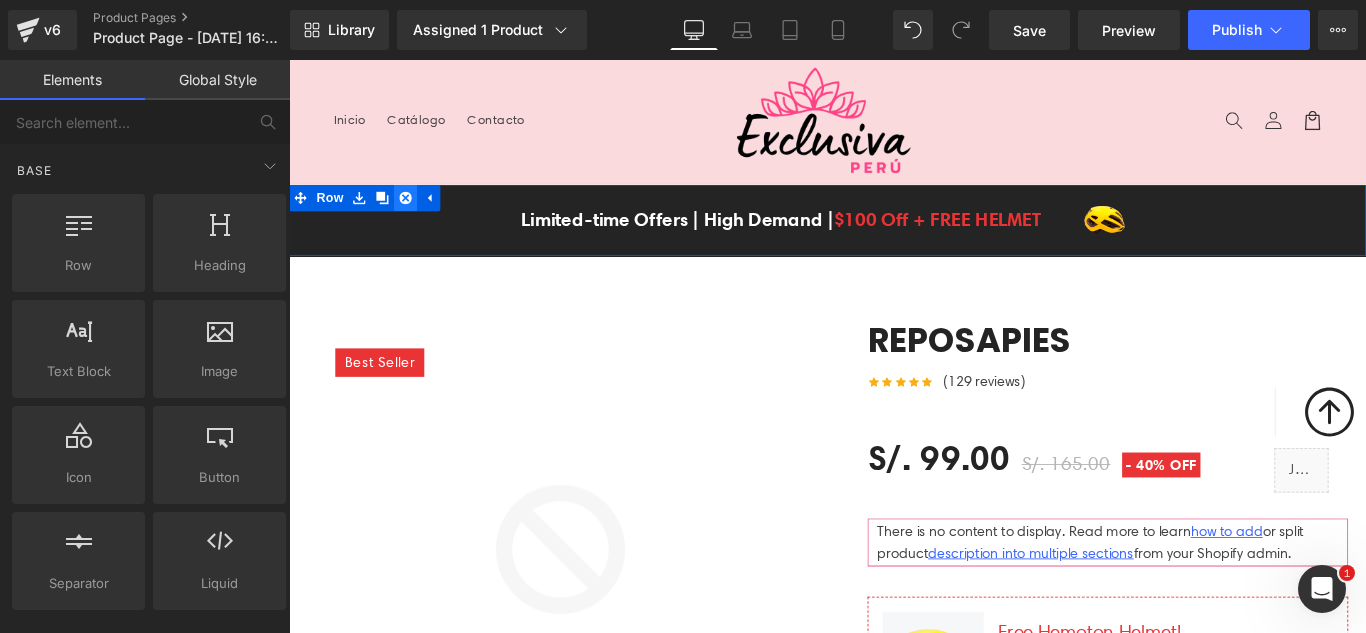 click 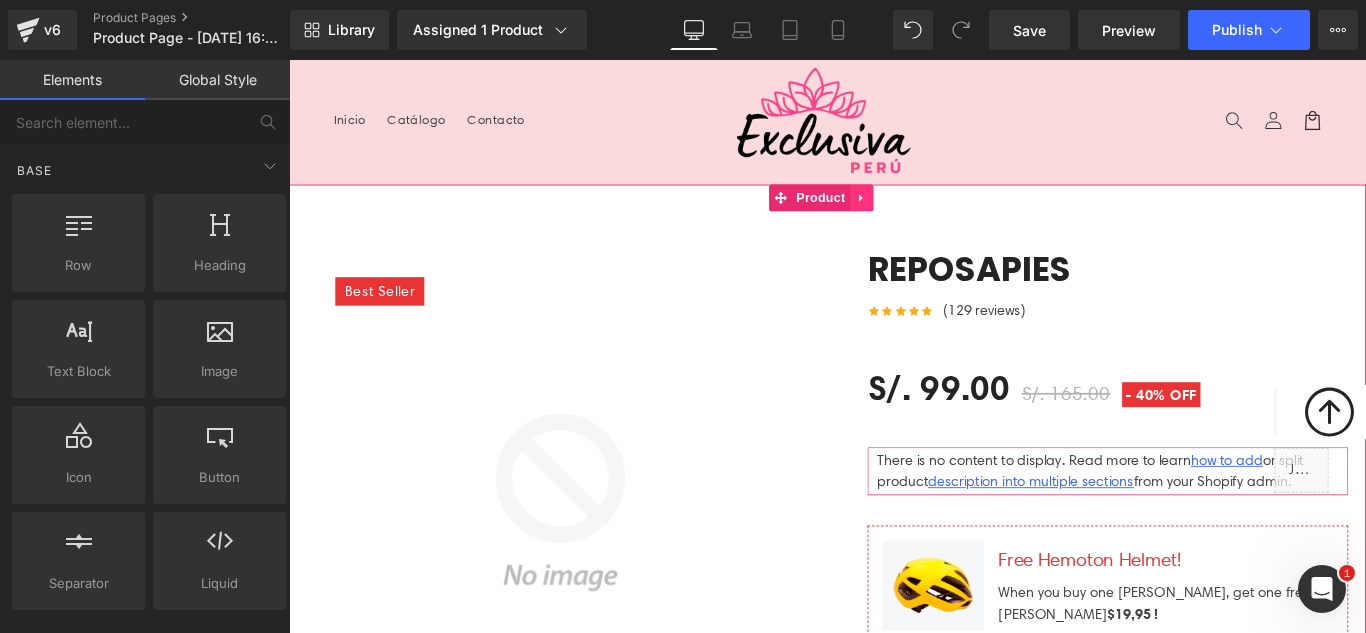click 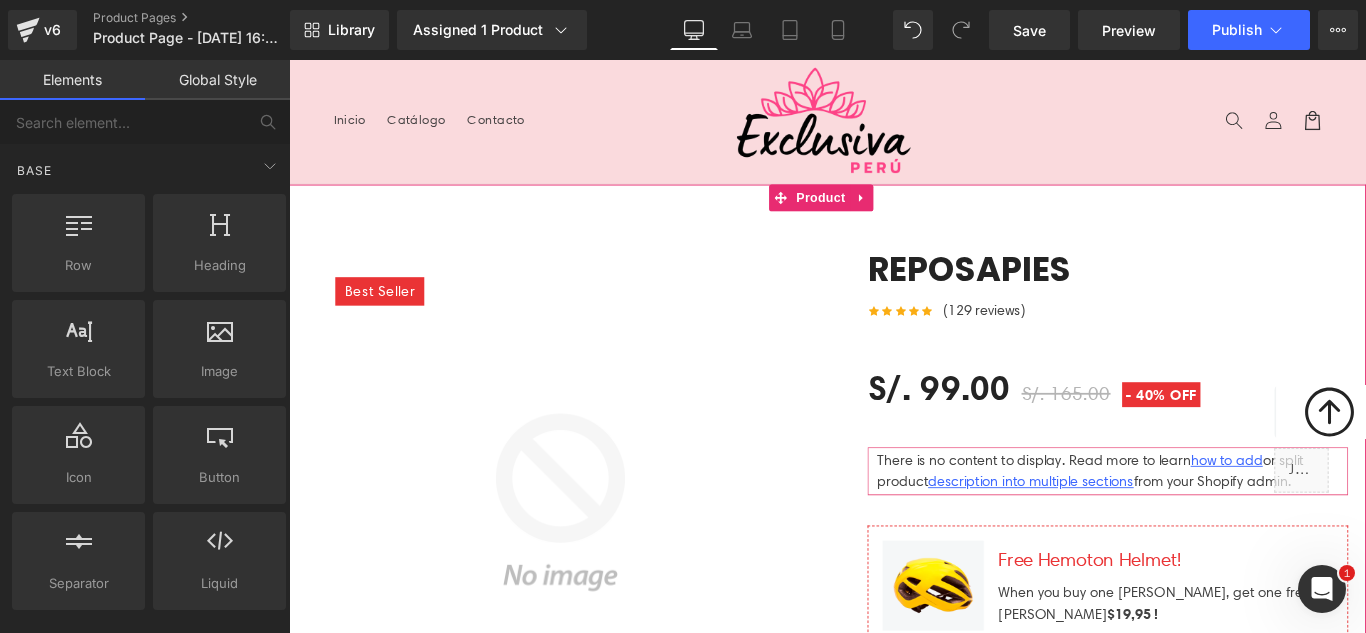 drag, startPoint x: 932, startPoint y: 217, endPoint x: 955, endPoint y: 213, distance: 23.345236 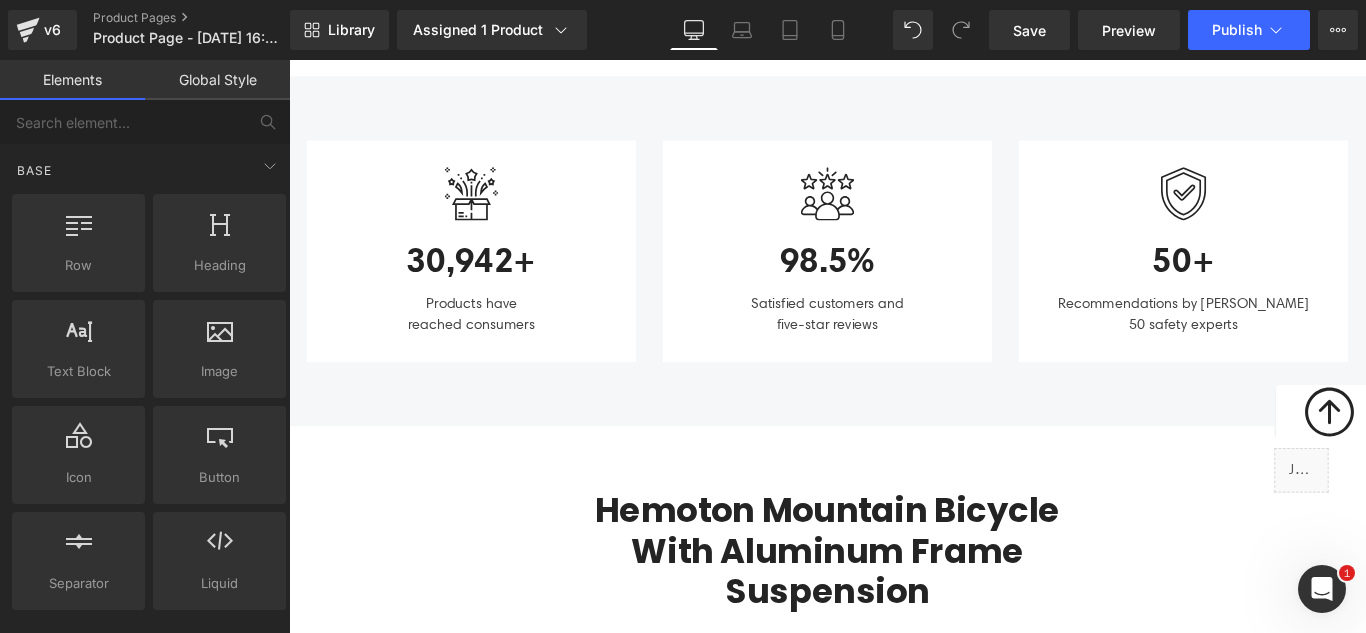 scroll, scrollTop: 1000, scrollLeft: 0, axis: vertical 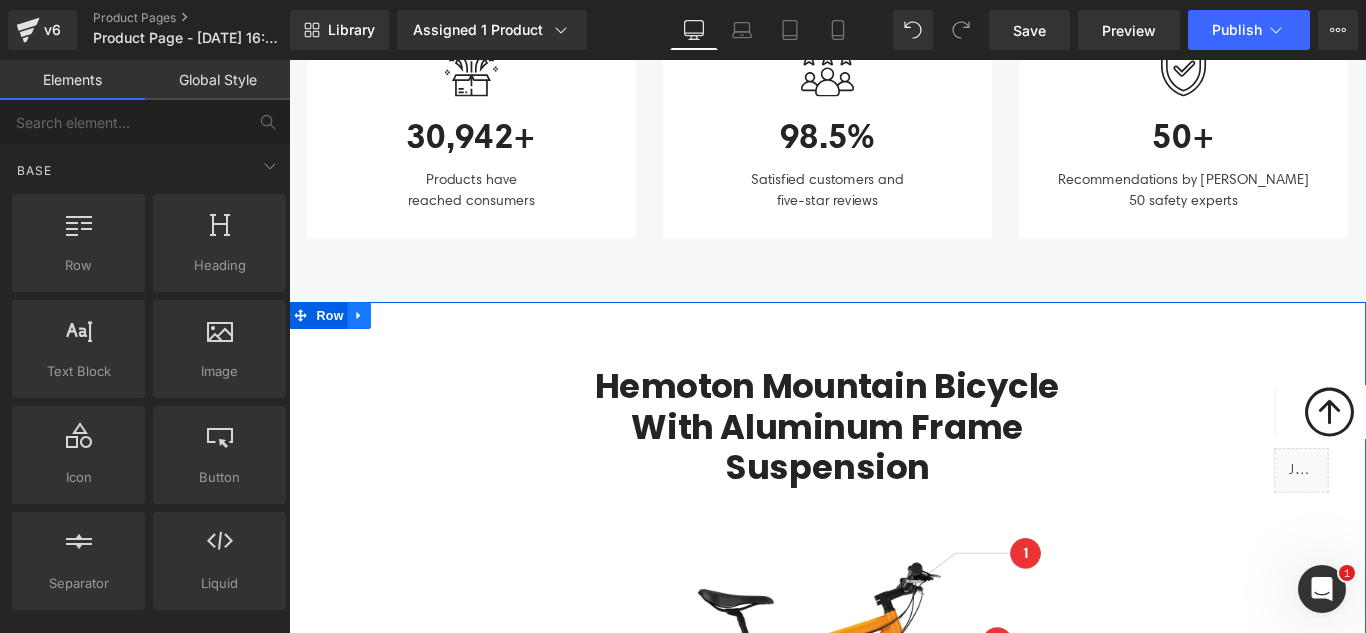 click 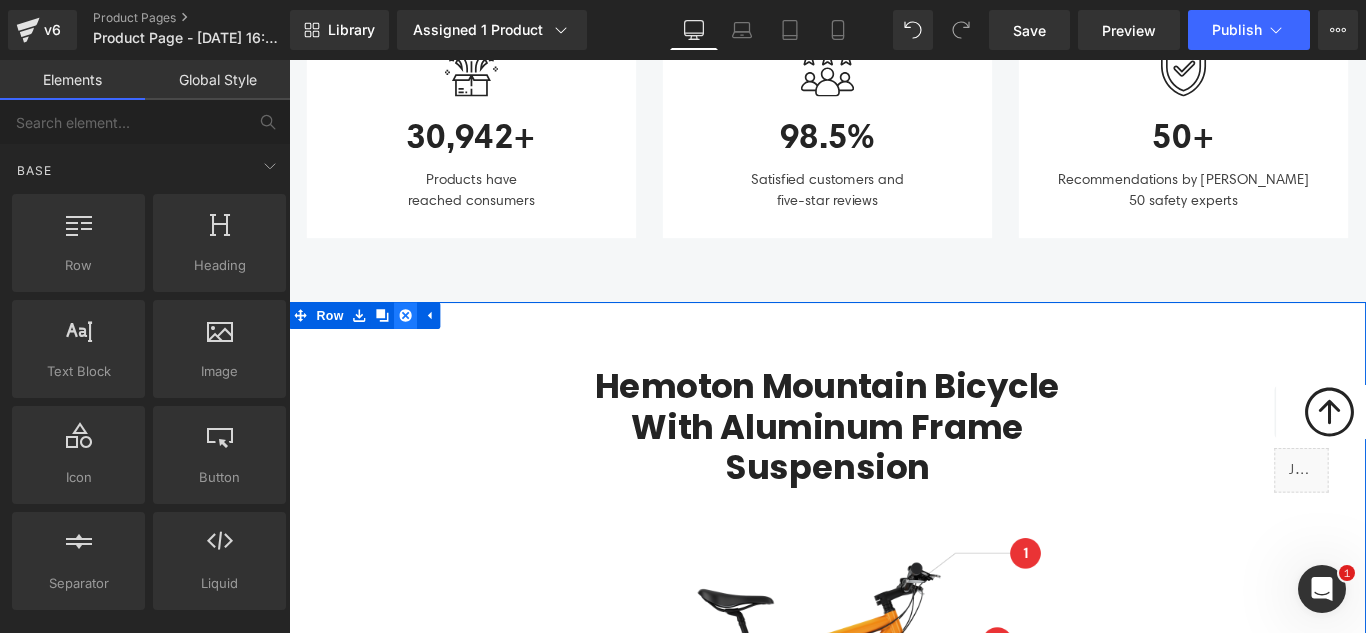 click 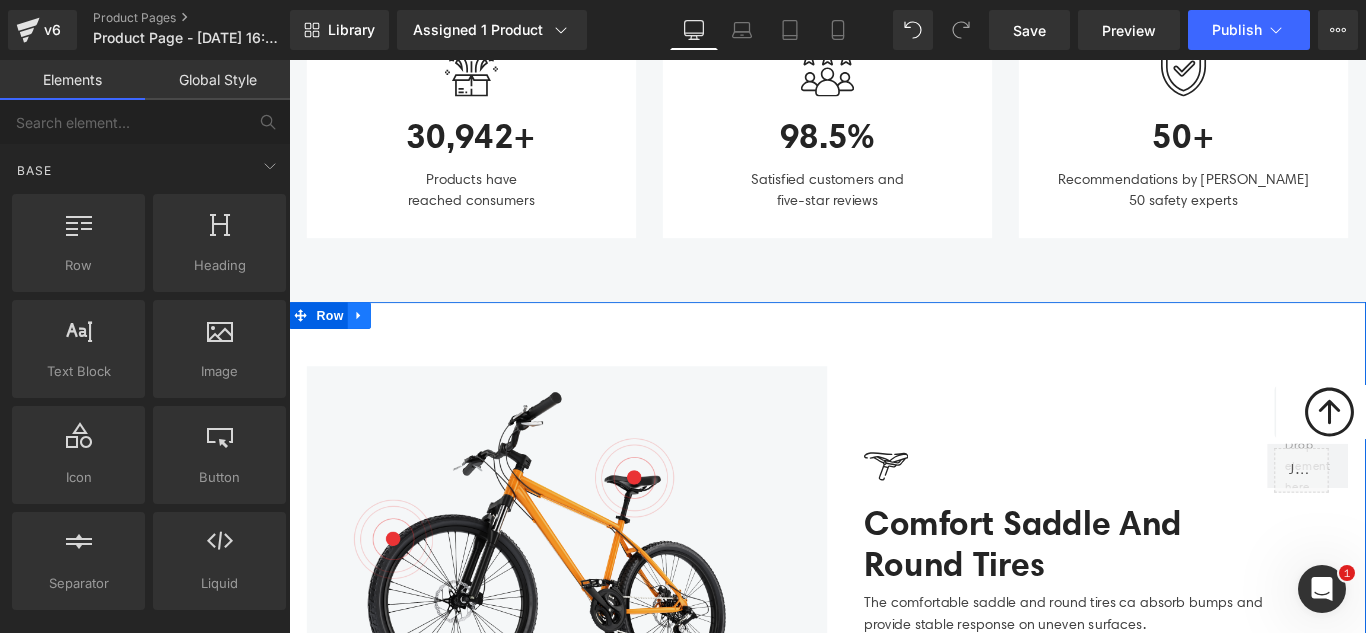 click at bounding box center (368, 347) 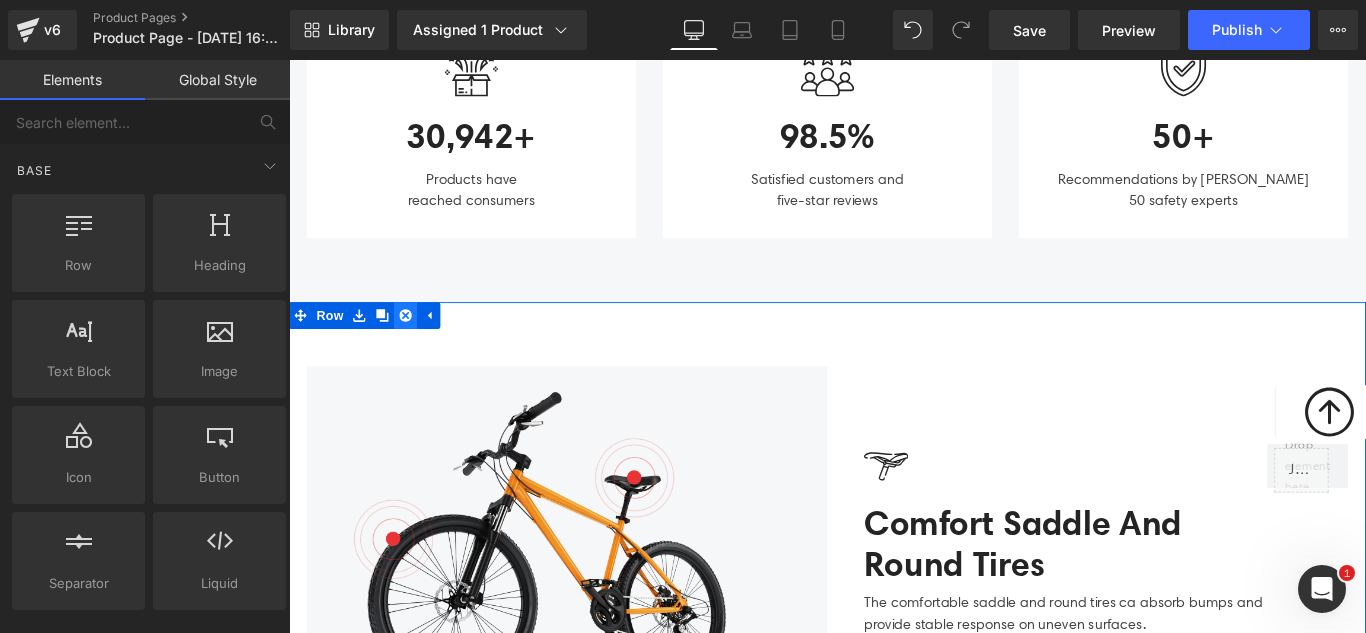 click at bounding box center (420, 347) 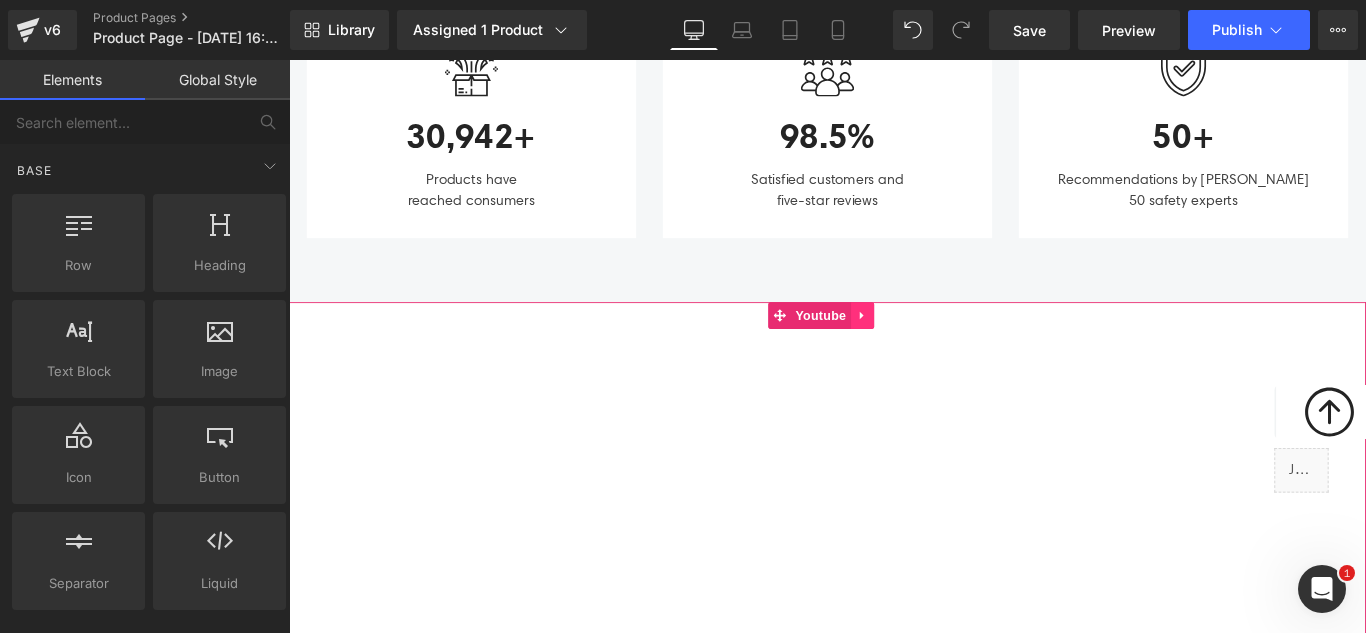 click 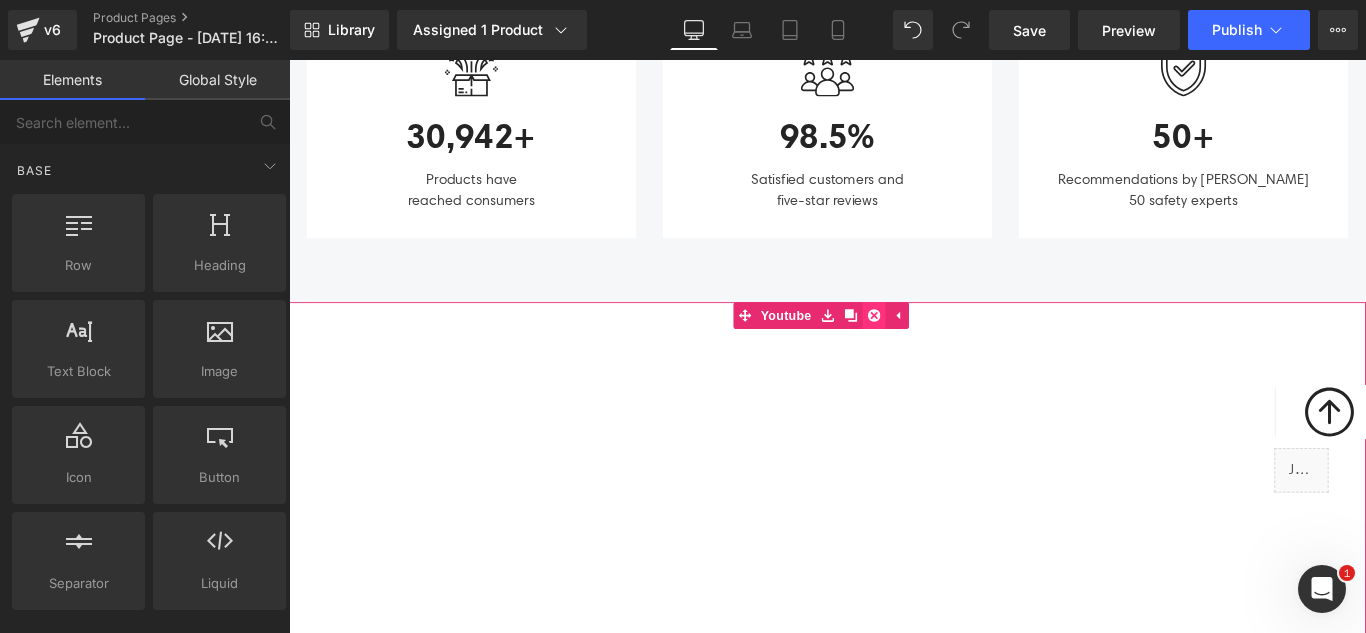 click 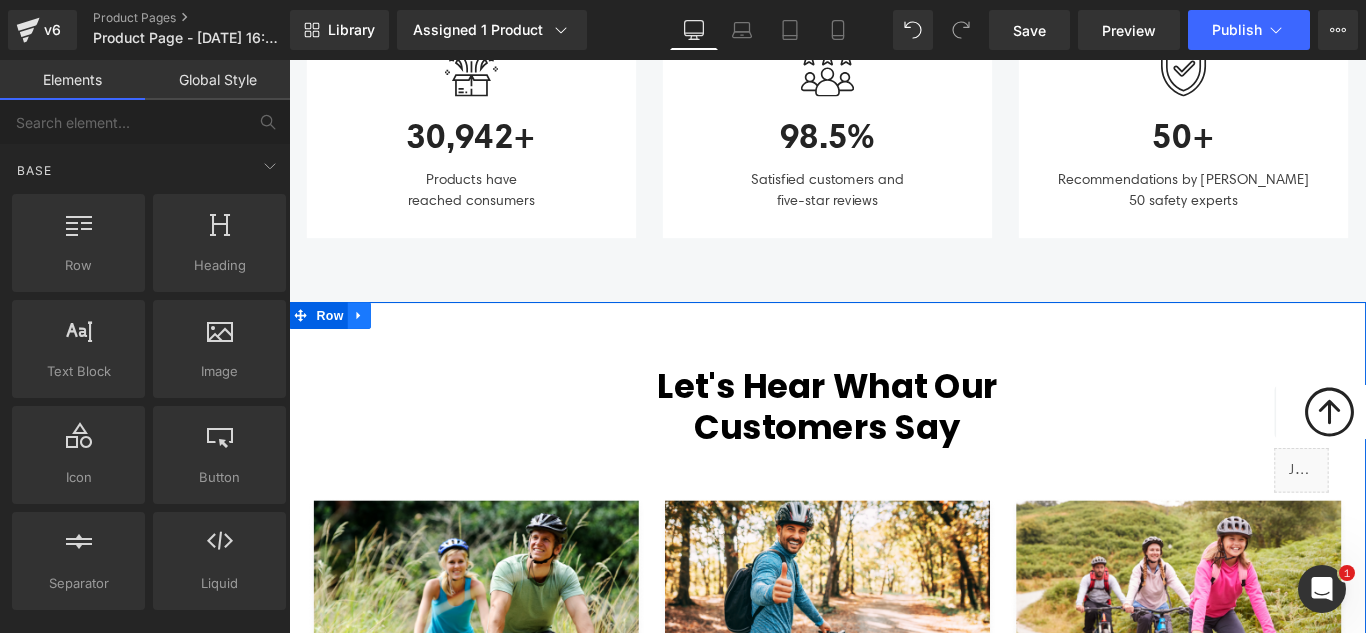 click at bounding box center (368, 347) 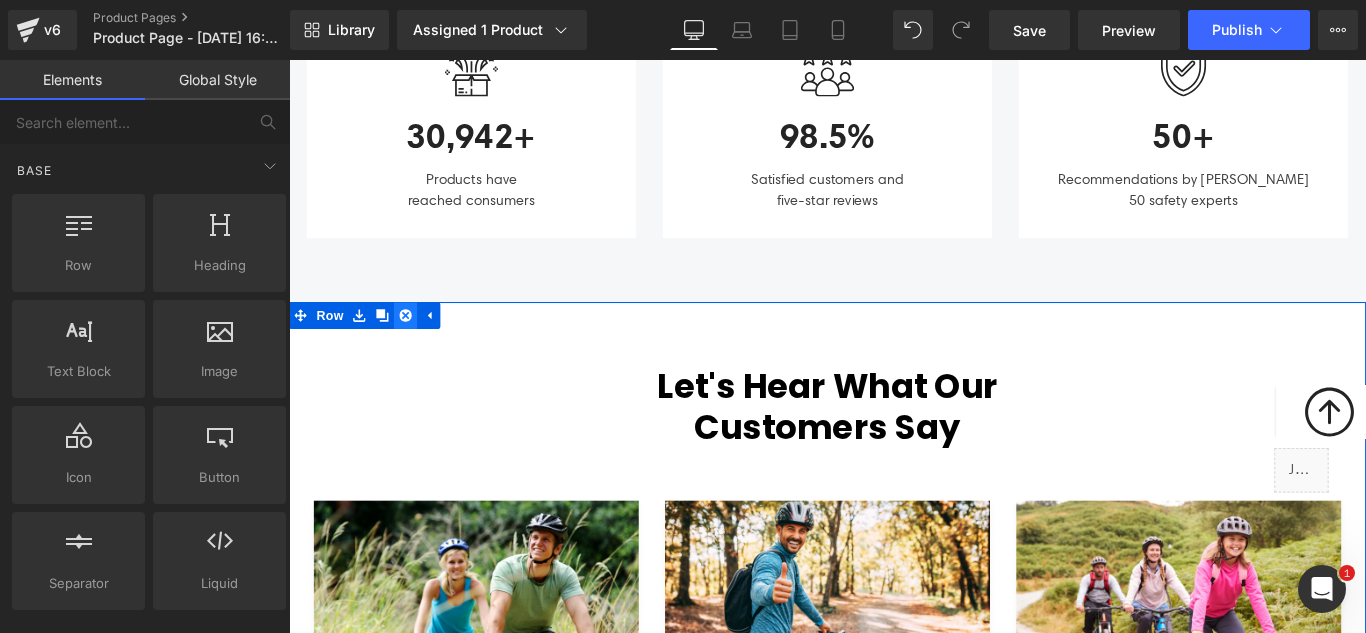 click 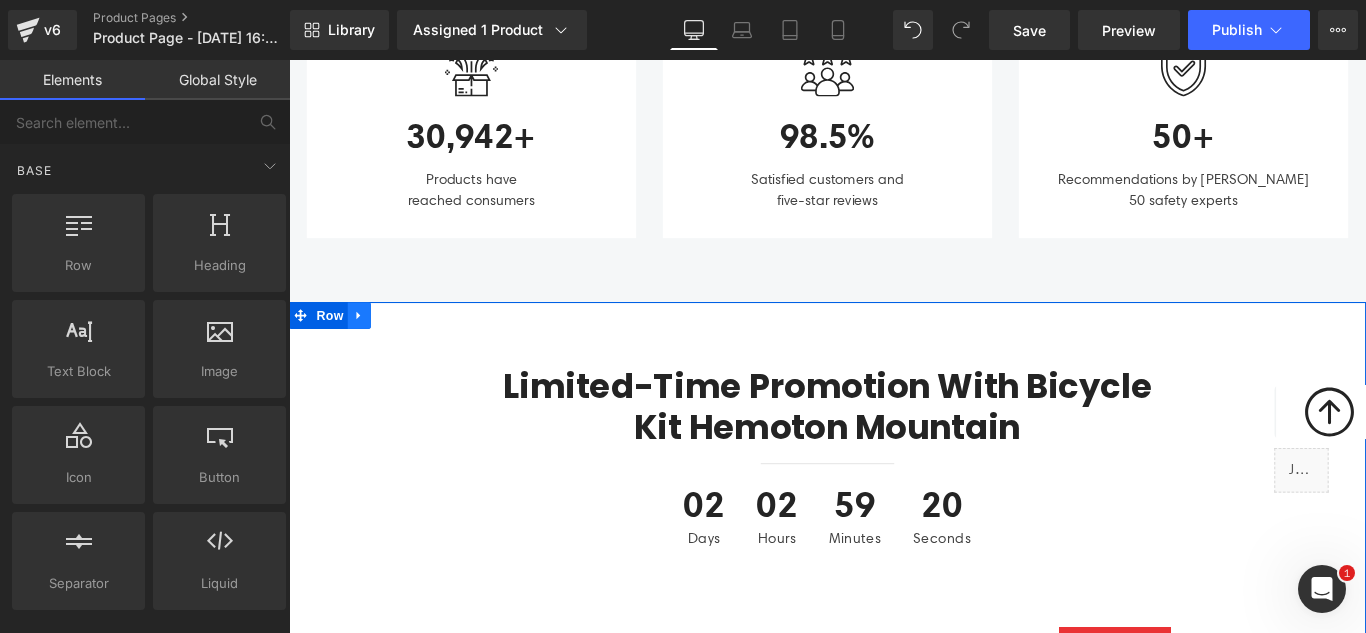 click at bounding box center (368, 347) 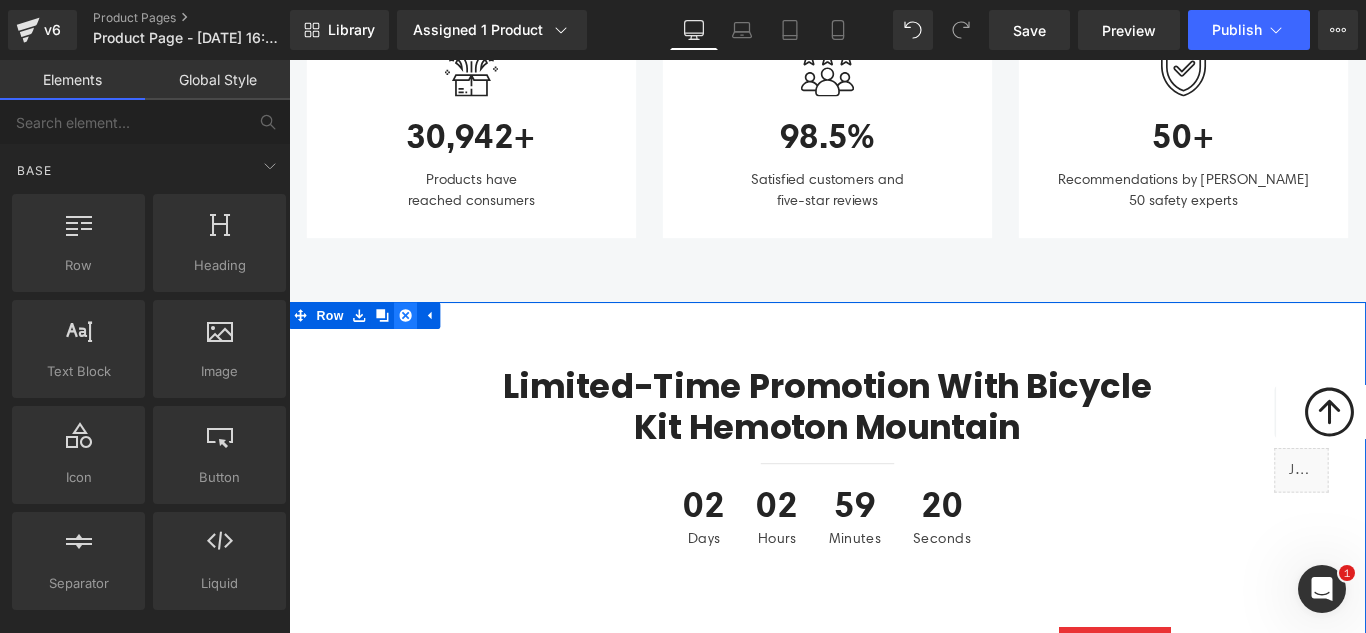 click at bounding box center [420, 347] 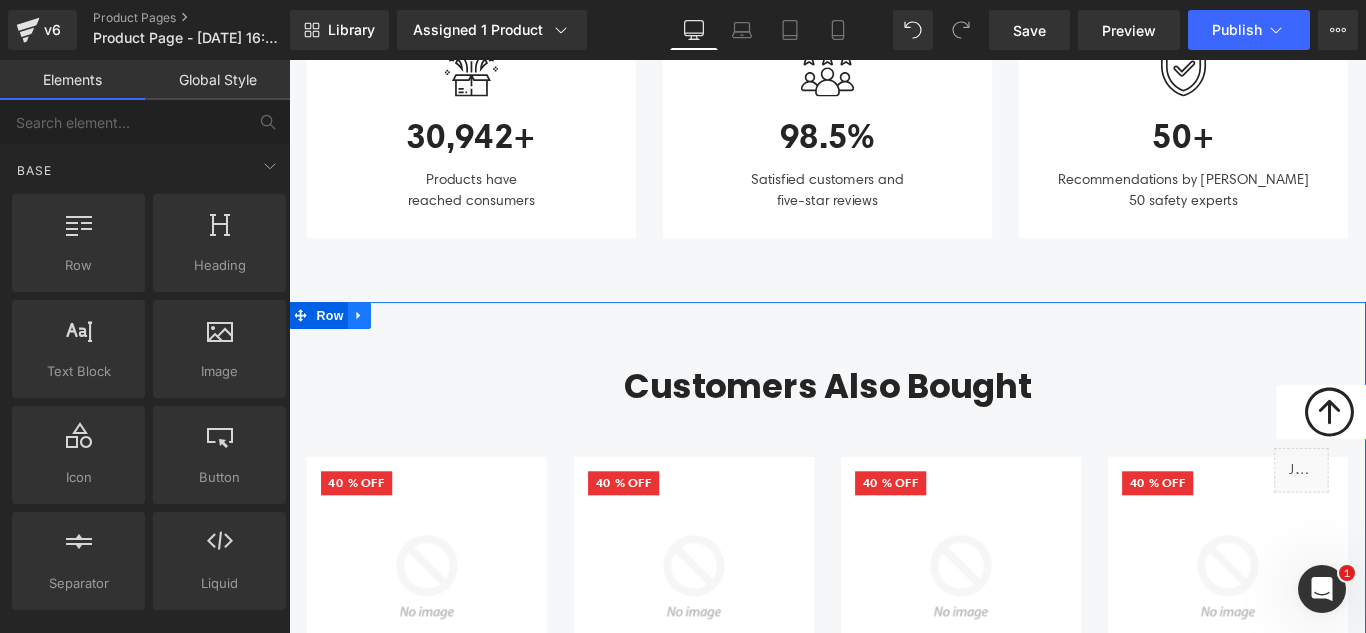 click 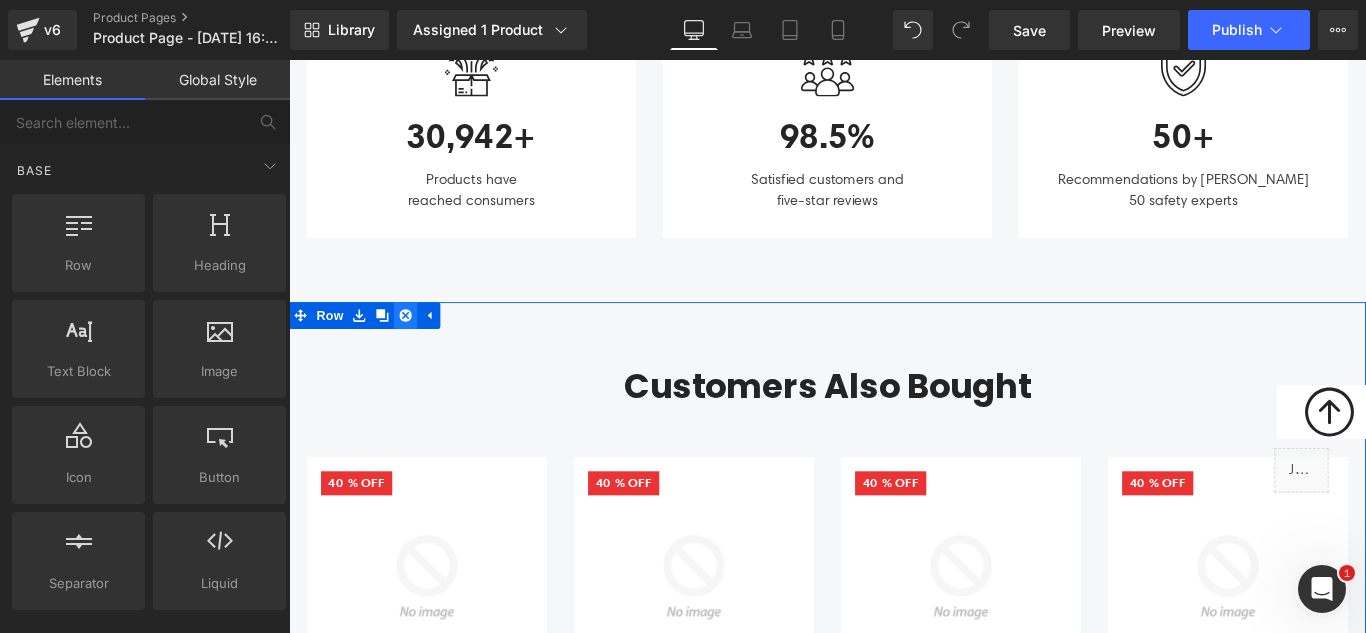 click at bounding box center (420, 347) 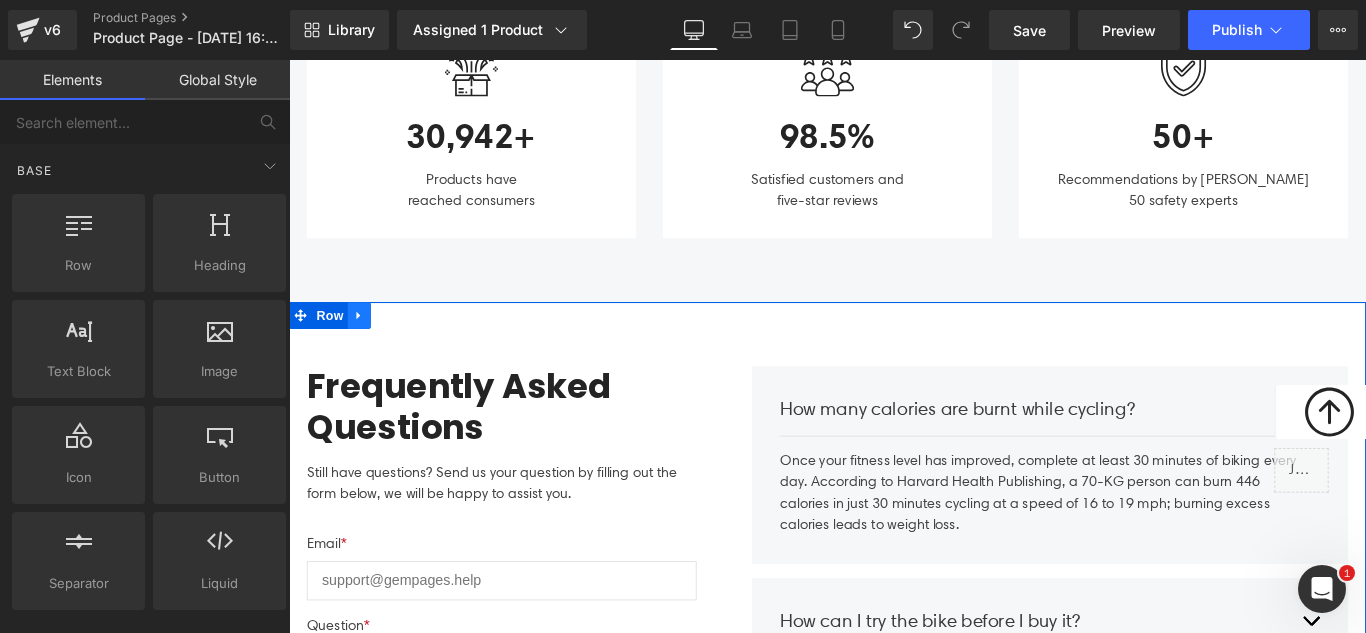 click 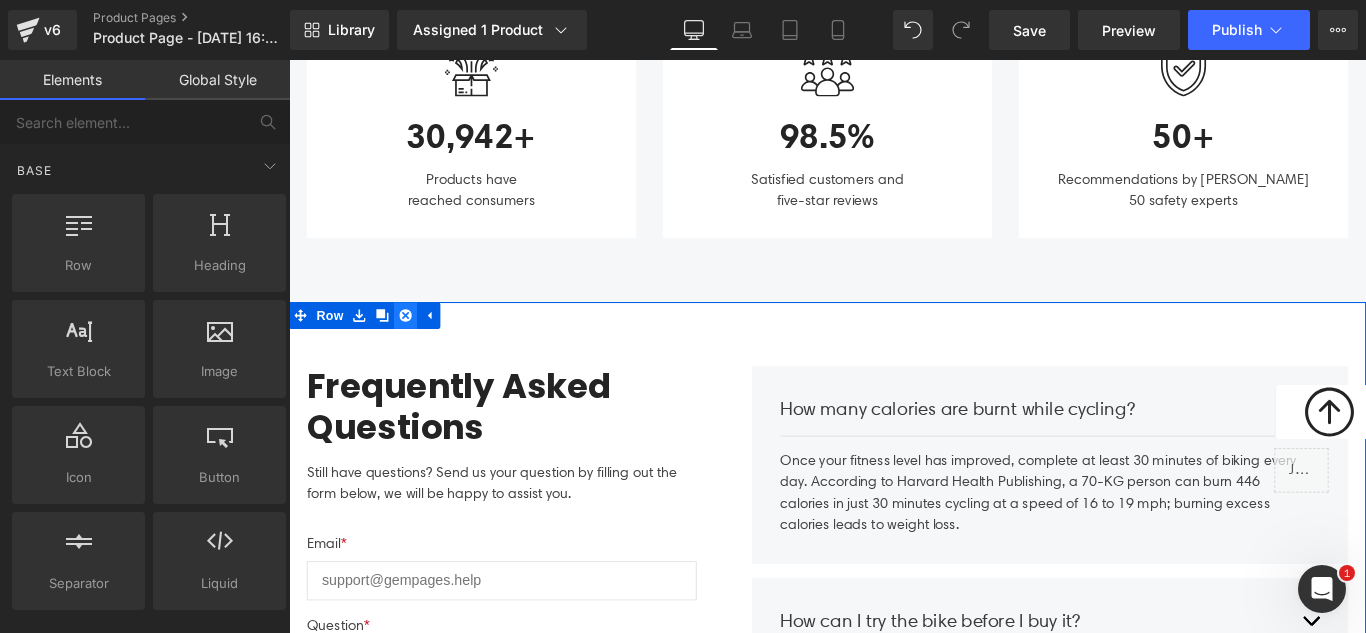 click 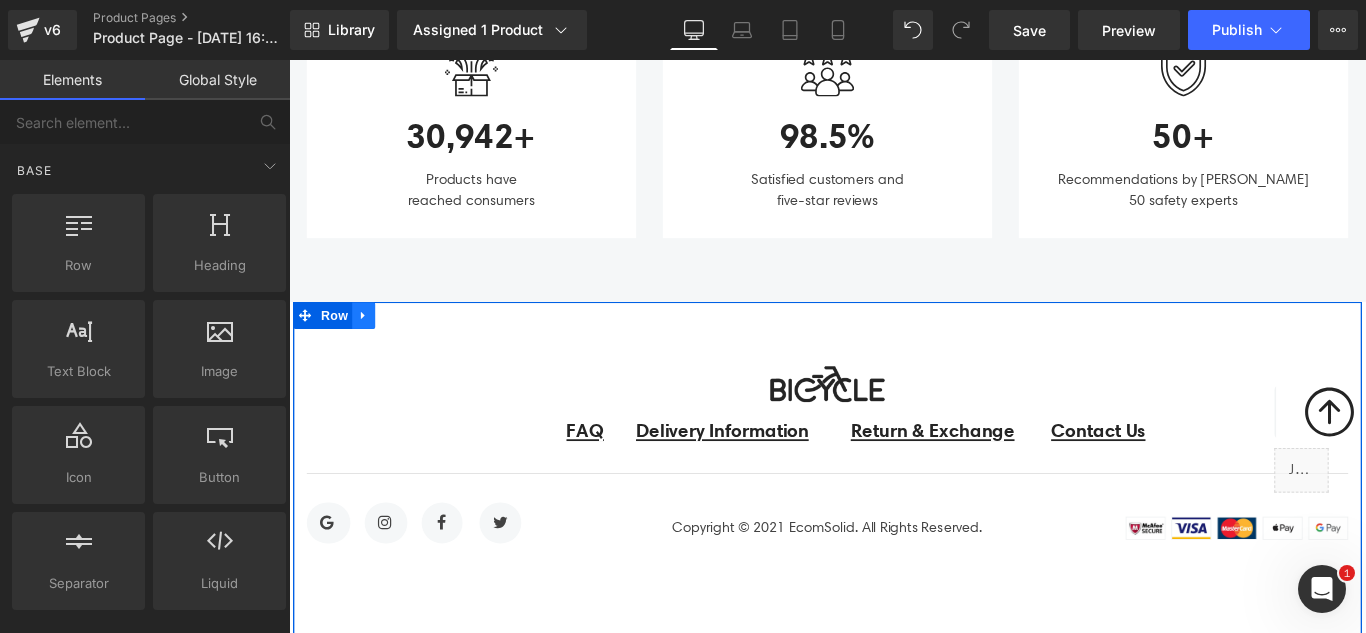 click 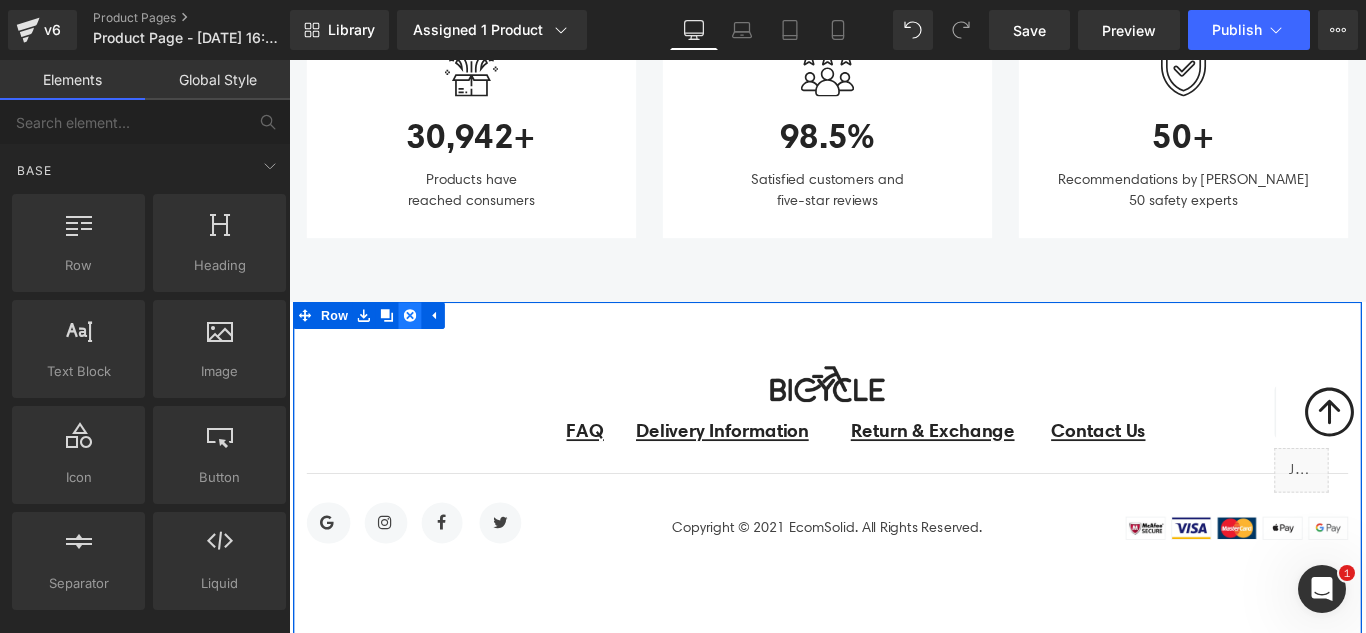 click 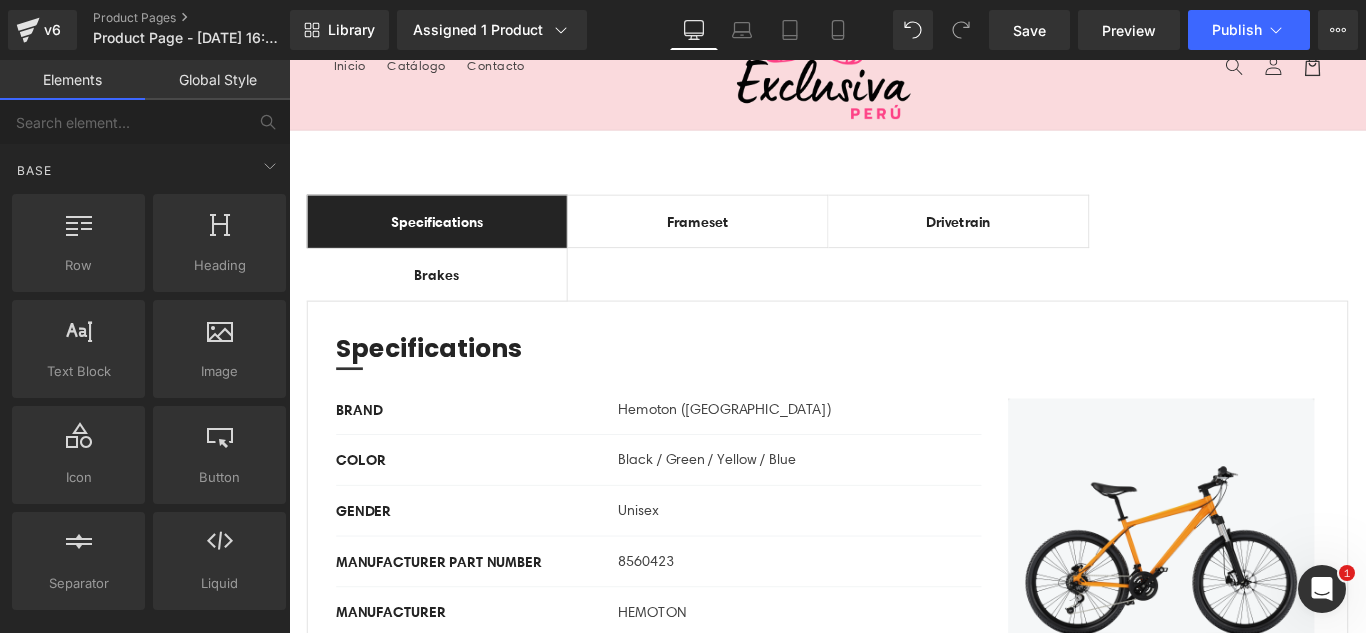 scroll, scrollTop: 0, scrollLeft: 0, axis: both 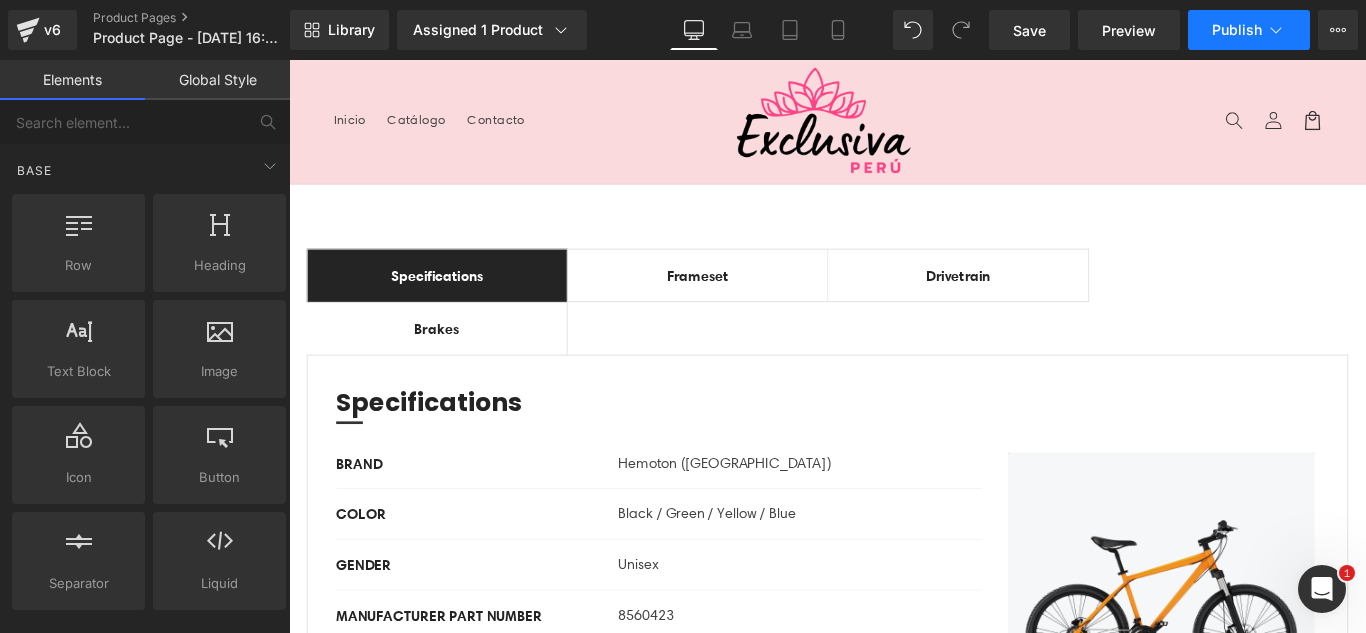 click on "Publish" at bounding box center (1237, 30) 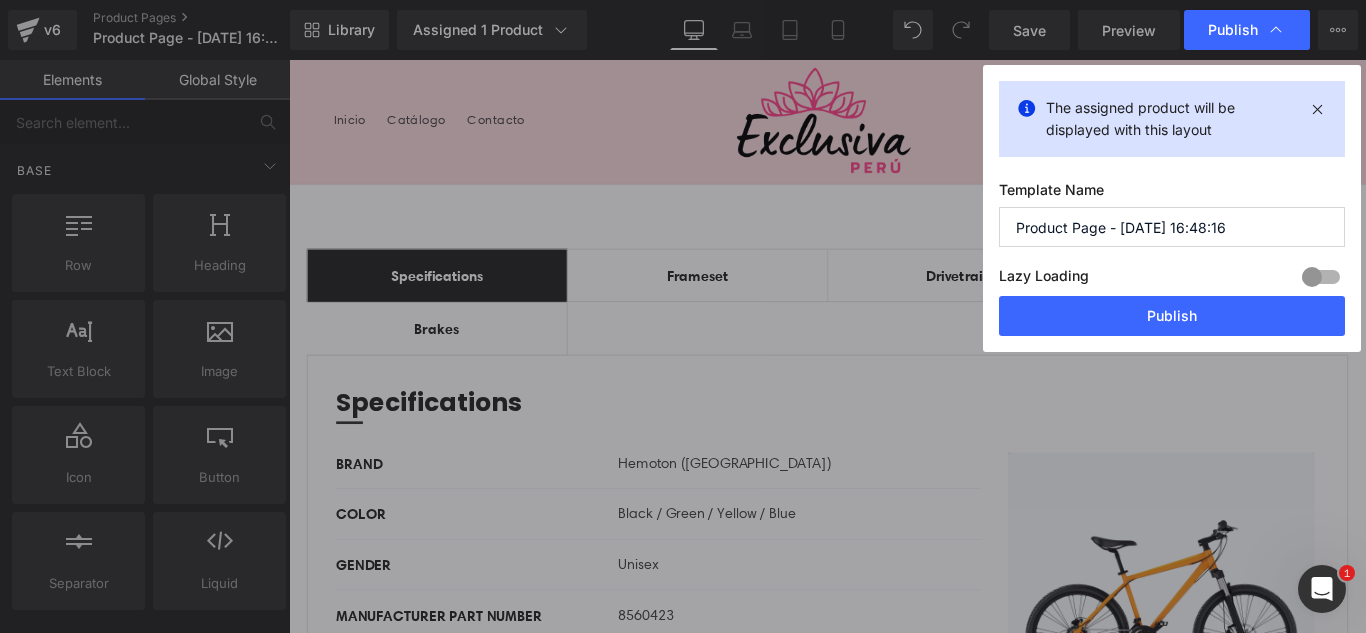 click on "Product Page - Jul 19, 16:48:16" at bounding box center (1172, 227) 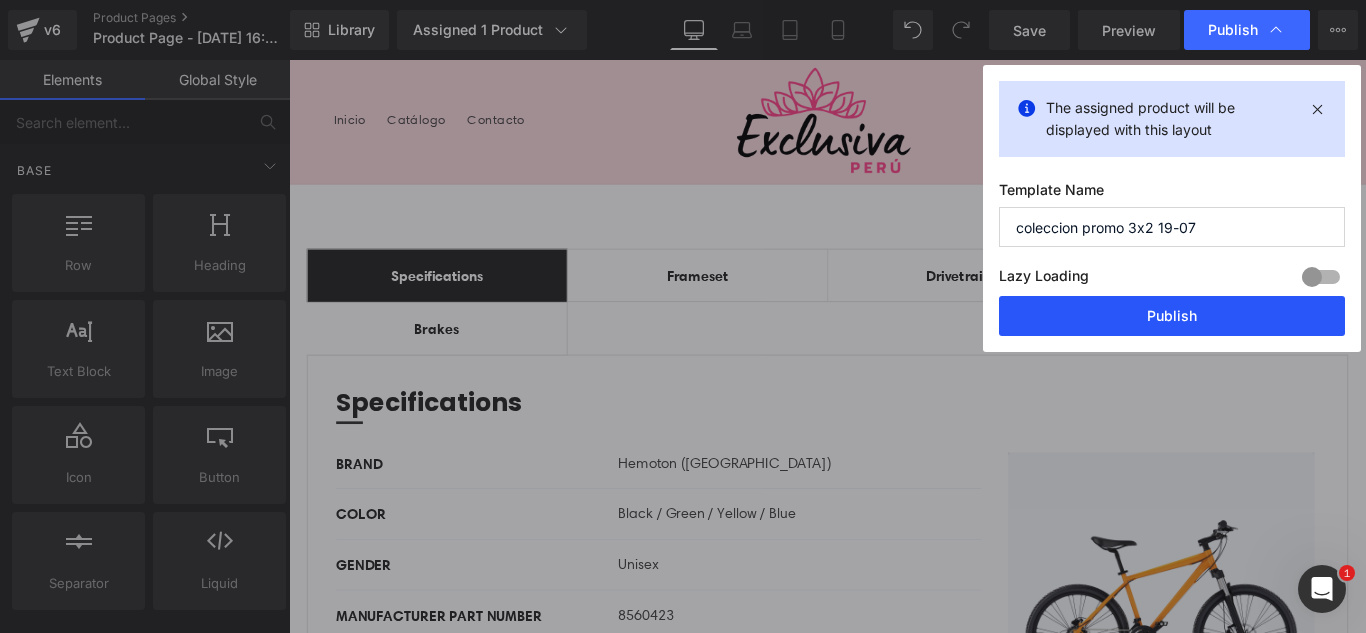type on "coleccion promo 3x2 19-07" 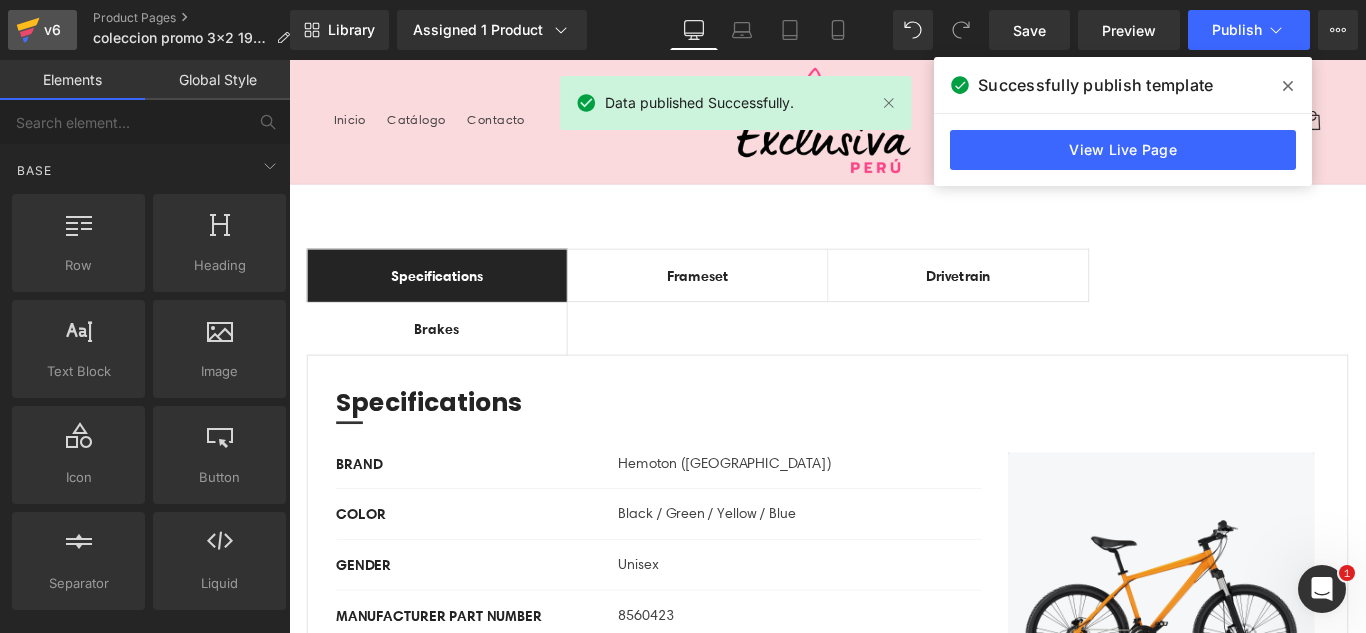 click on "v6" at bounding box center (52, 30) 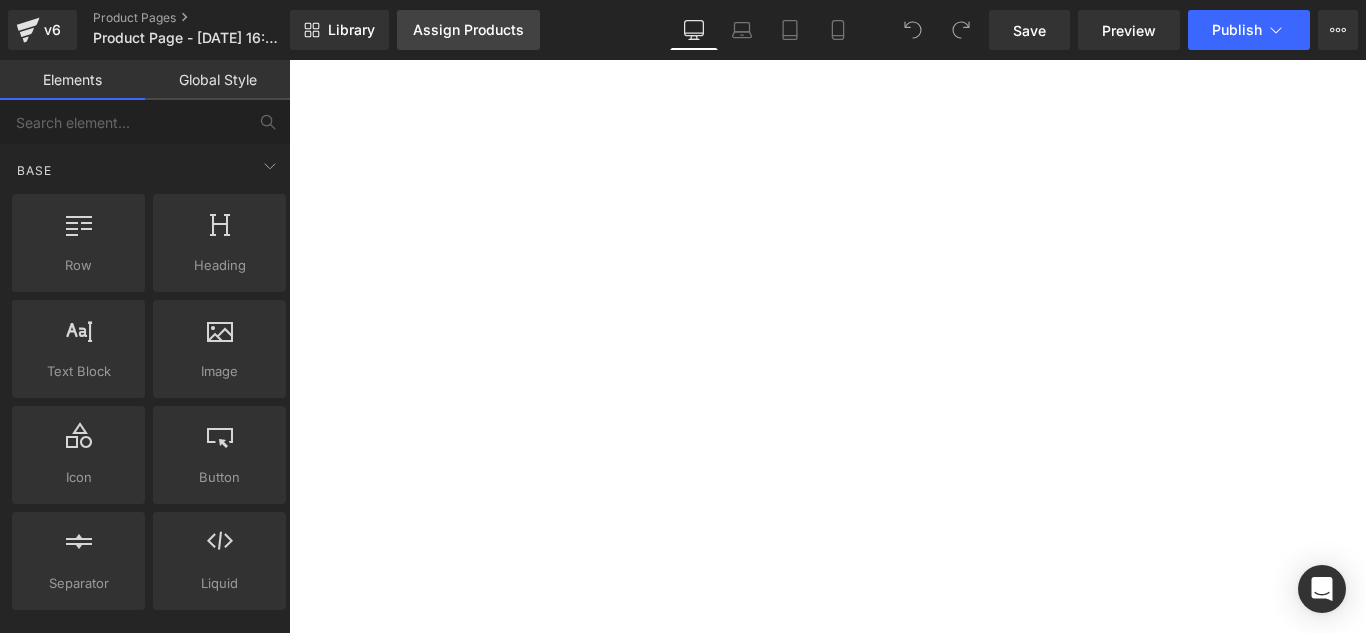 click on "Assign Products" at bounding box center [468, 30] 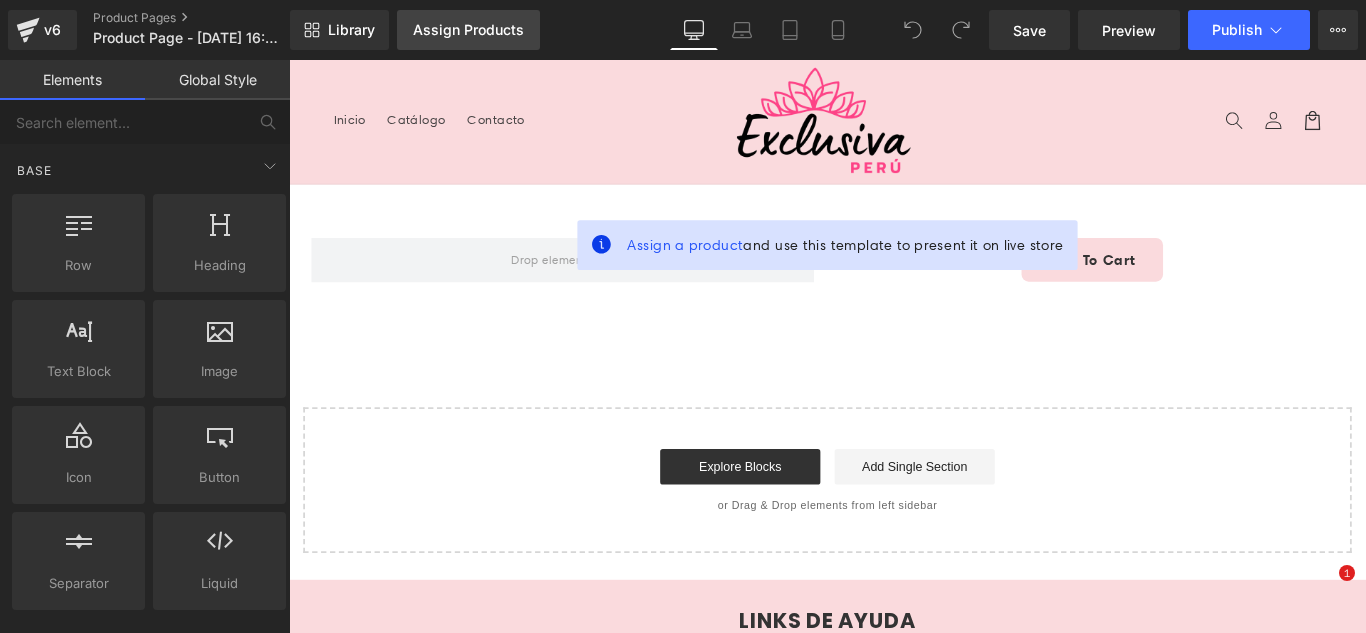 scroll, scrollTop: 0, scrollLeft: 0, axis: both 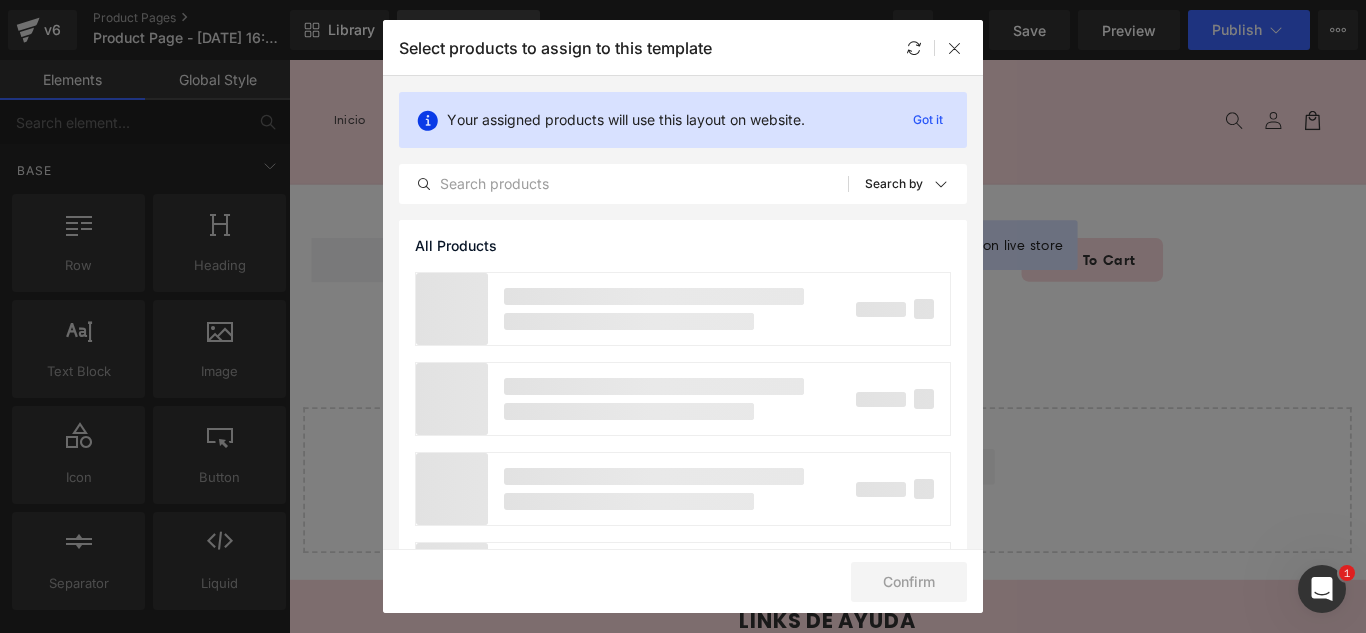click on "Select products to assign to this template" 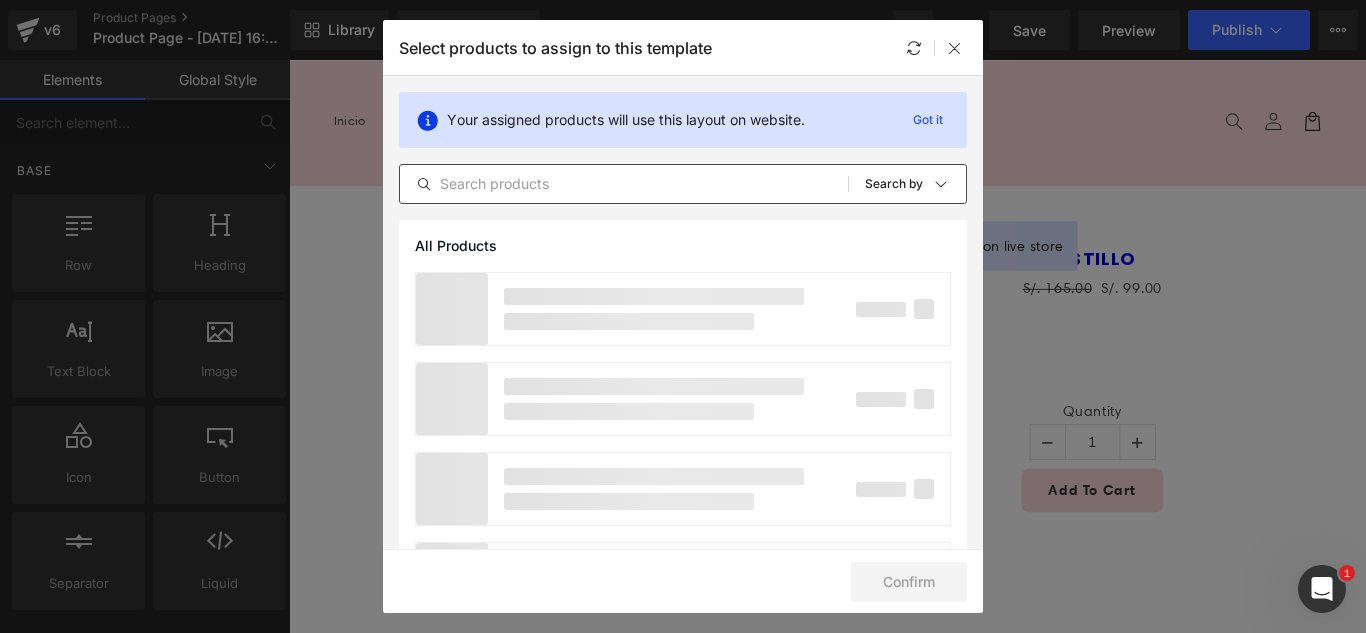 click at bounding box center [624, 184] 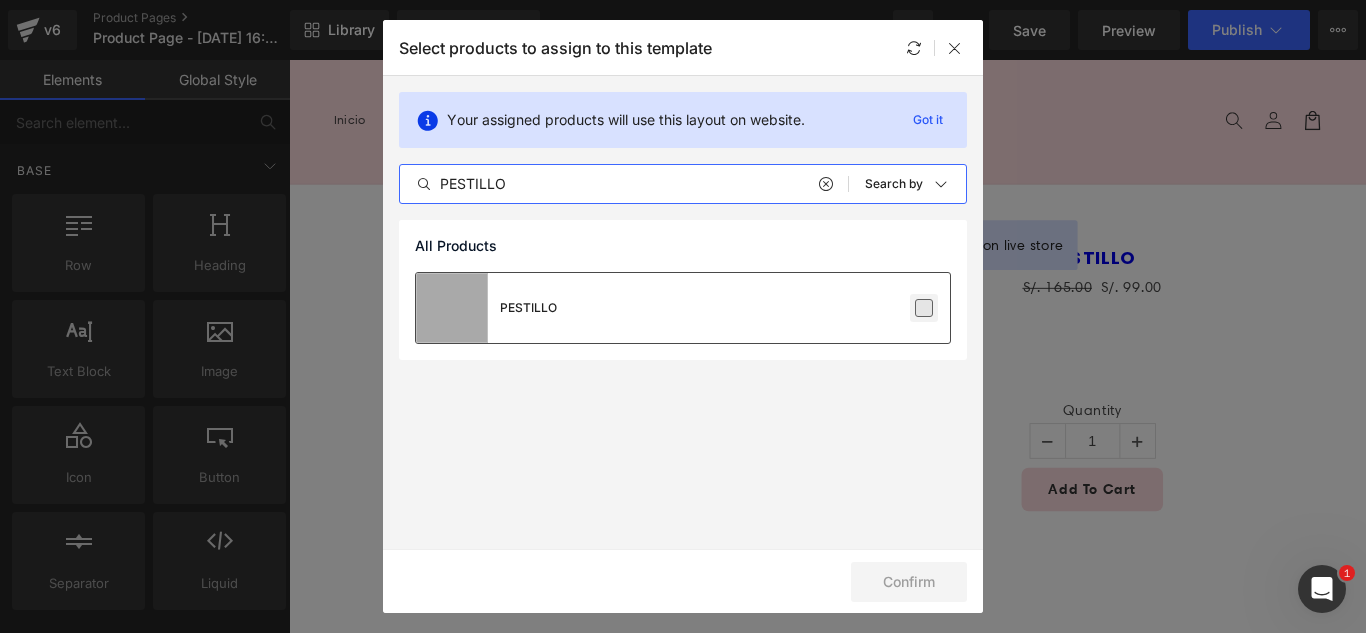 type on "PESTILLO" 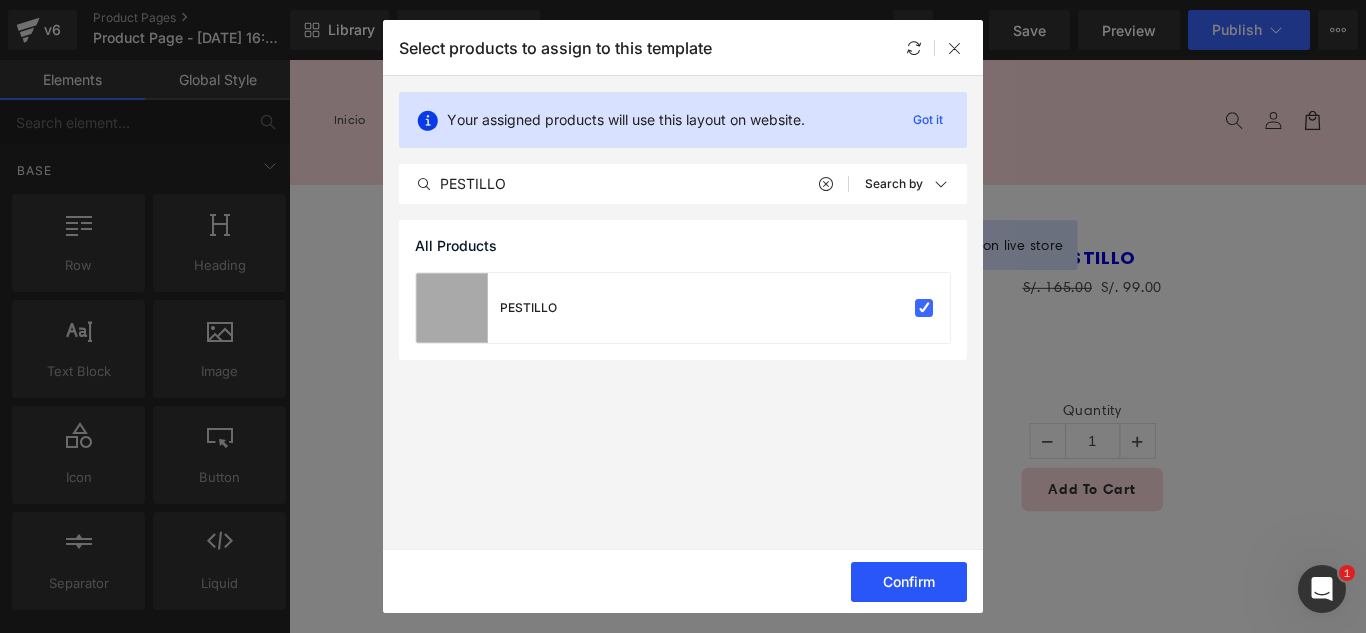 click on "Confirm" at bounding box center (909, 582) 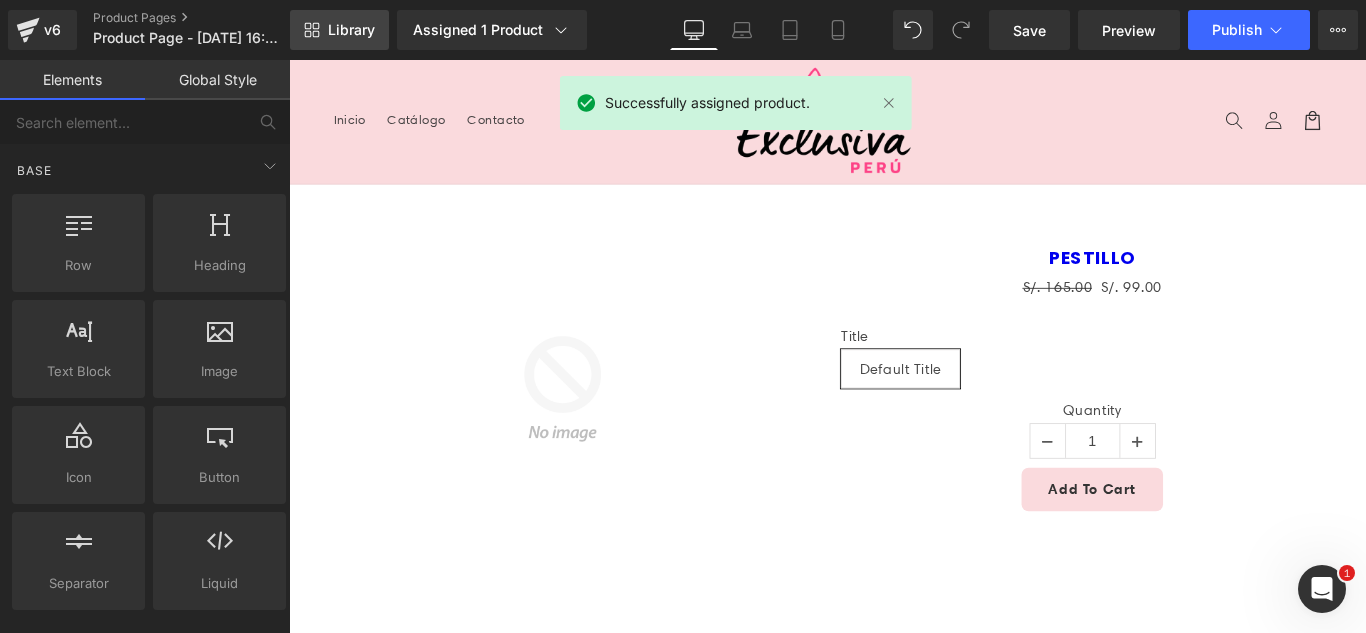 click on "Library" at bounding box center (351, 30) 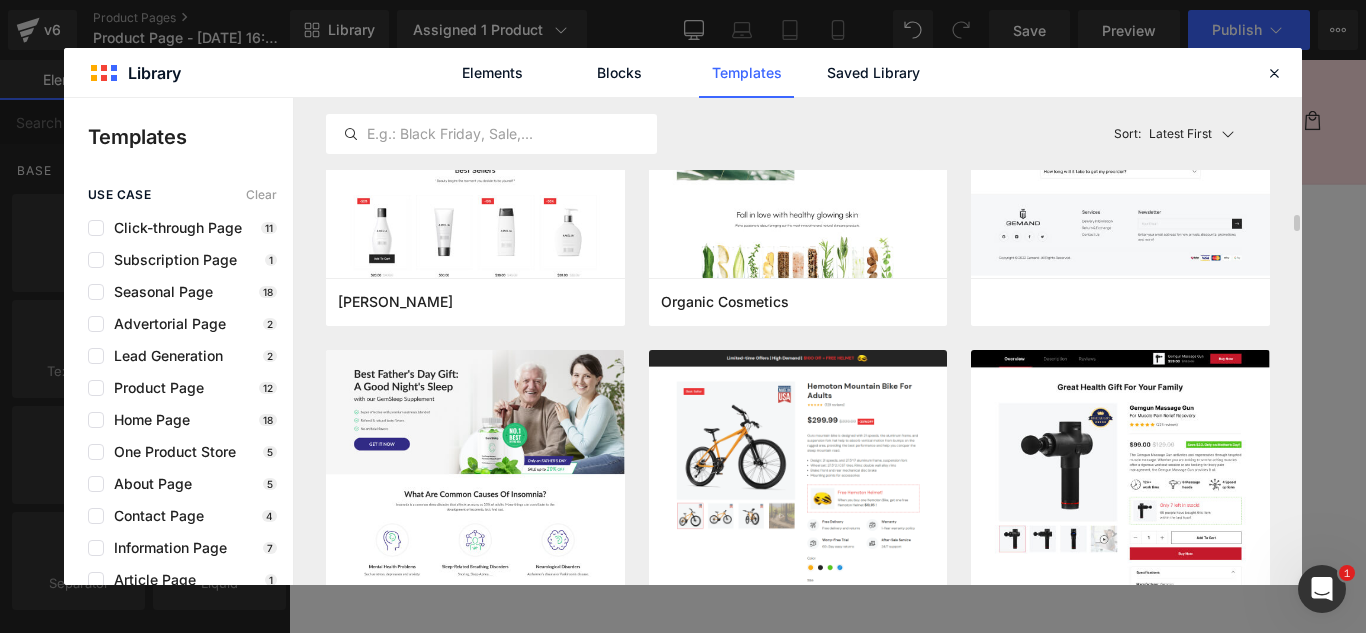 scroll, scrollTop: 6300, scrollLeft: 0, axis: vertical 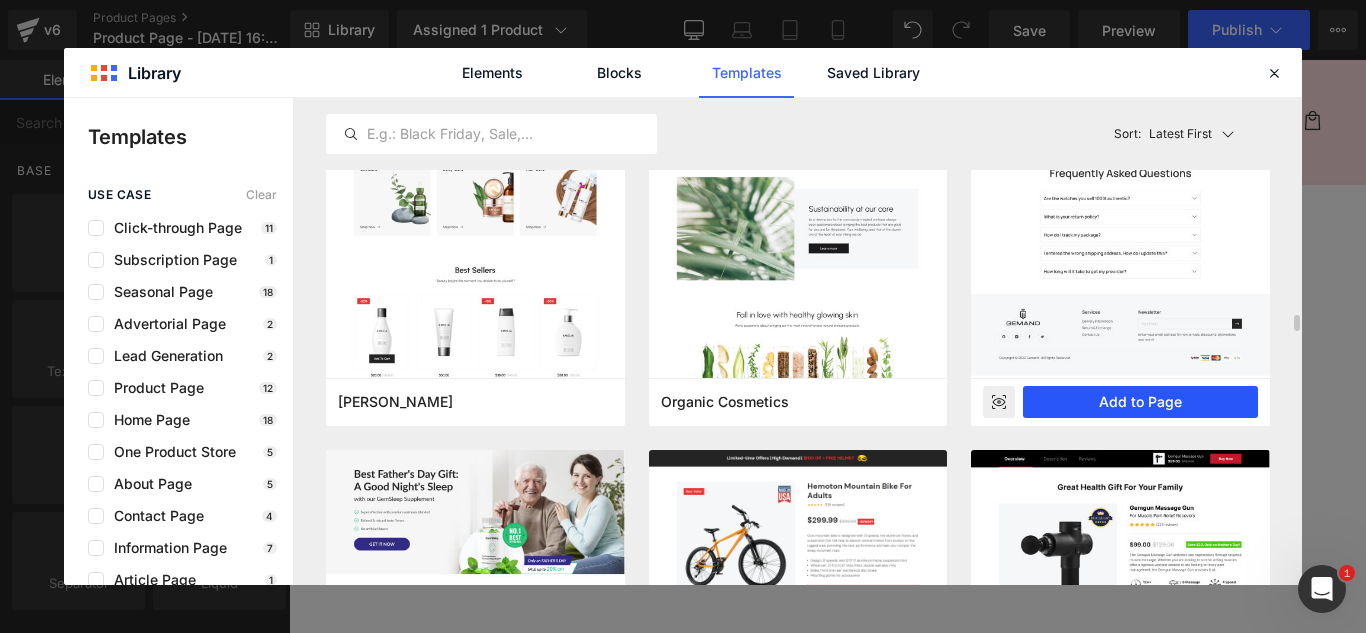 click on "Add to Page" at bounding box center [1140, 402] 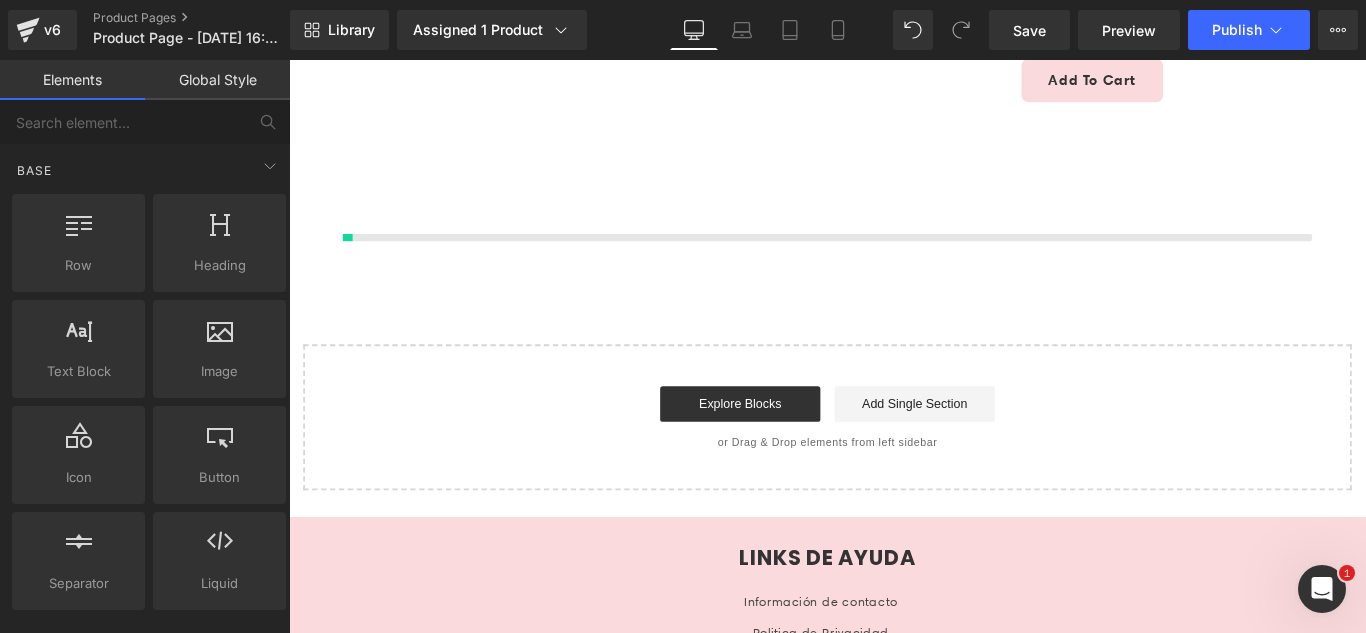 scroll, scrollTop: 475, scrollLeft: 0, axis: vertical 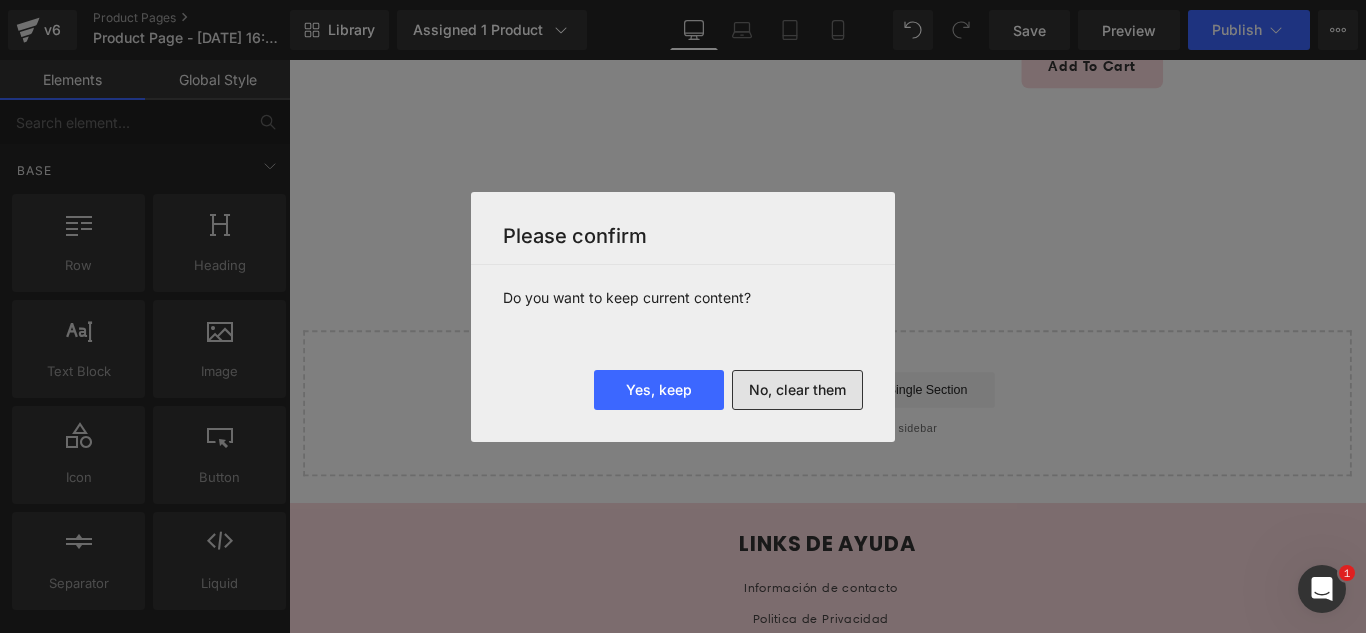 click on "No, clear them" at bounding box center [797, 390] 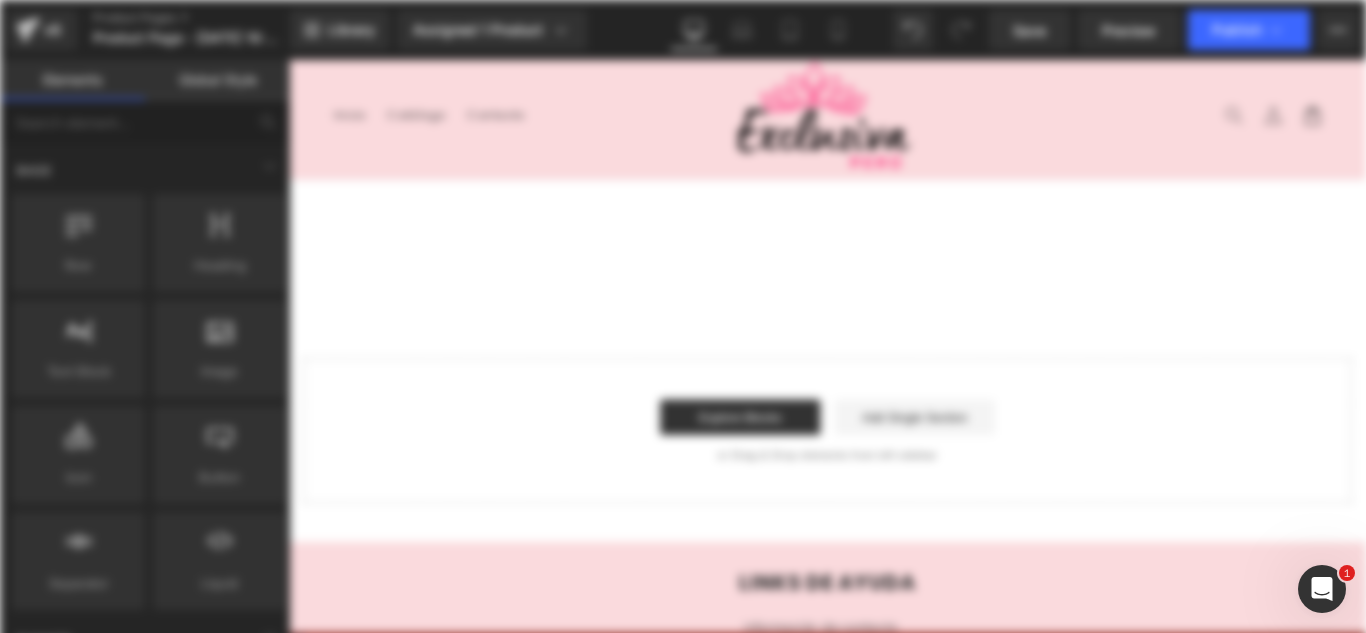 scroll, scrollTop: 0, scrollLeft: 0, axis: both 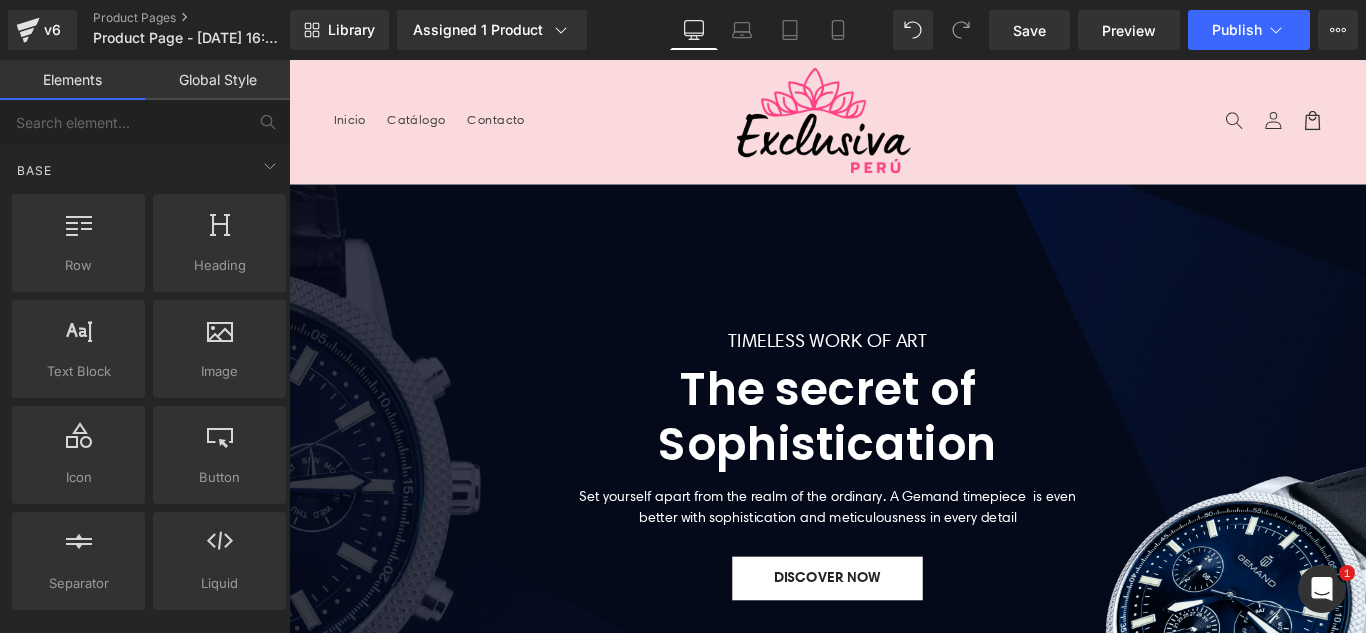 click on "Inicio
Catálogo
Contacto" at bounding box center [548, 127] 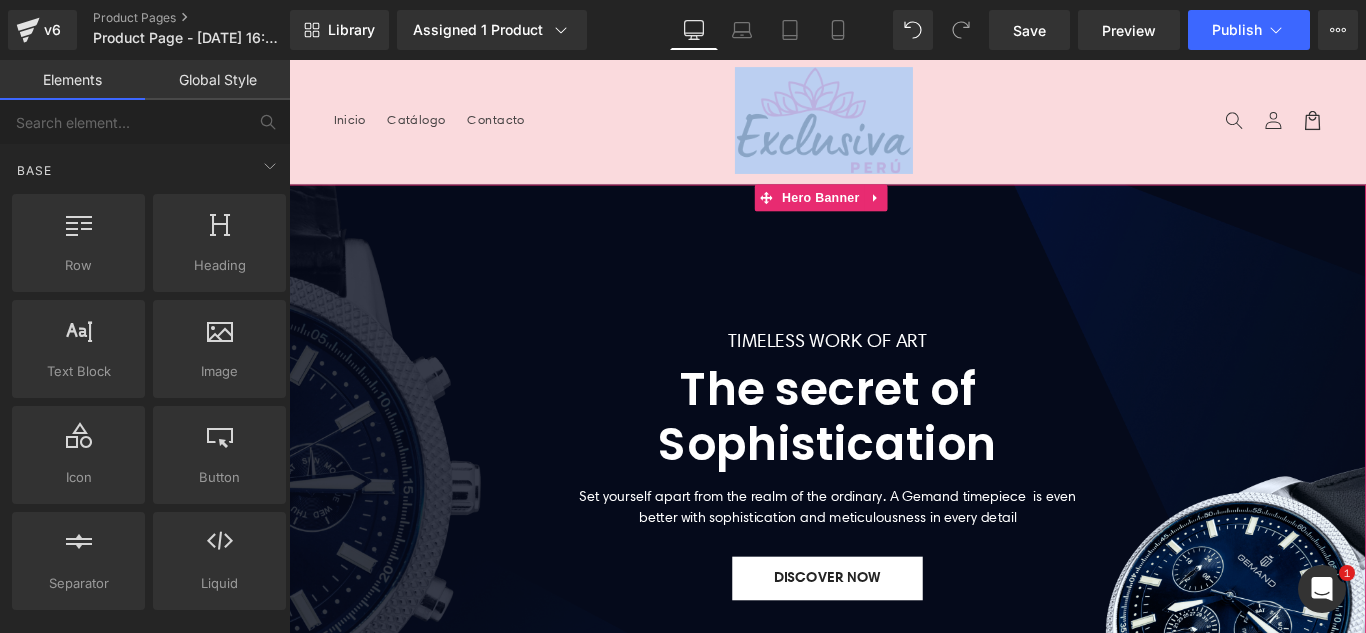 click 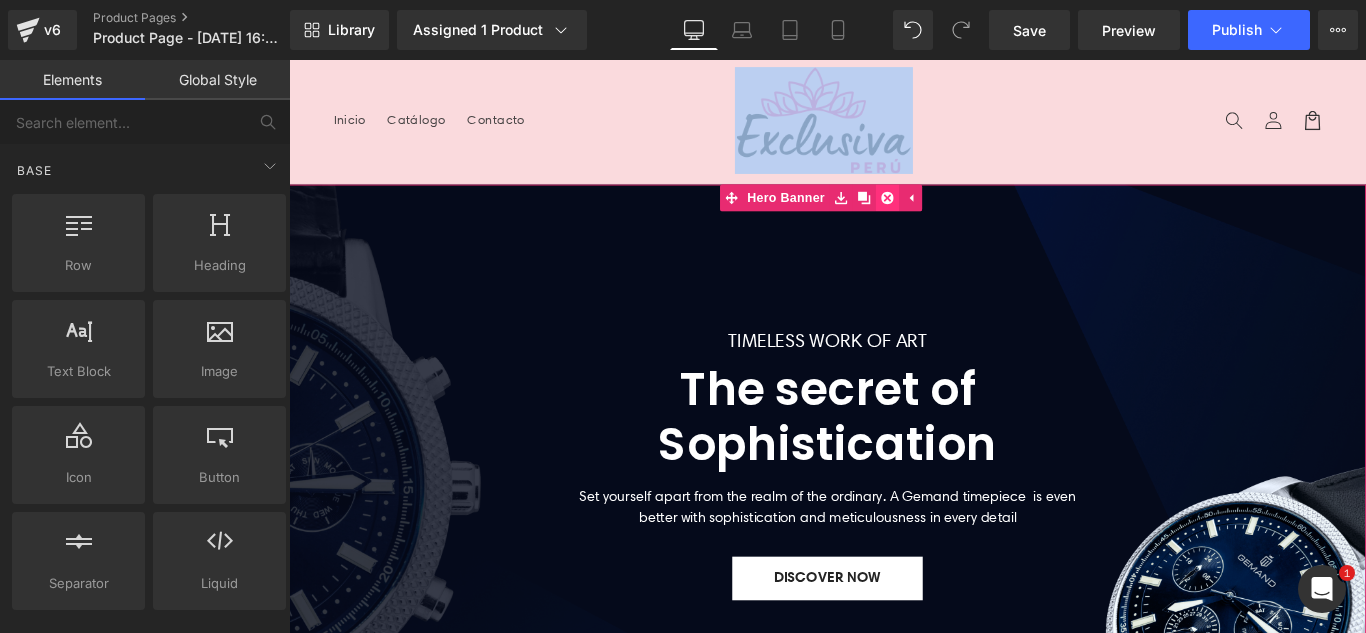 click 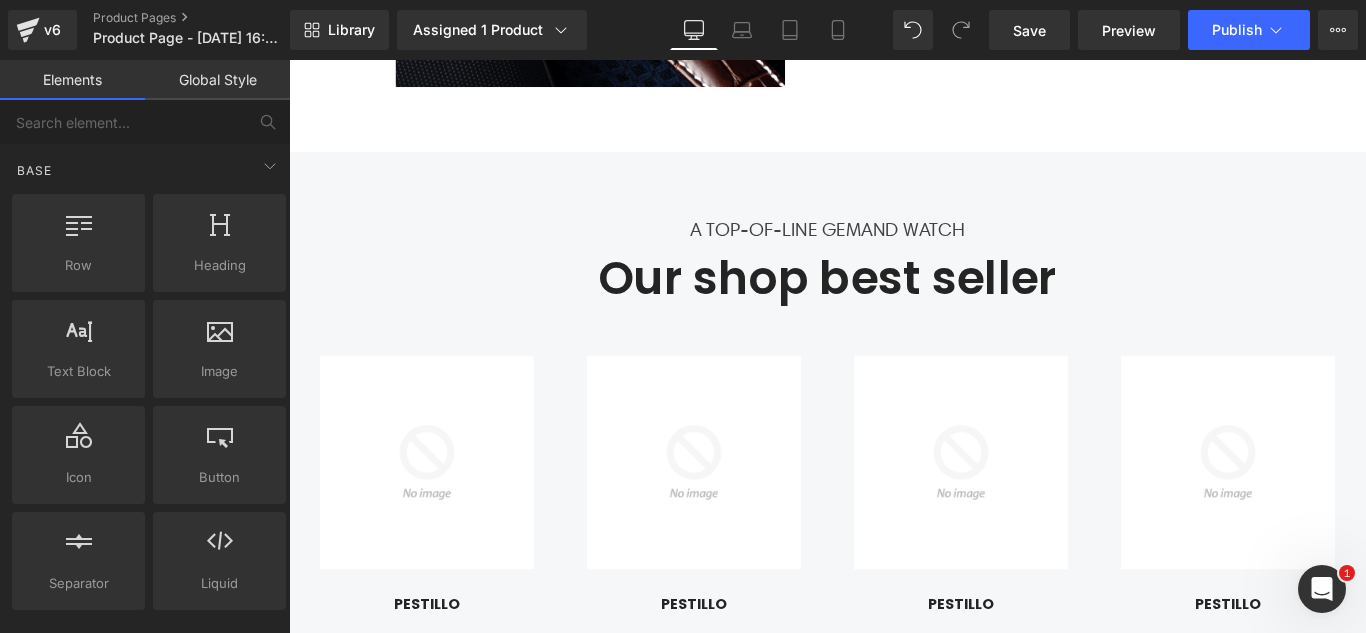 scroll, scrollTop: 900, scrollLeft: 0, axis: vertical 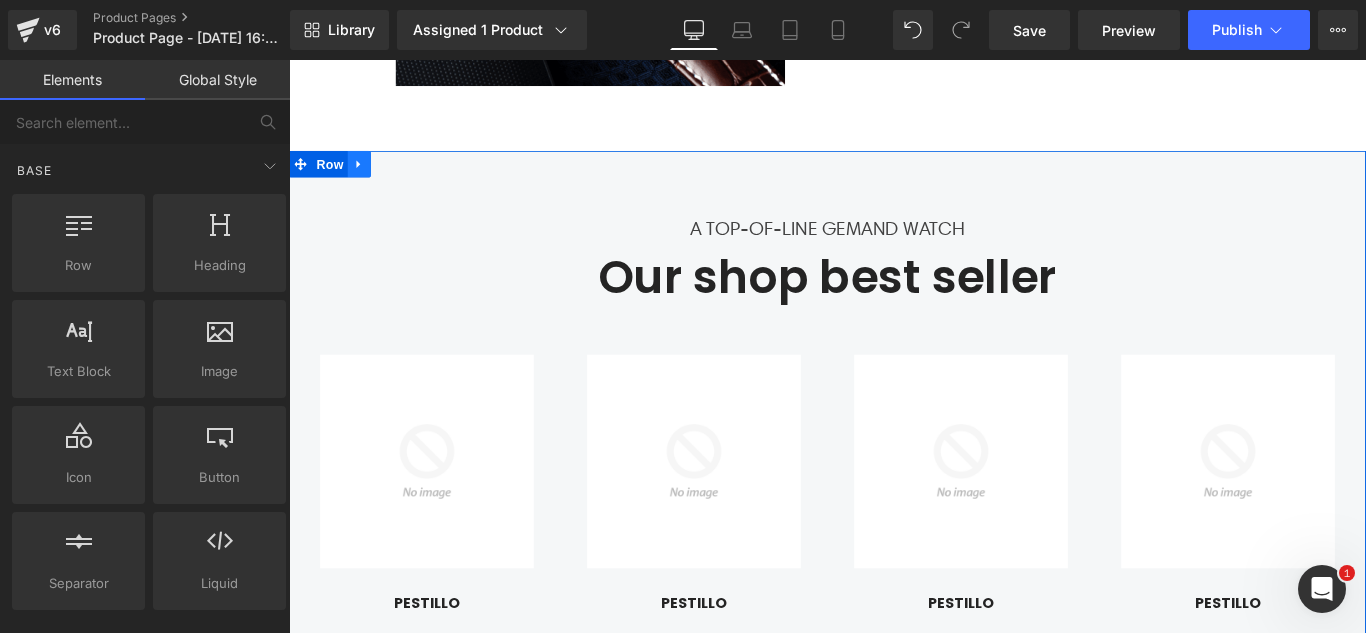 click 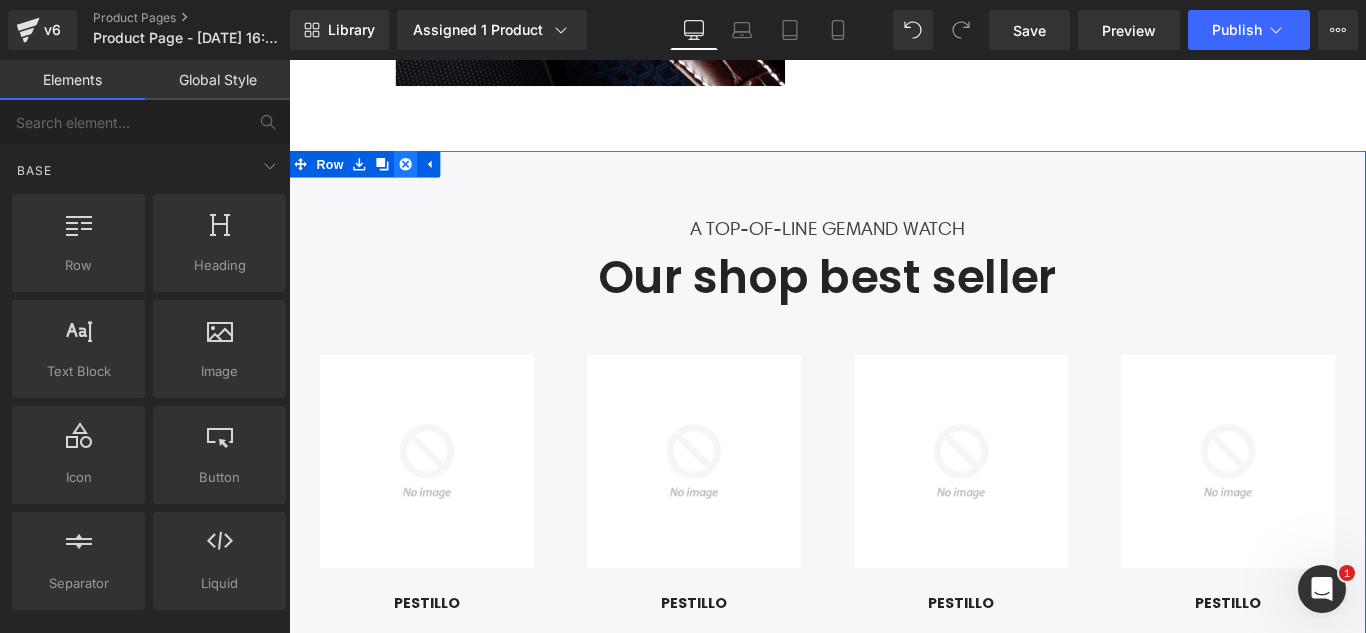 click 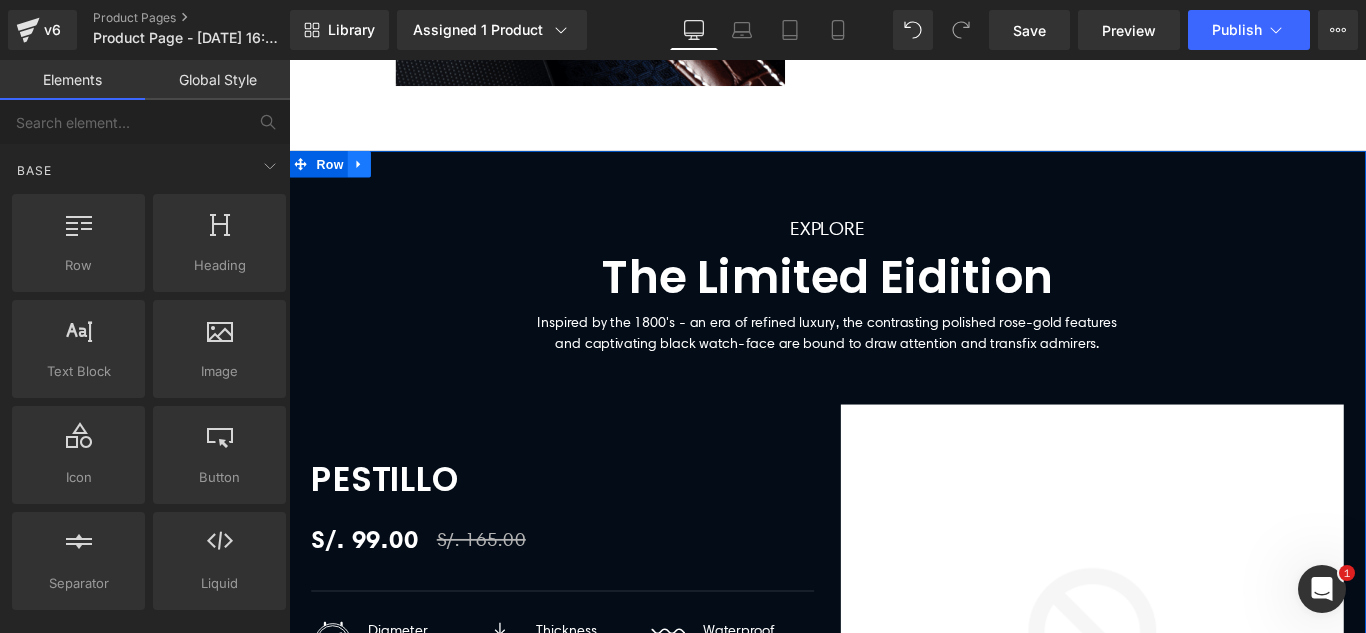 click 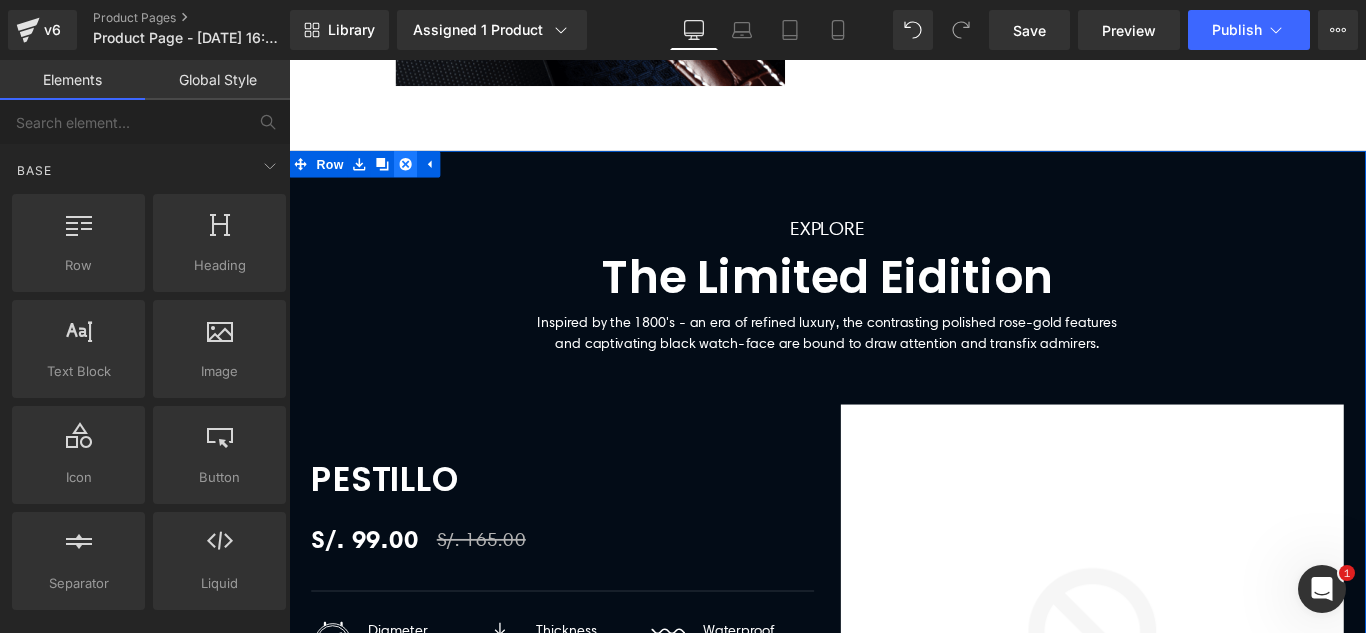 click 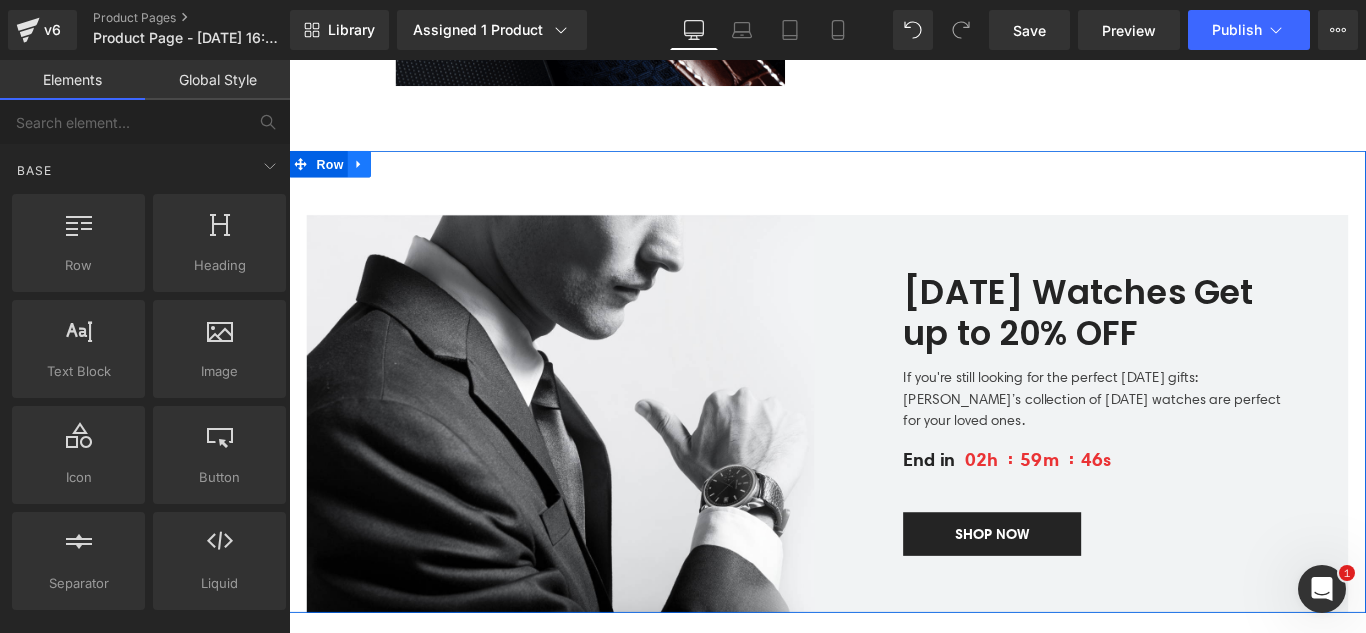 click 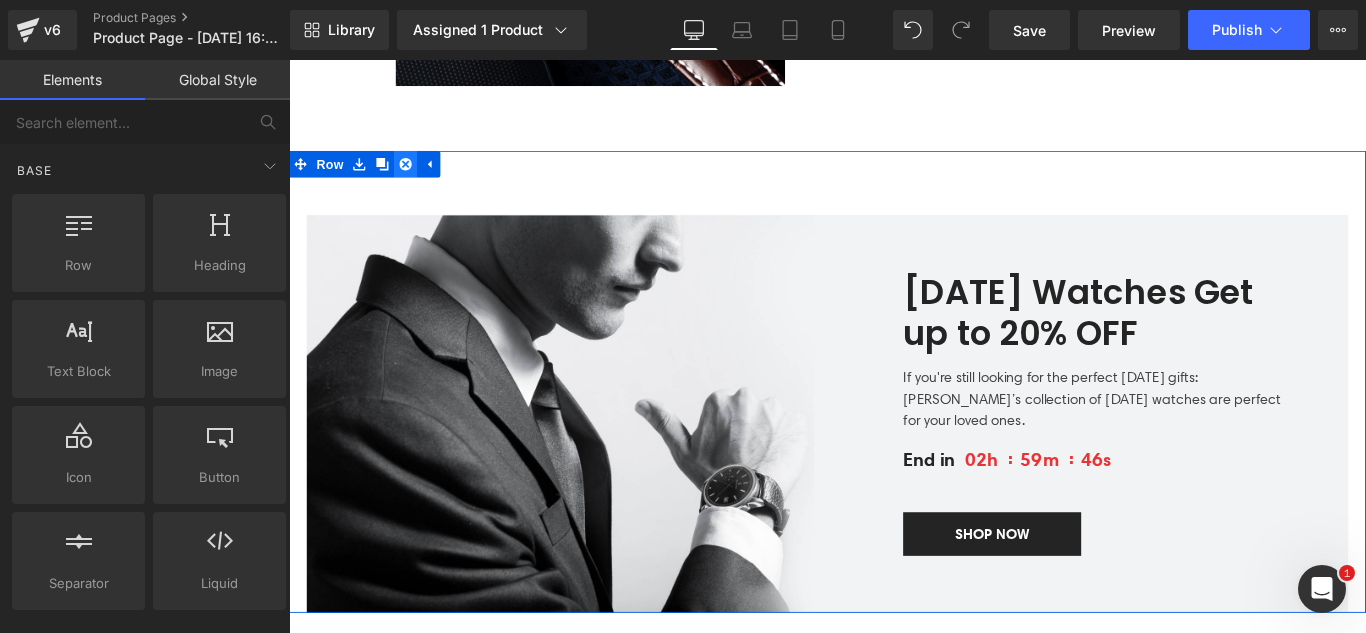 click 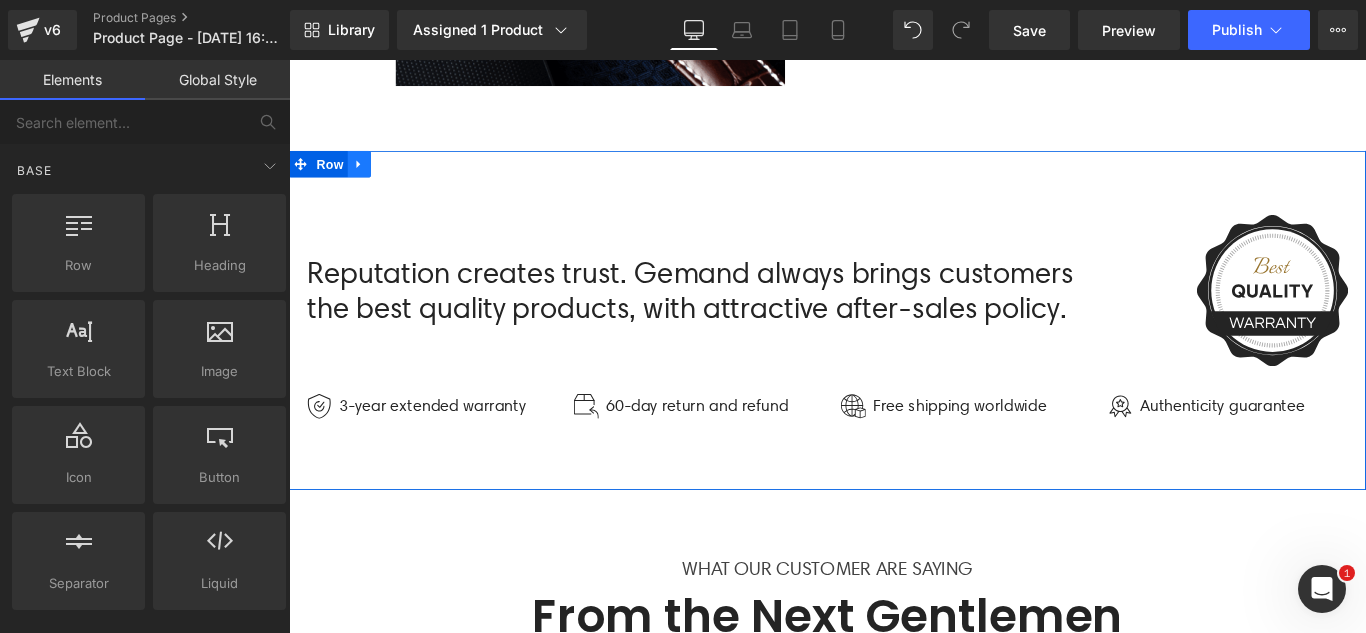 click 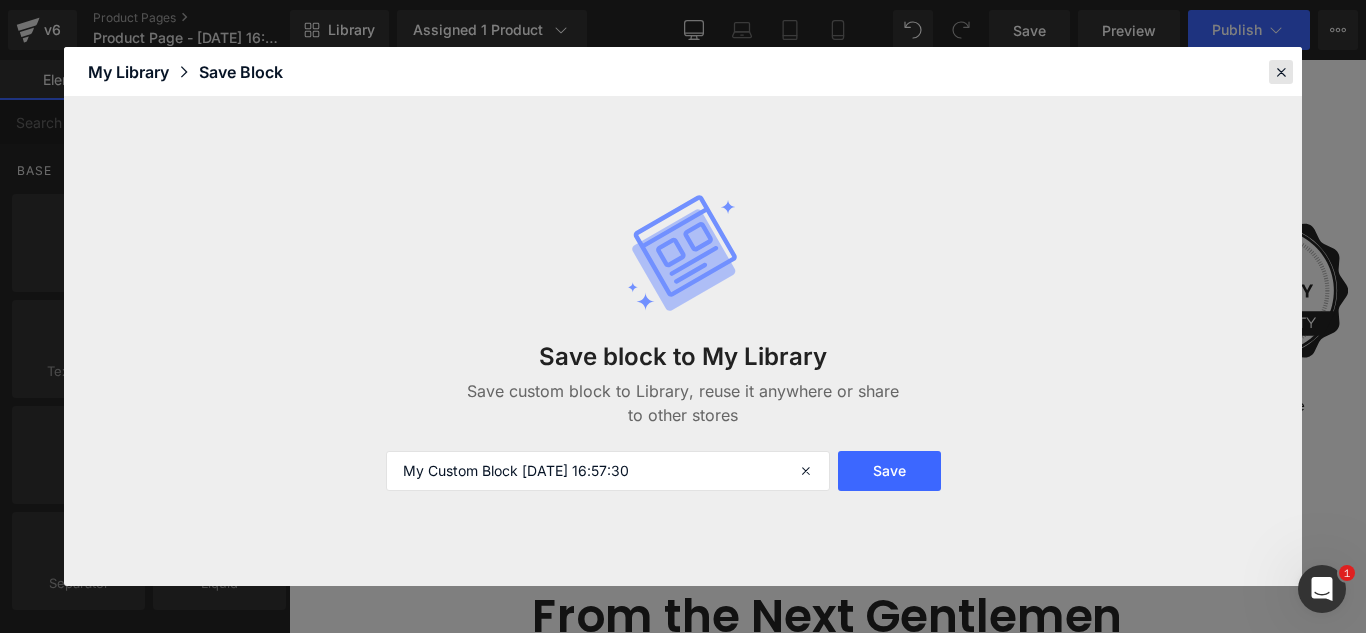 click at bounding box center [1281, 72] 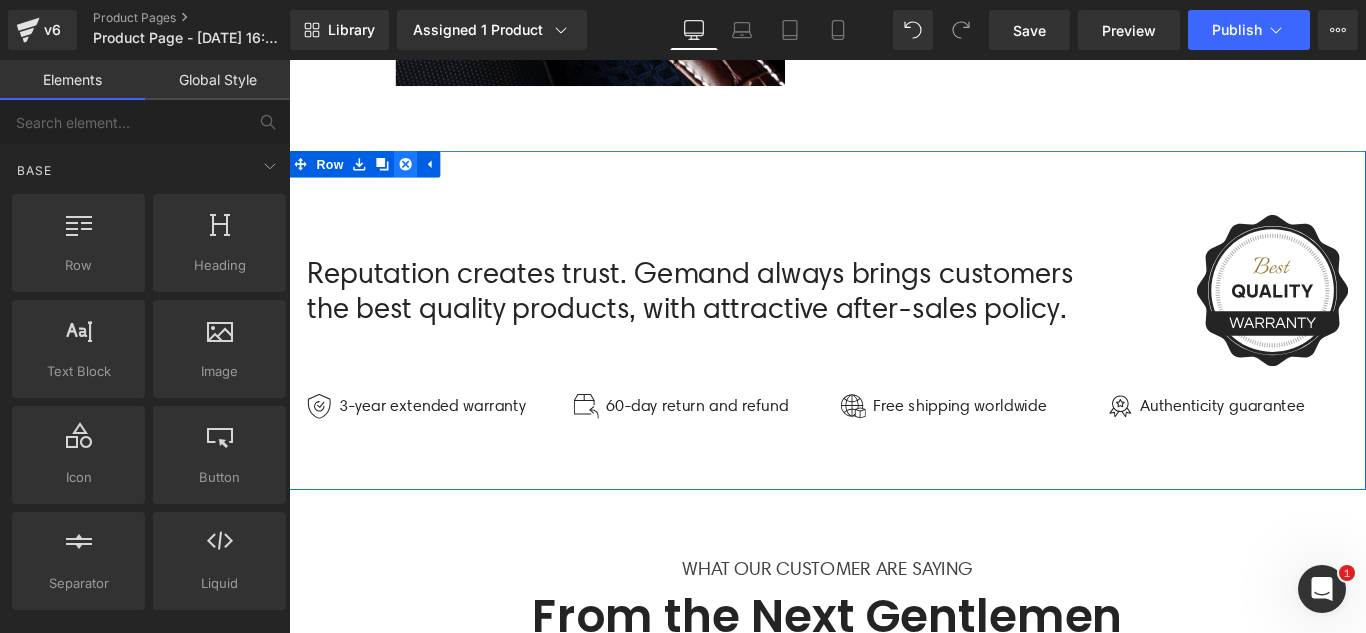click 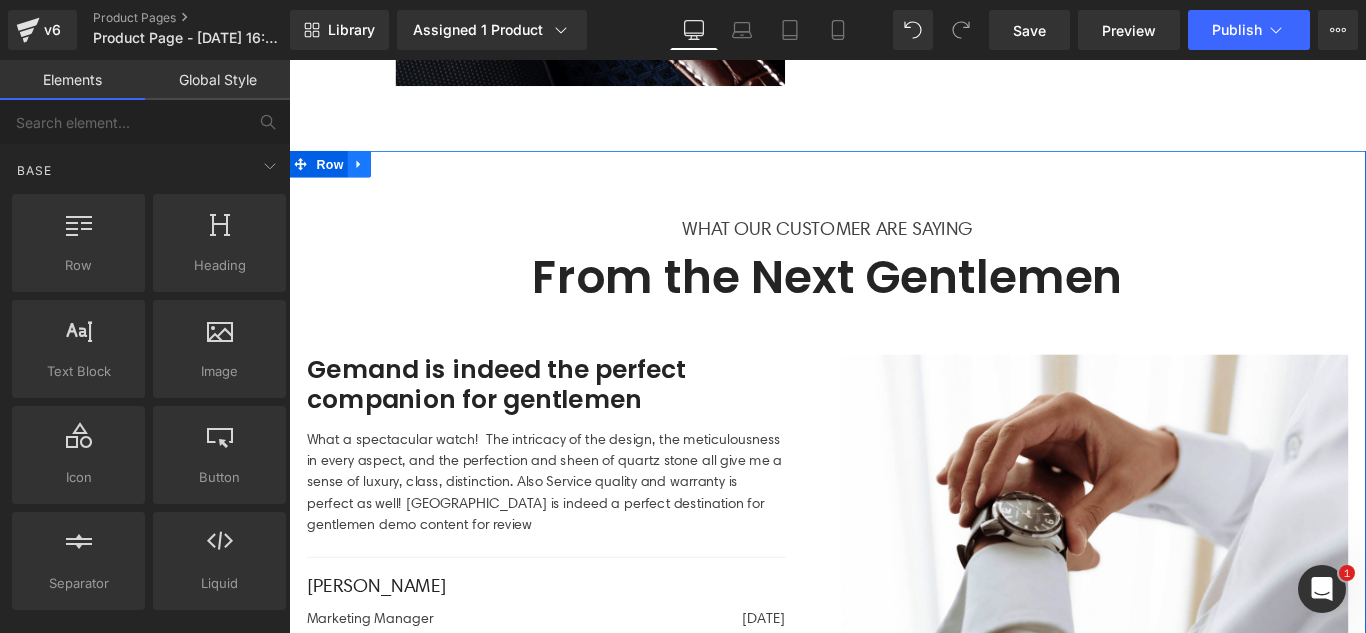 click 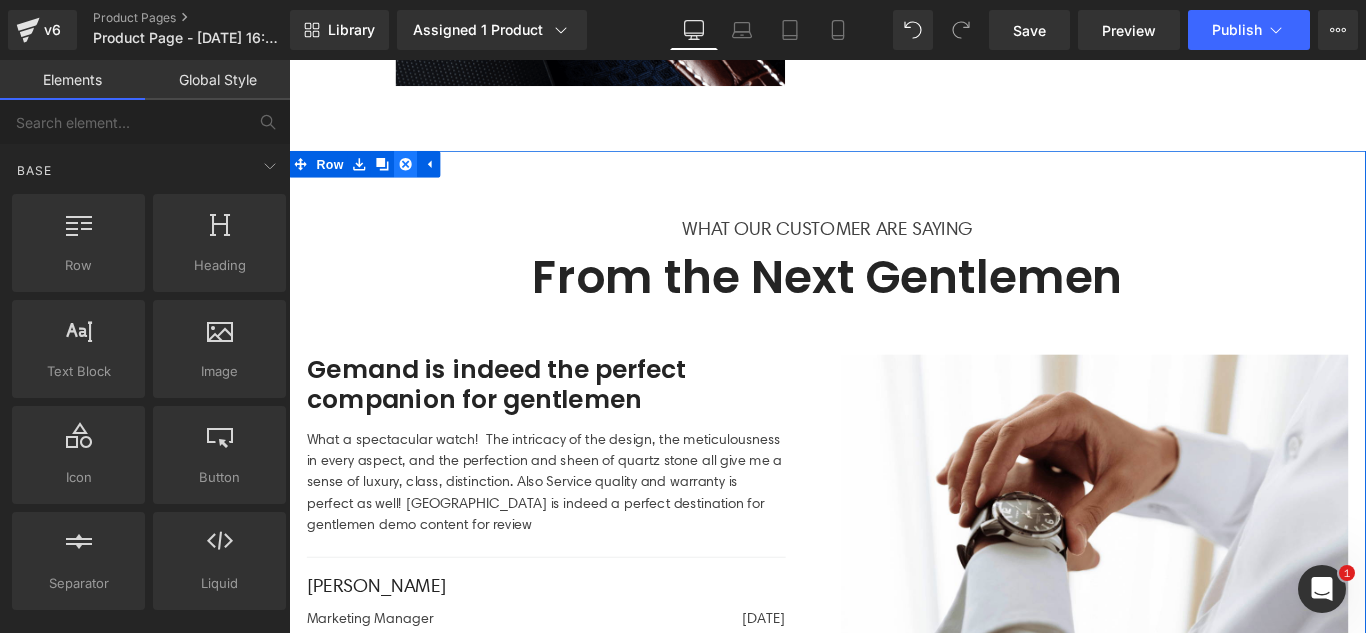 click 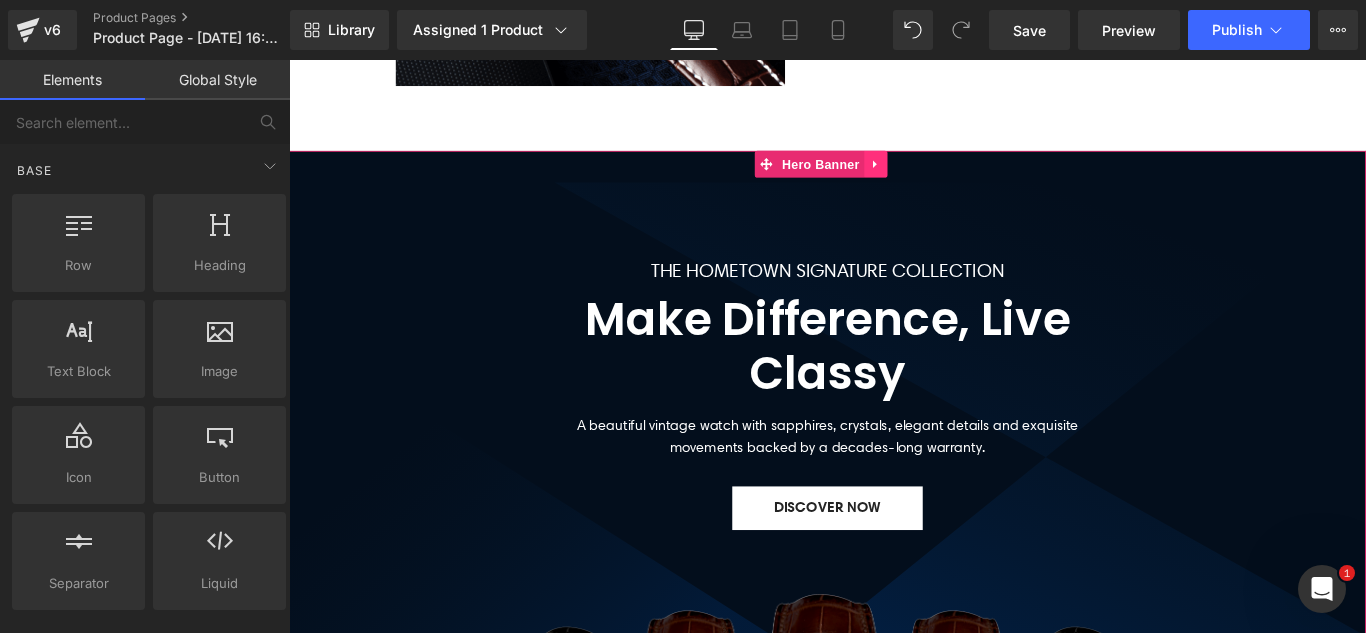 click 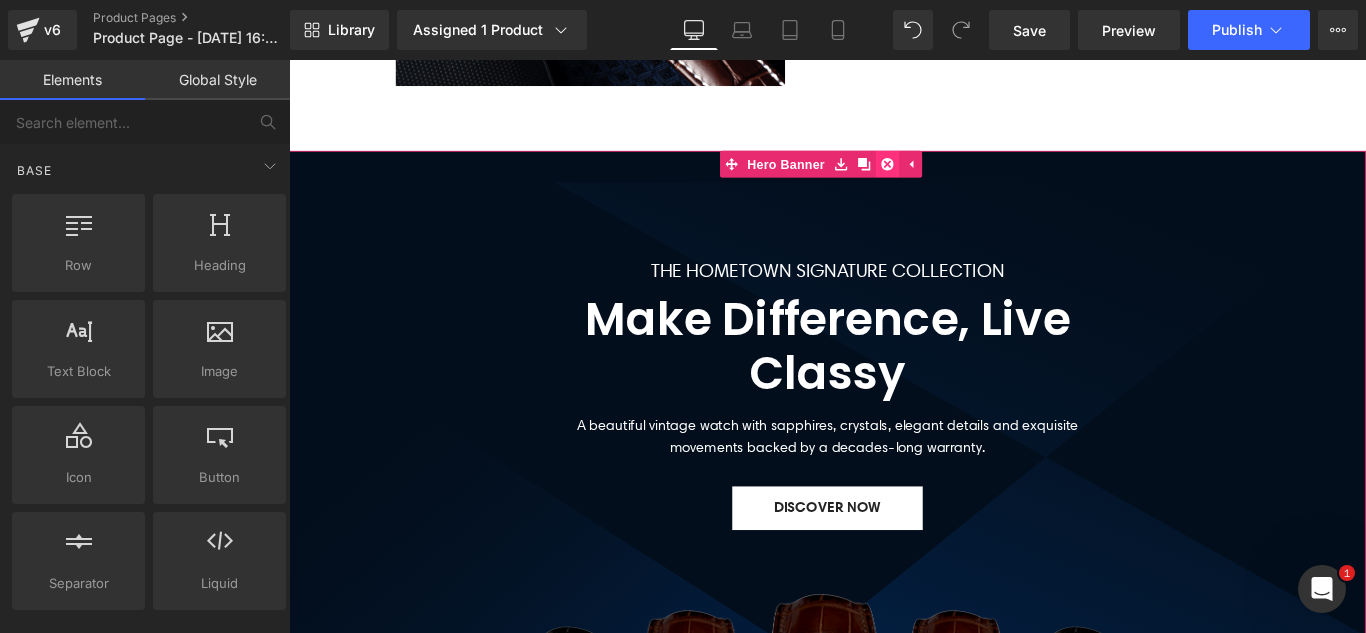 click 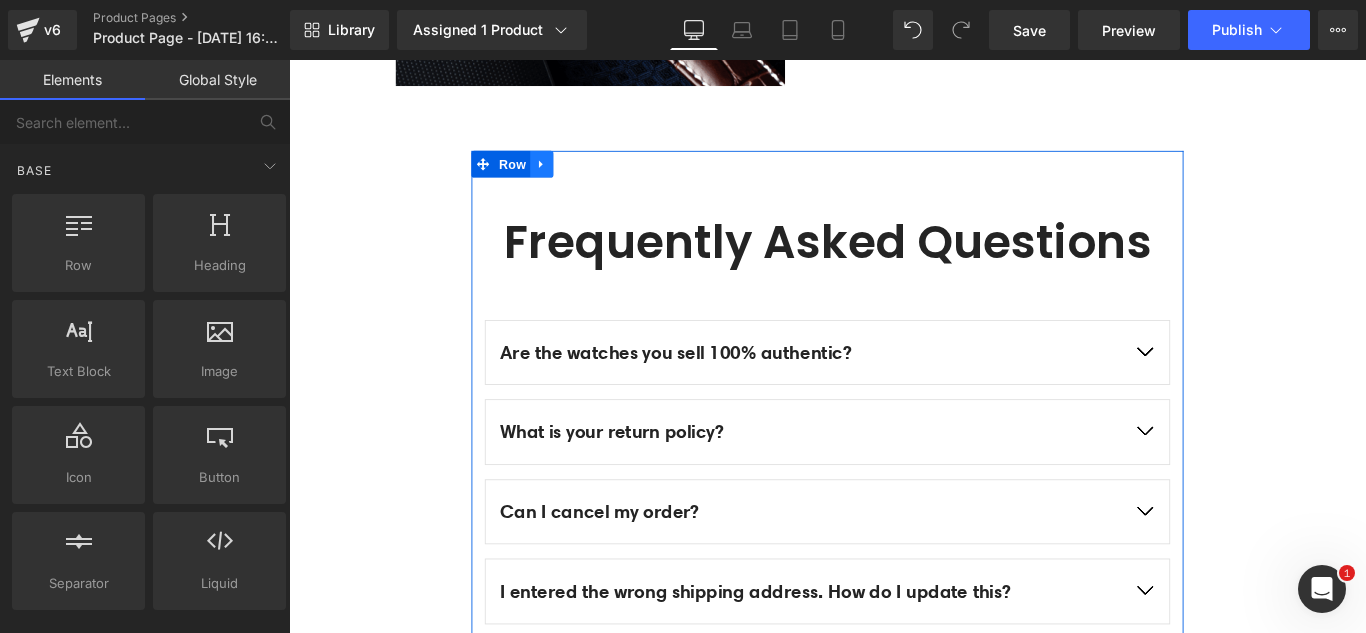 click at bounding box center [573, 177] 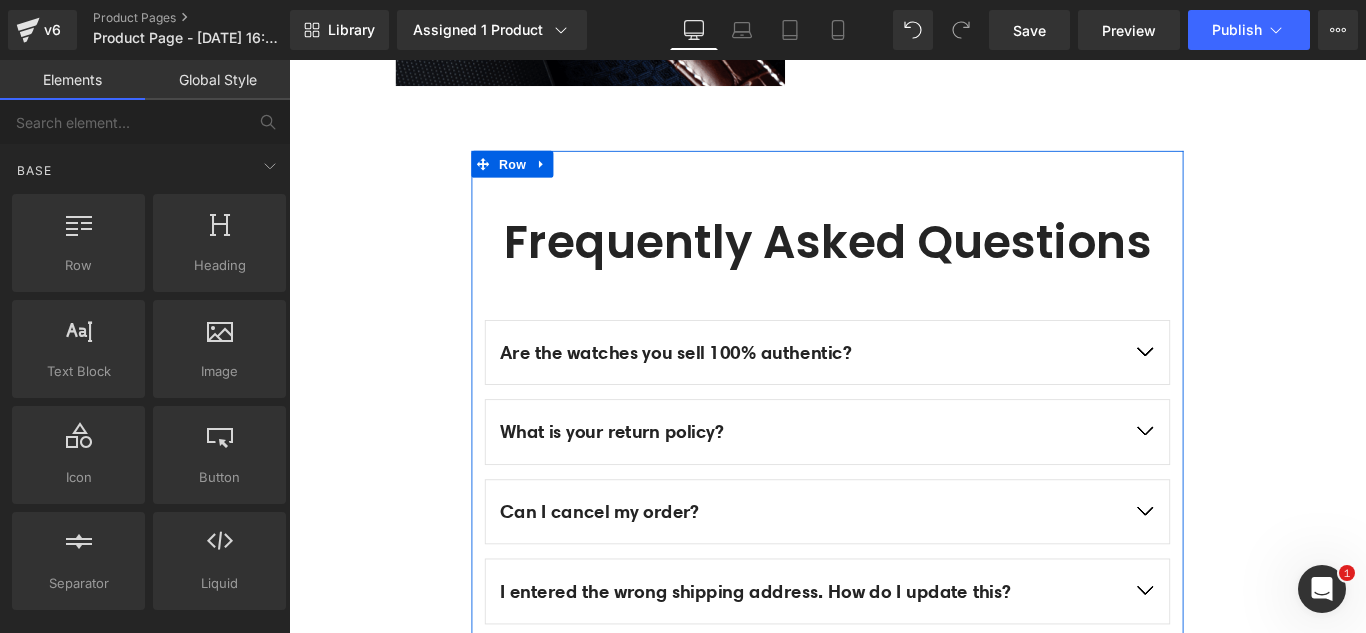 click at bounding box center (289, 60) 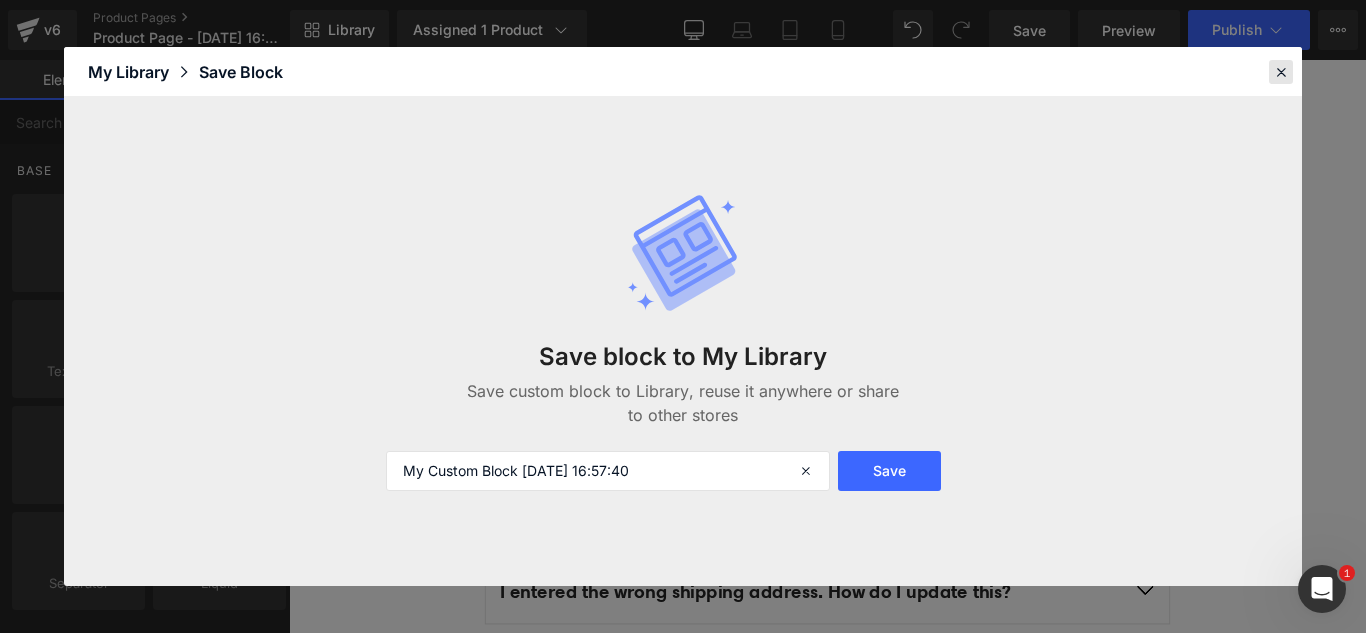 click at bounding box center [1281, 72] 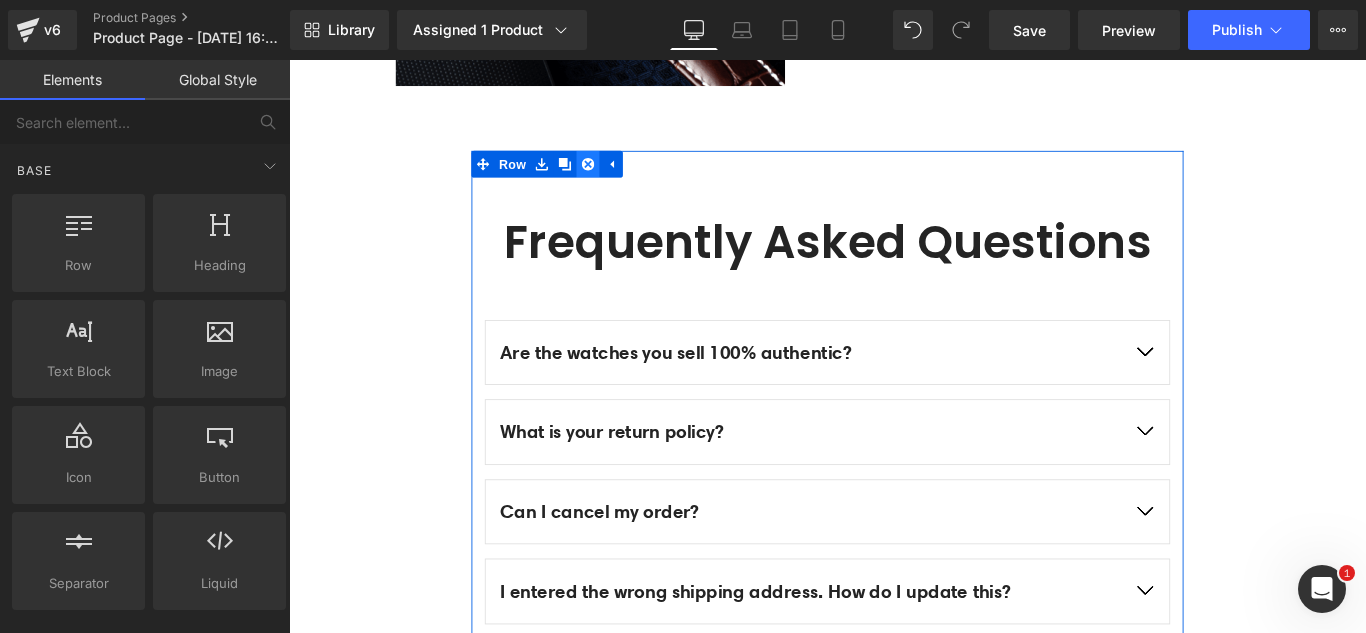click 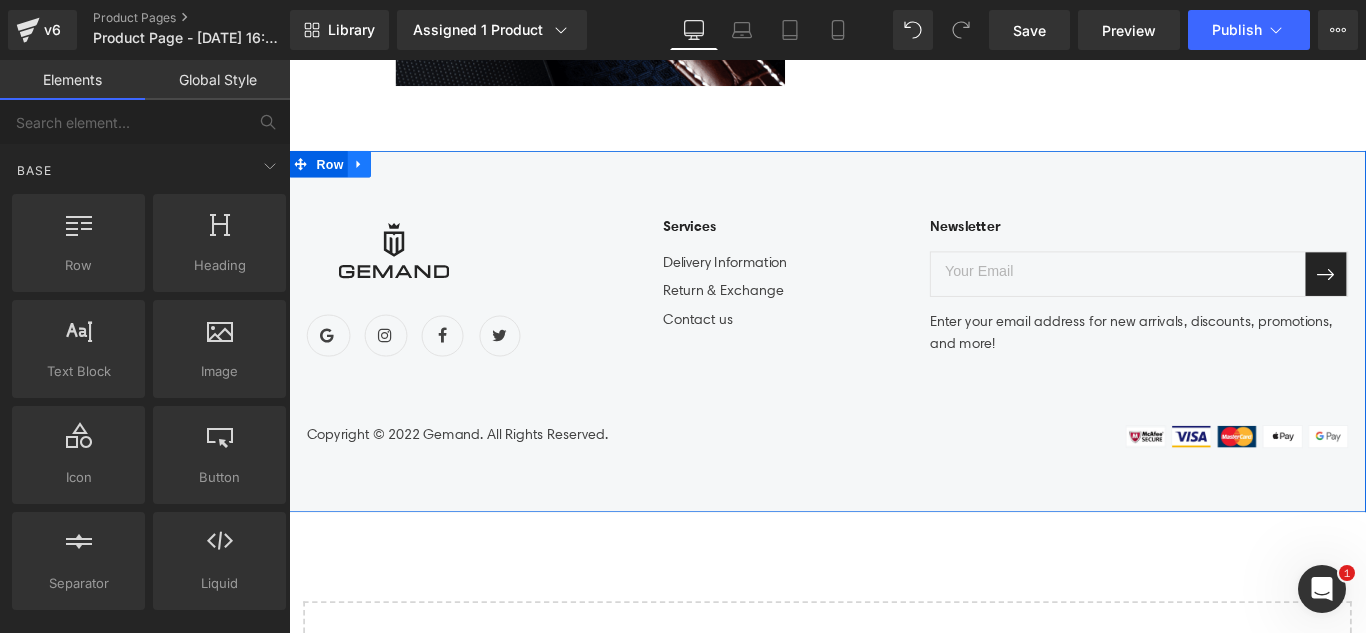 click 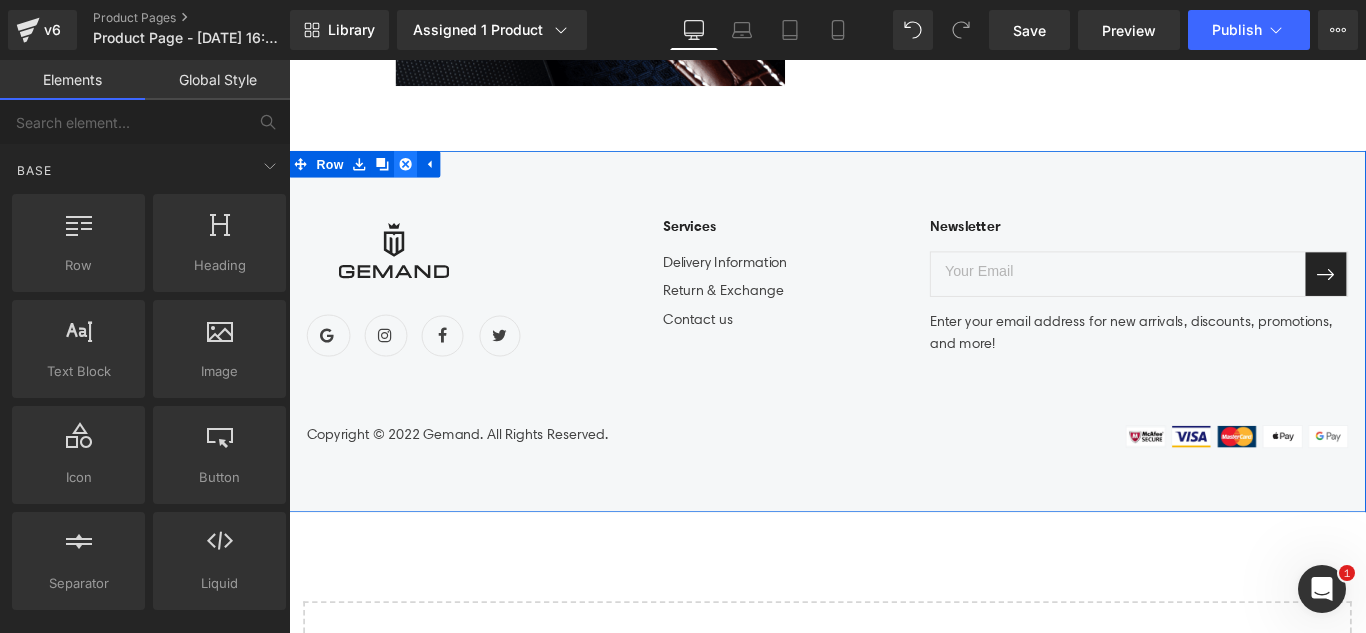 click 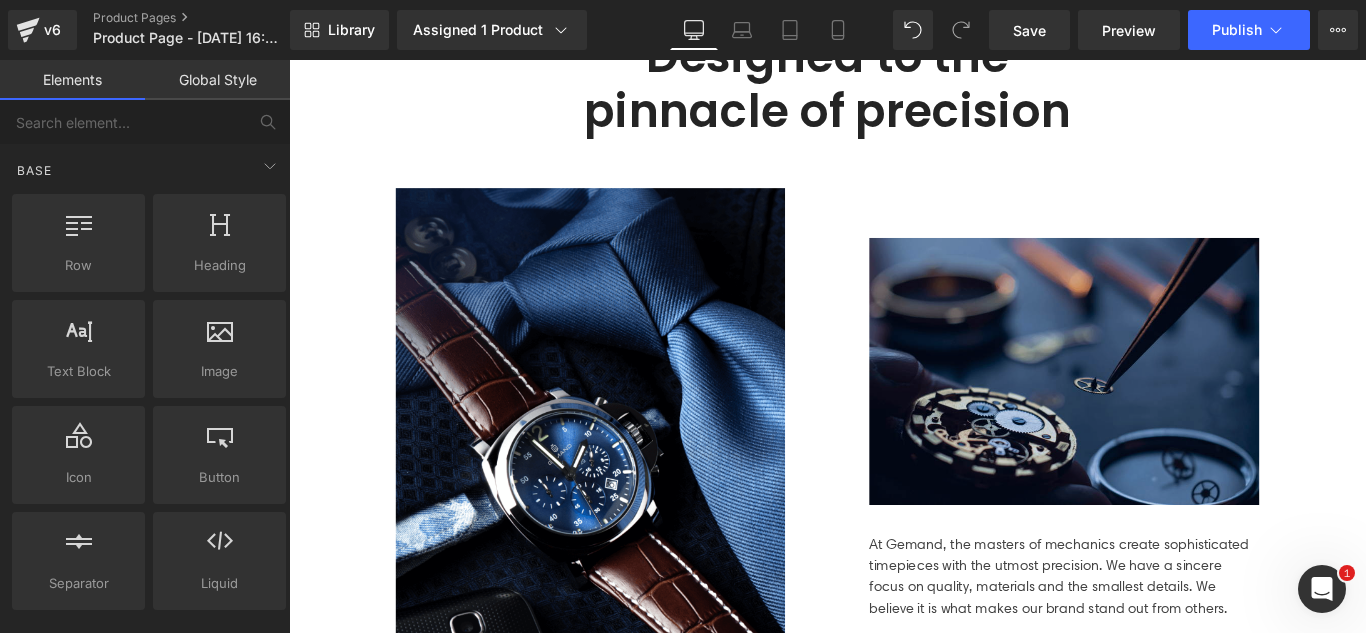 scroll, scrollTop: 0, scrollLeft: 0, axis: both 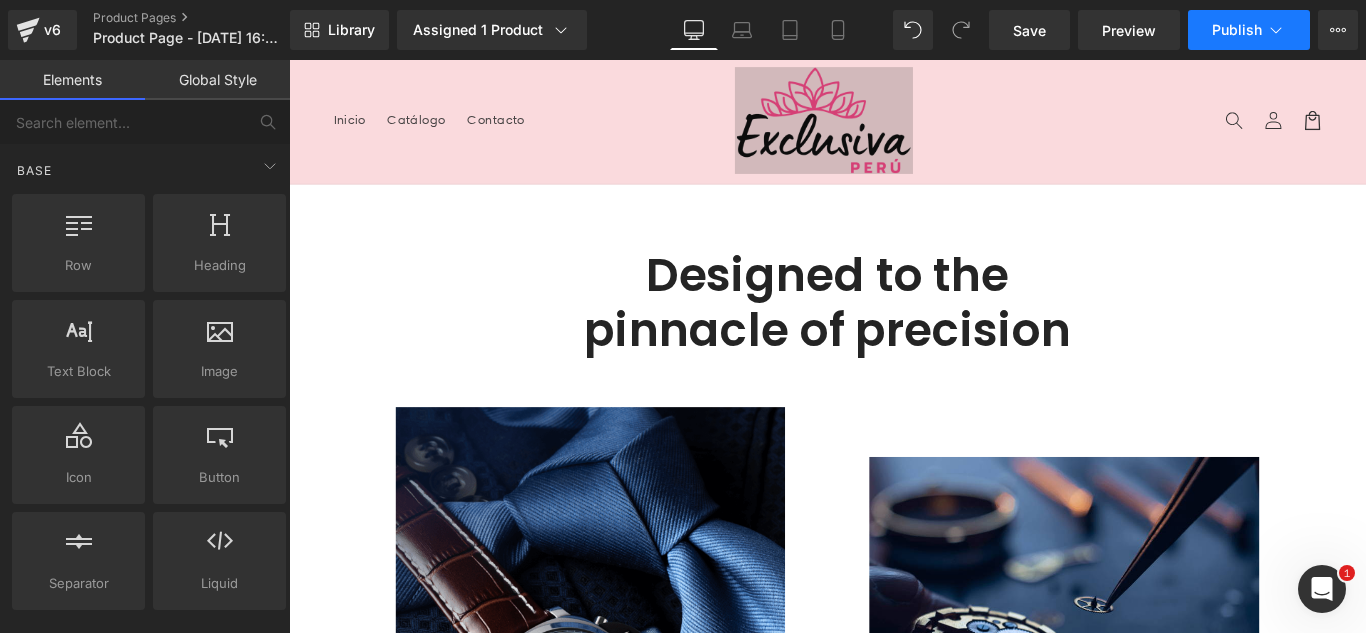 click 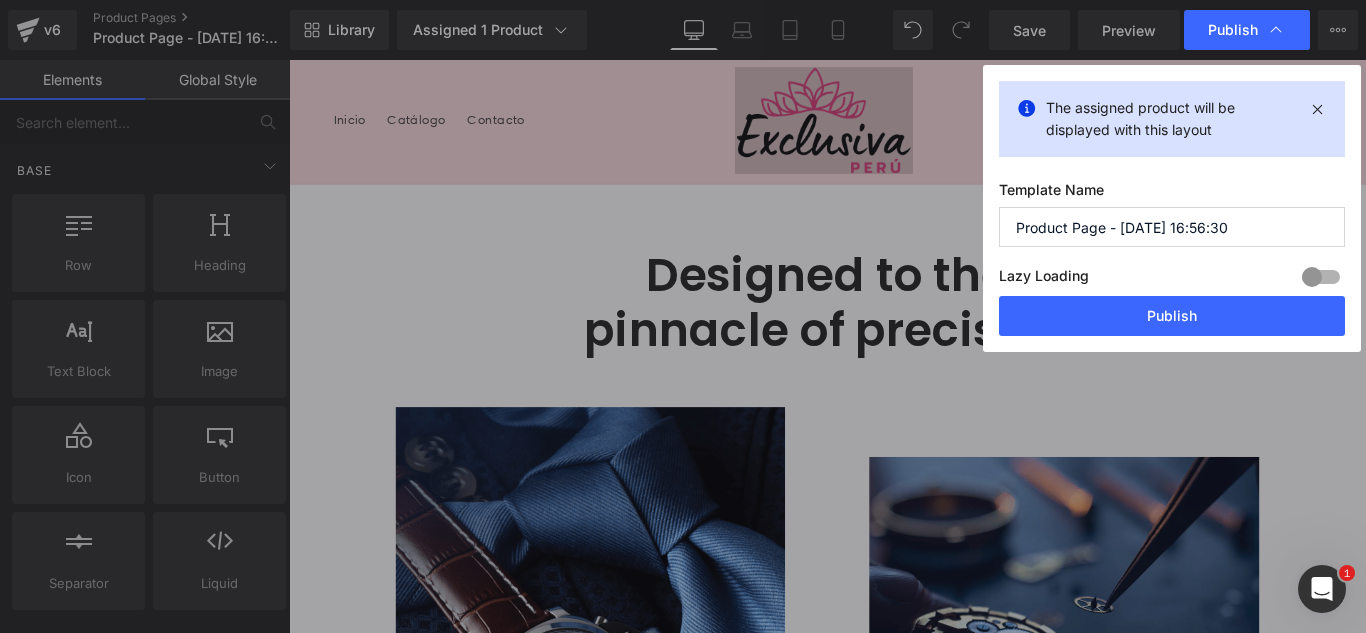 click on "Product Page - Jul 19, 16:56:30" at bounding box center (1172, 227) 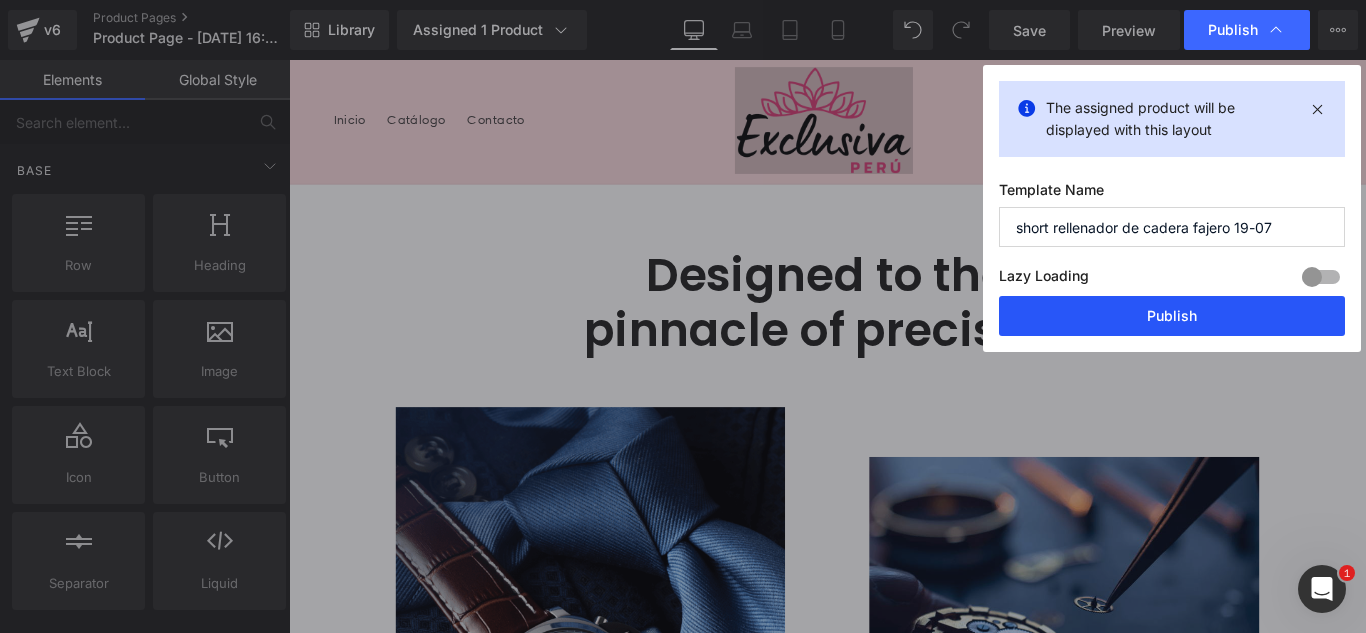 type on "short rellenador de cadera fajero 19-07" 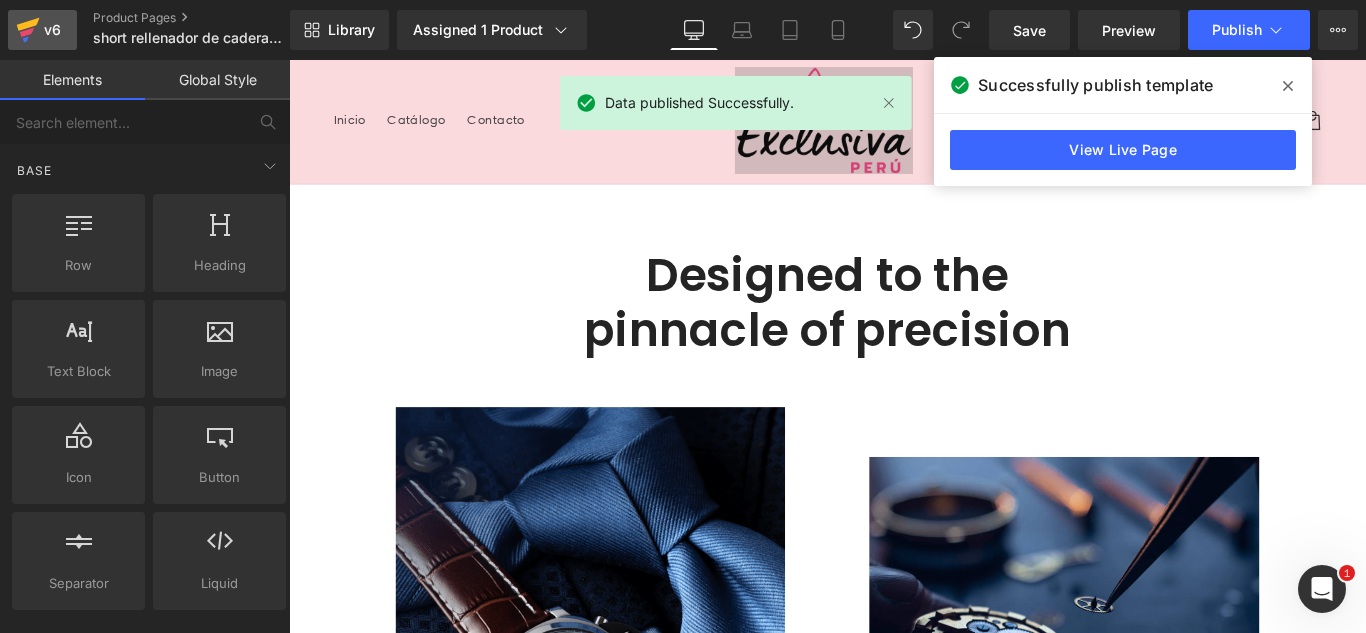 click on "v6" at bounding box center (52, 30) 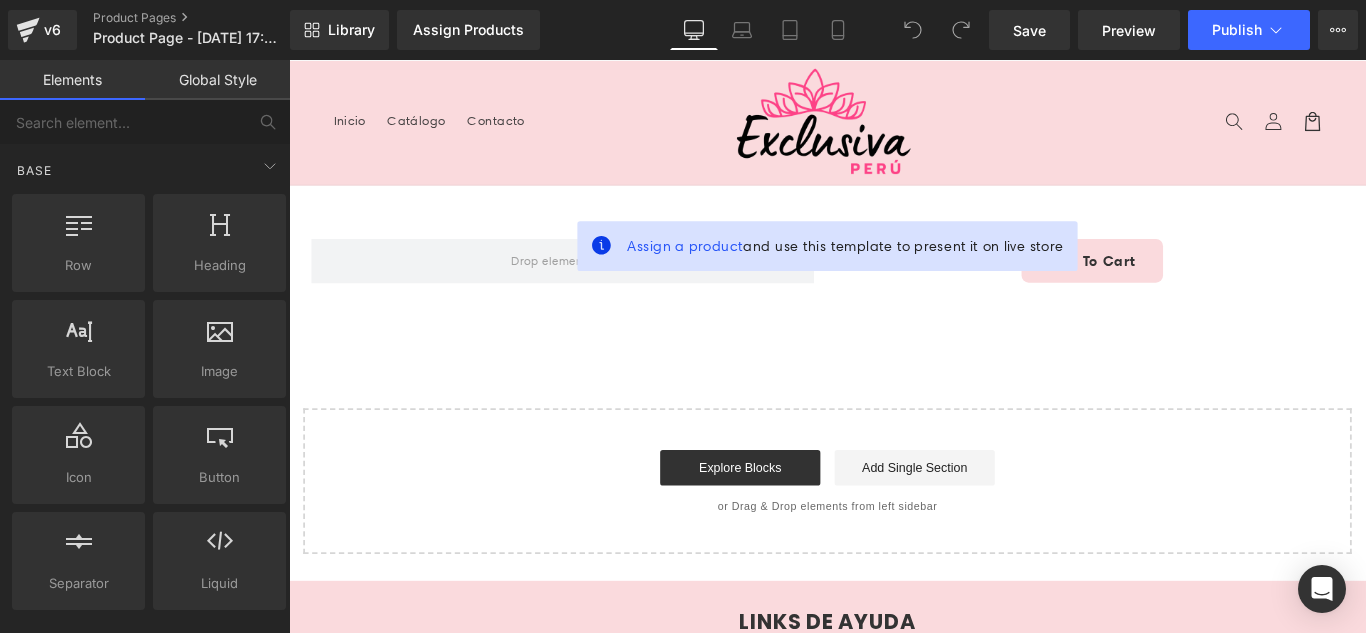 scroll, scrollTop: 0, scrollLeft: 0, axis: both 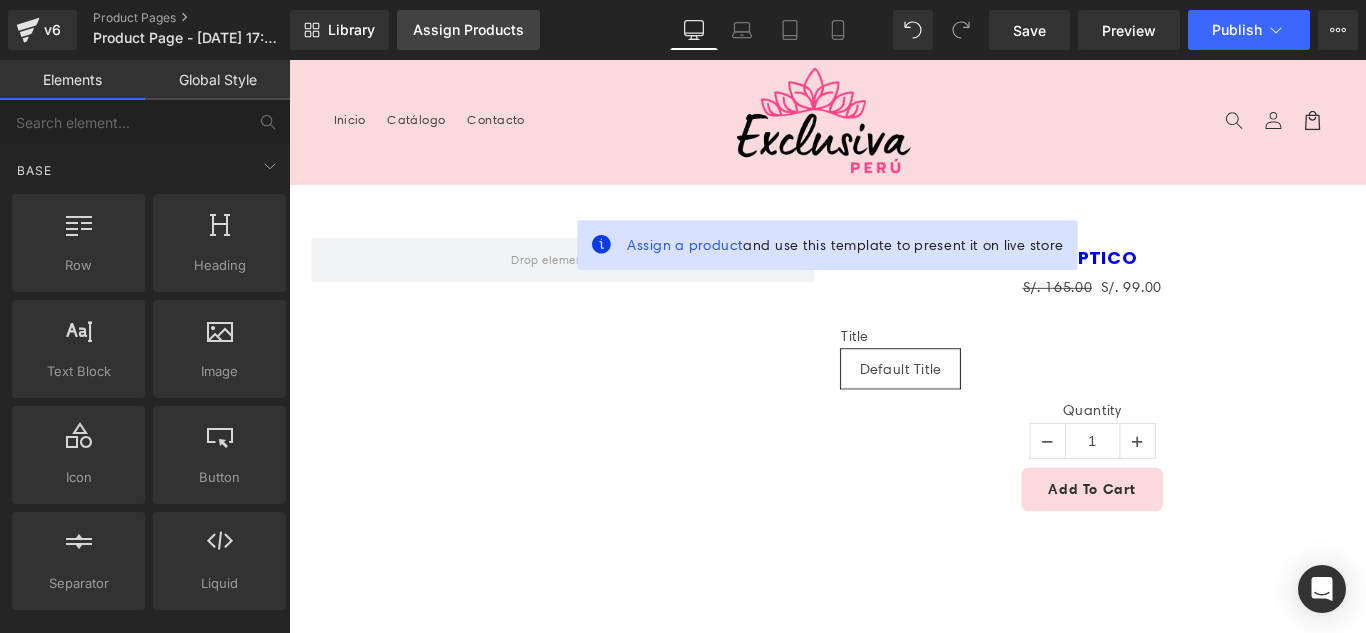 click on "Assign Products" at bounding box center [468, 30] 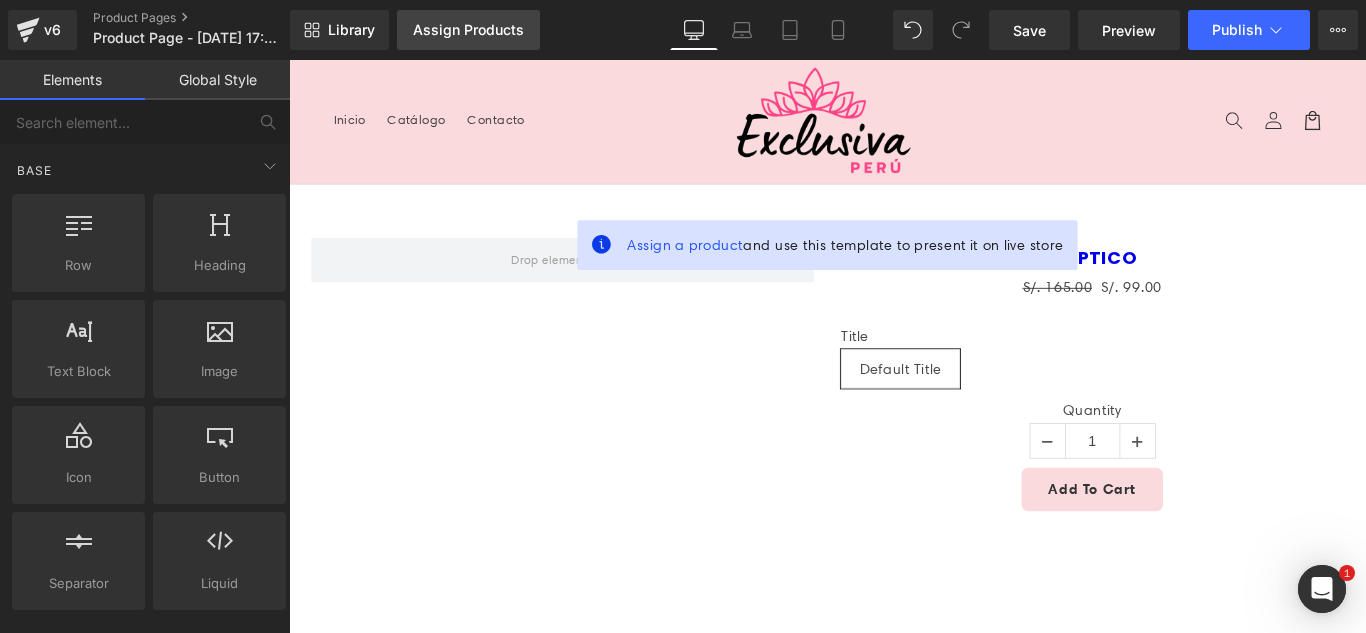 scroll, scrollTop: 0, scrollLeft: 0, axis: both 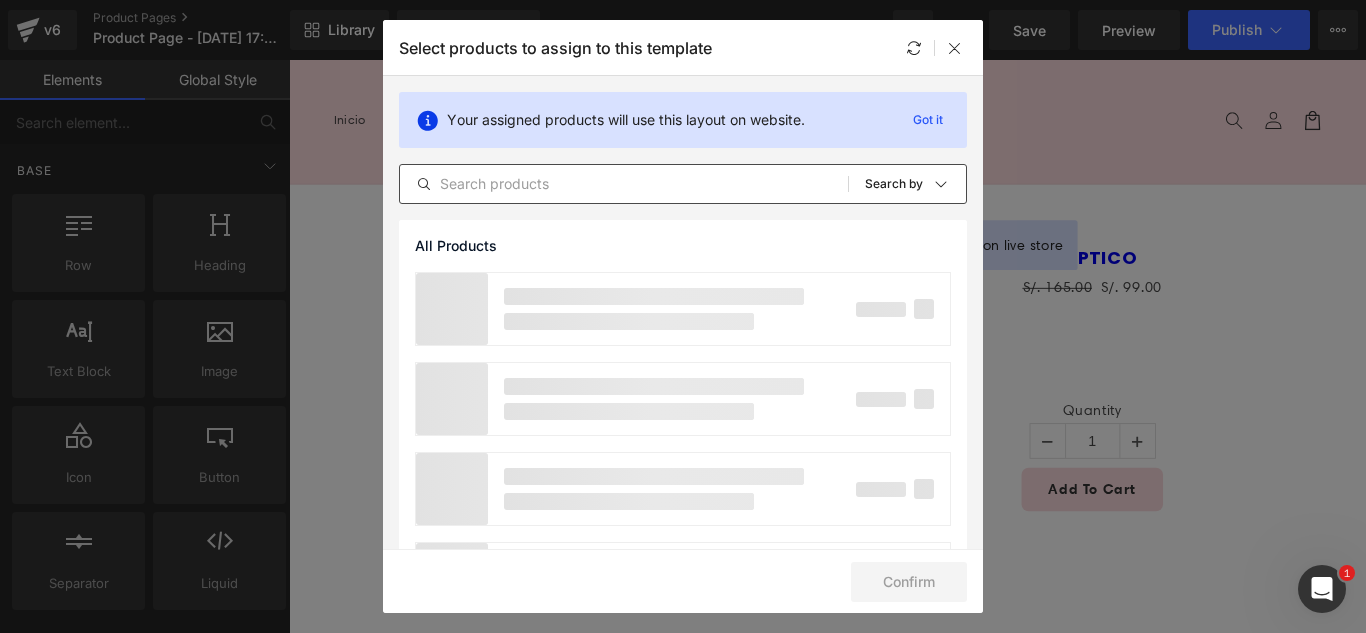 click at bounding box center (624, 184) 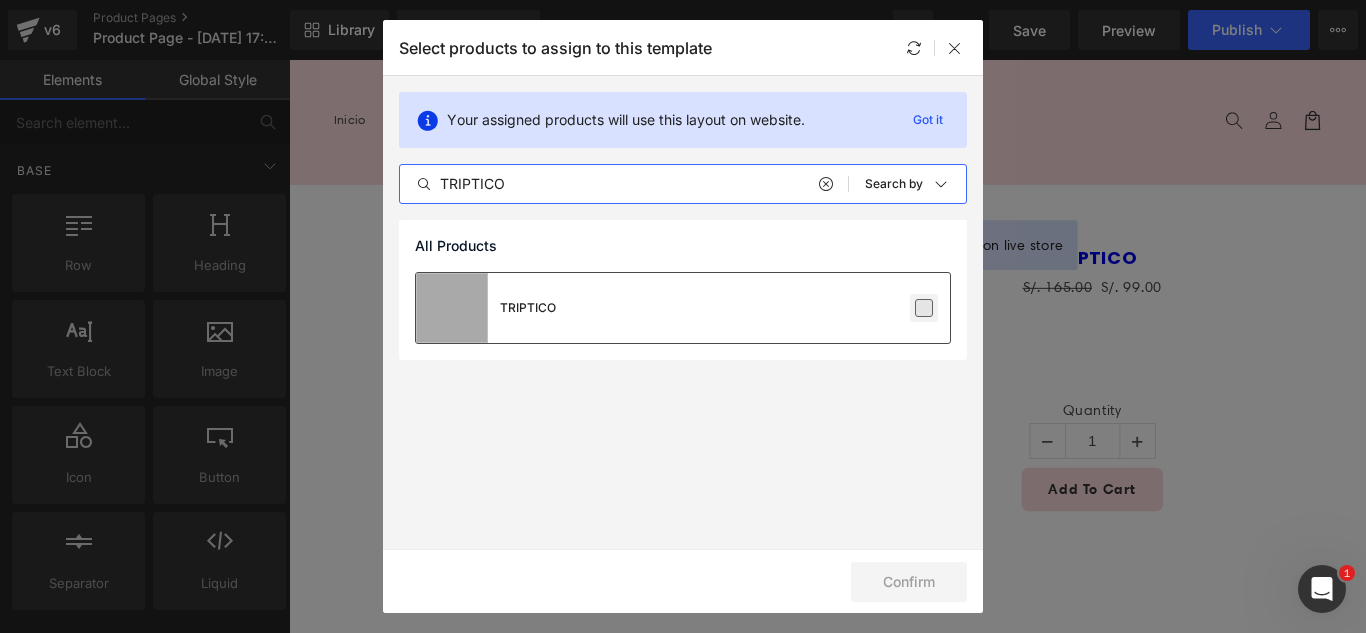 type on "TRIPTICO" 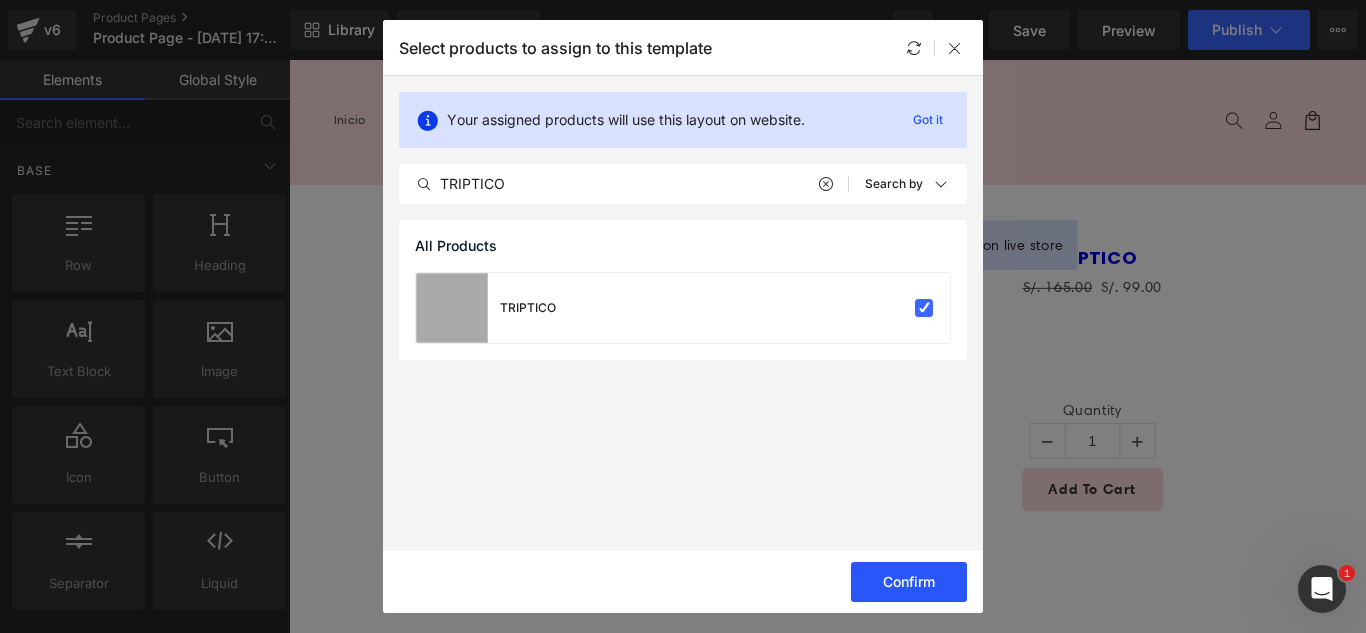 click on "Confirm" at bounding box center [909, 582] 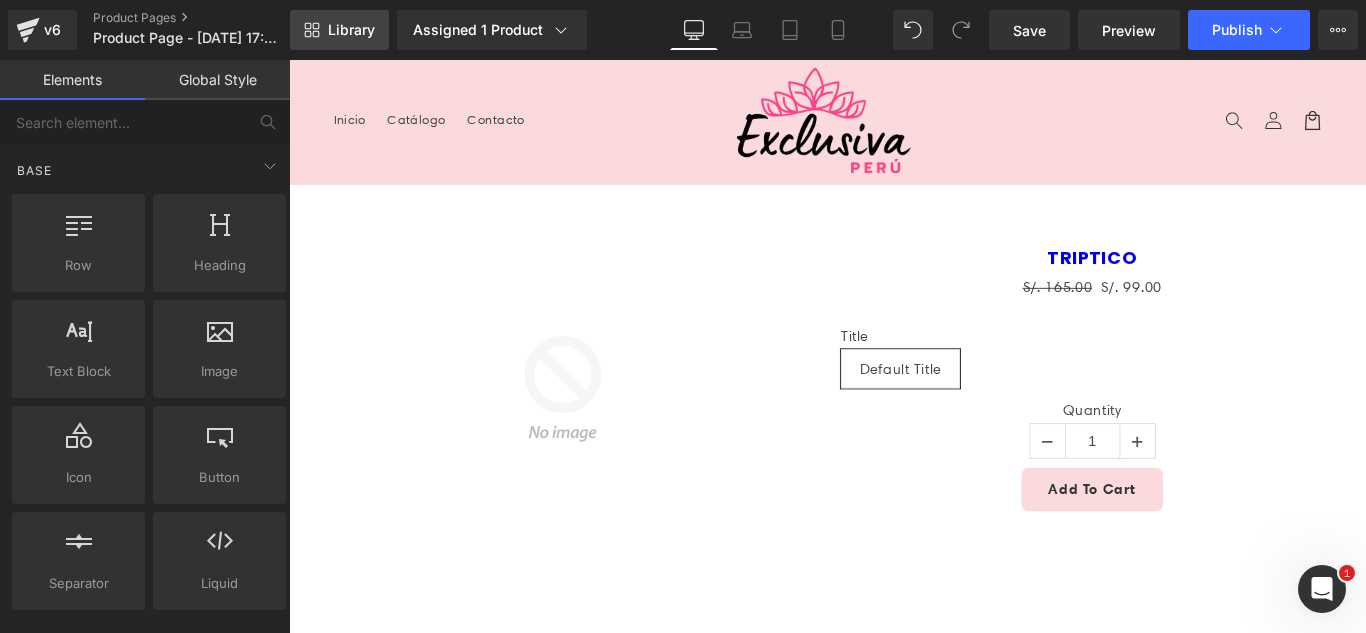 click on "Library" at bounding box center (351, 30) 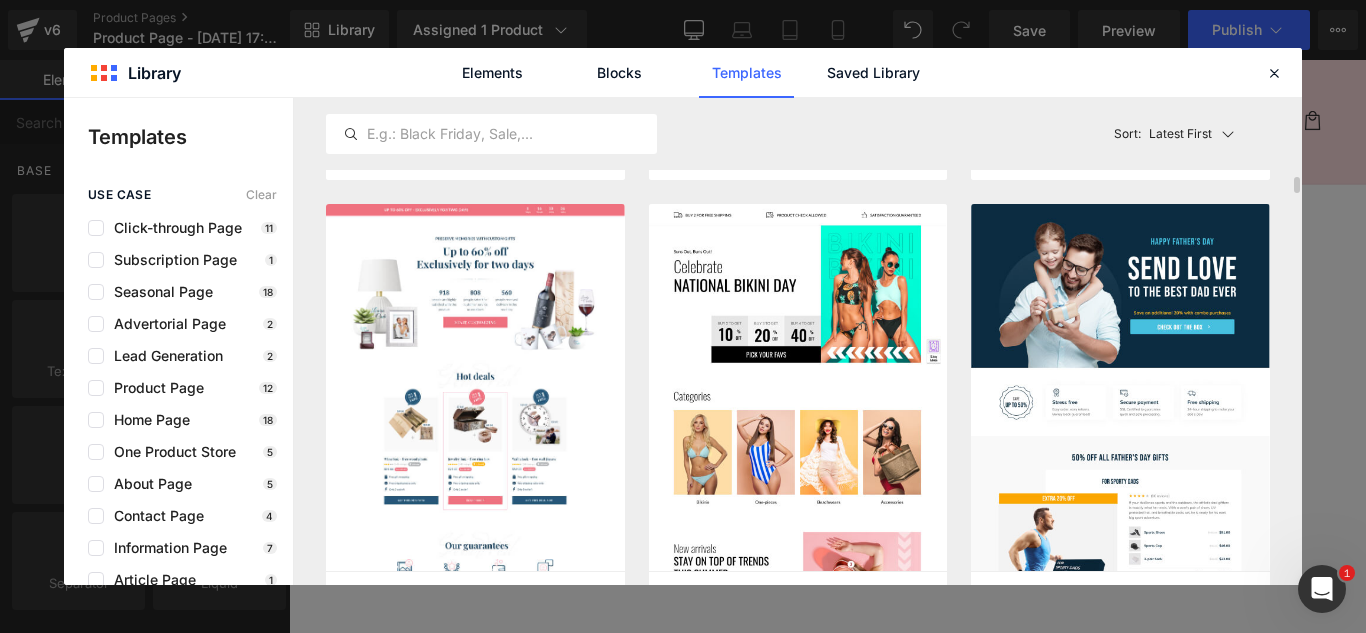 scroll, scrollTop: 8000, scrollLeft: 0, axis: vertical 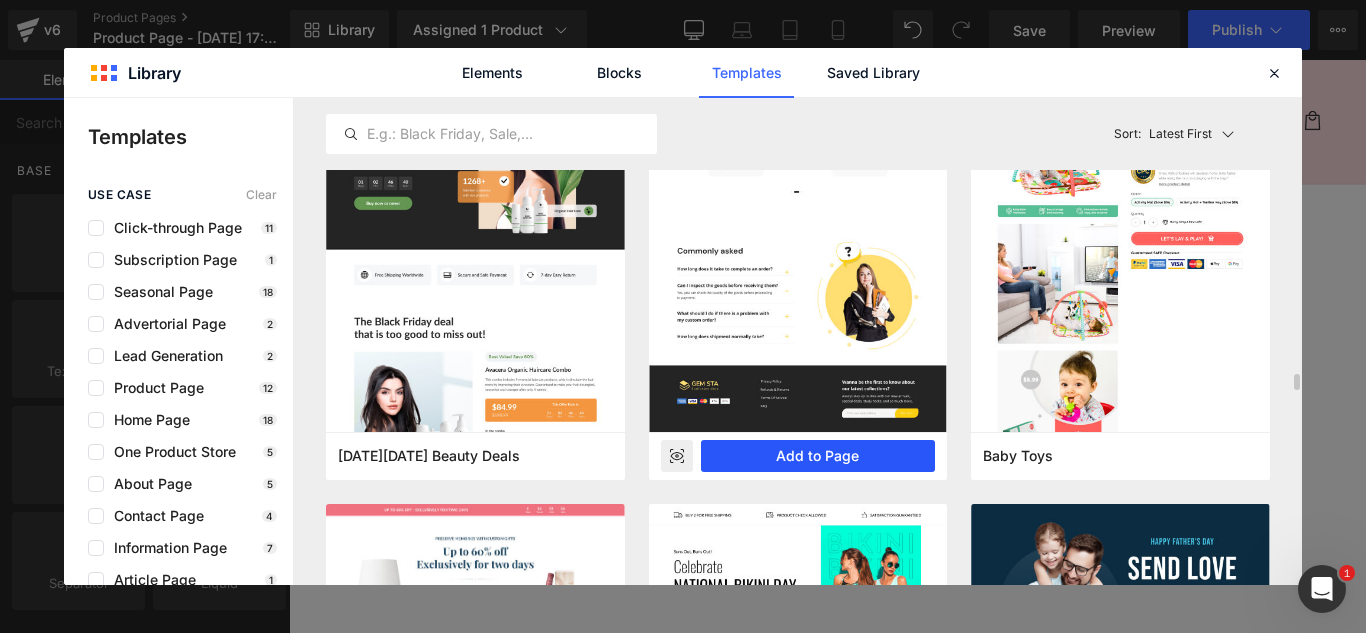 click on "Add to Page" at bounding box center [818, 456] 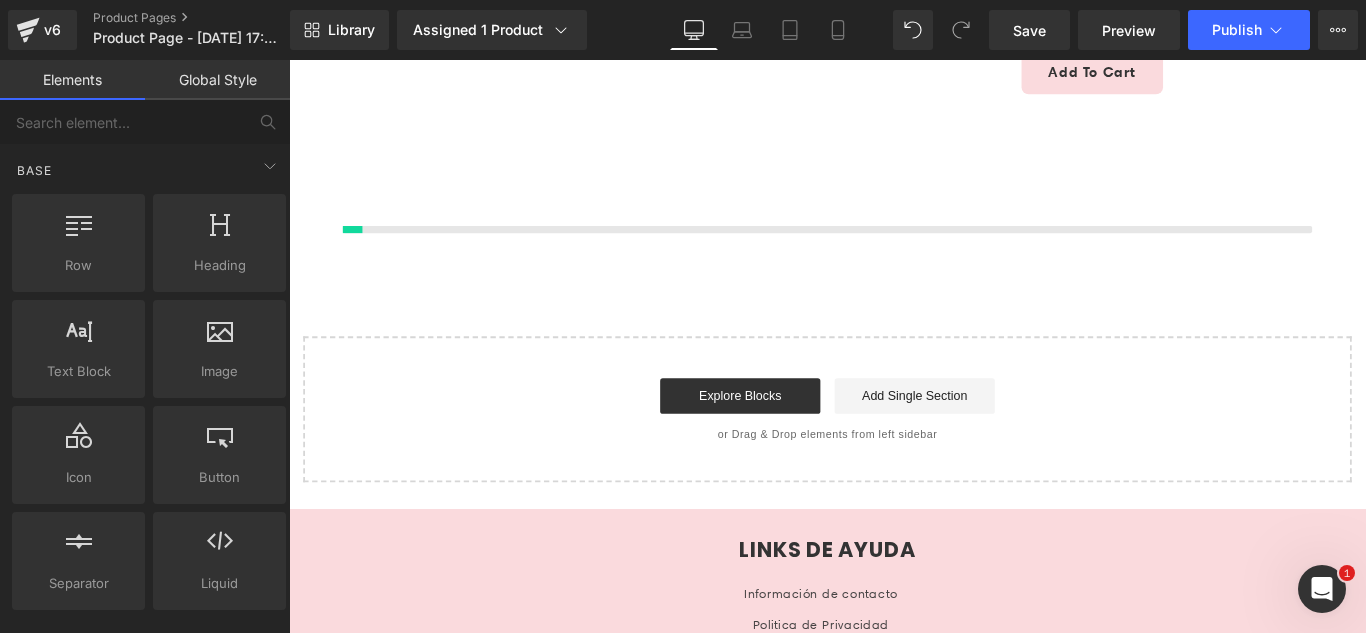 scroll, scrollTop: 475, scrollLeft: 0, axis: vertical 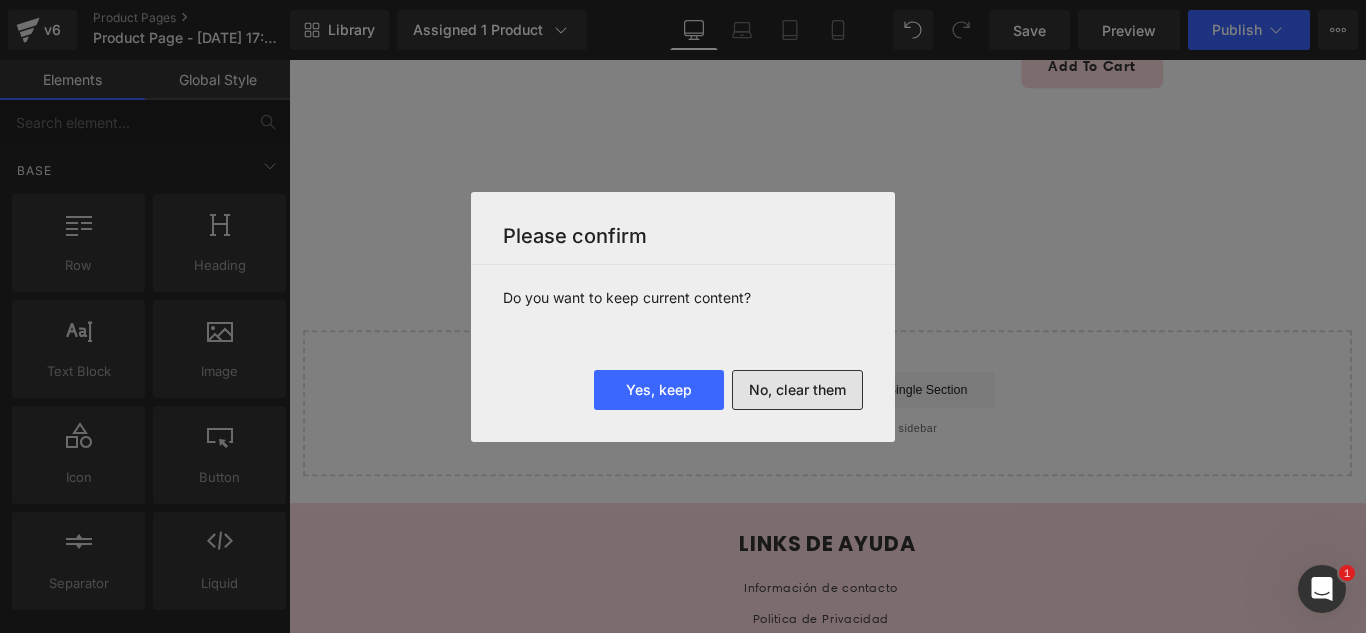 click on "No, clear them" at bounding box center (797, 390) 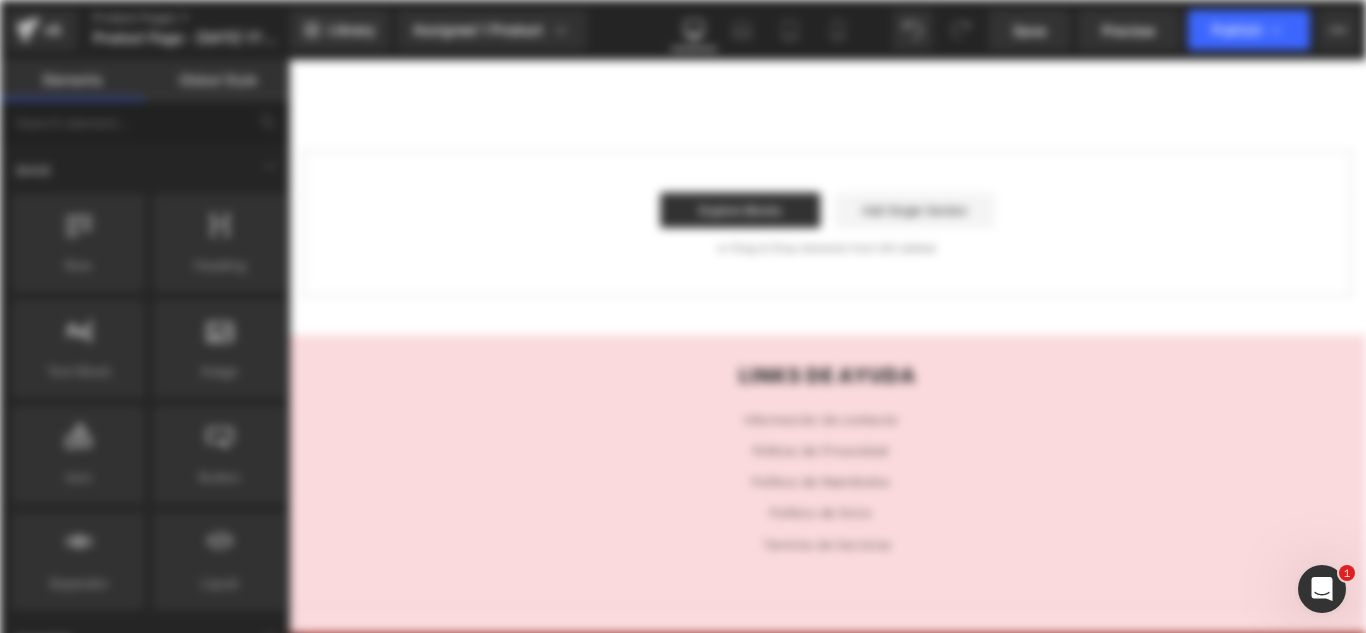 scroll, scrollTop: 0, scrollLeft: 0, axis: both 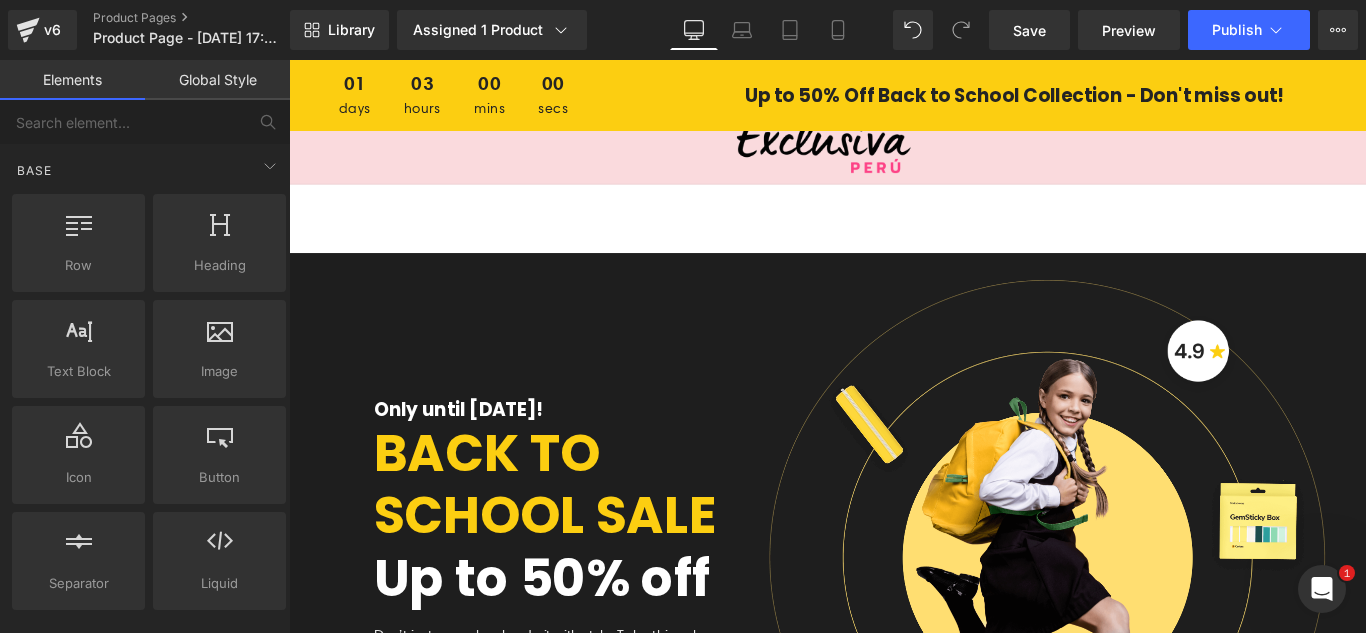 click on "Only until [DATE]! Heading         BACK TO SCHOOL SALE Heading         Up to 50% off Heading         Don’t just come back - do it with style. Take this only once a year chance to stock up on school supplies - now at incredible prices! Text Block         Browse Collections Button
Row" at bounding box center [541, 645] 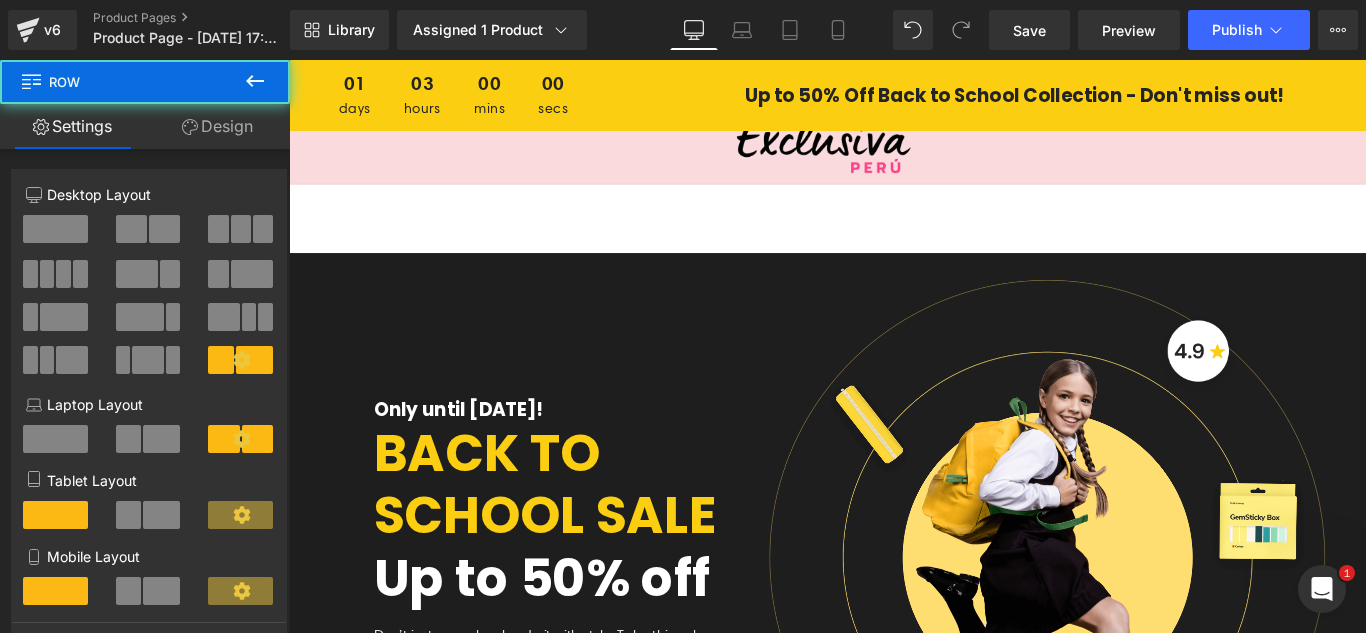 click on "01 days
03 hours
00 mins
00 secs" at bounding box center [511, 100] 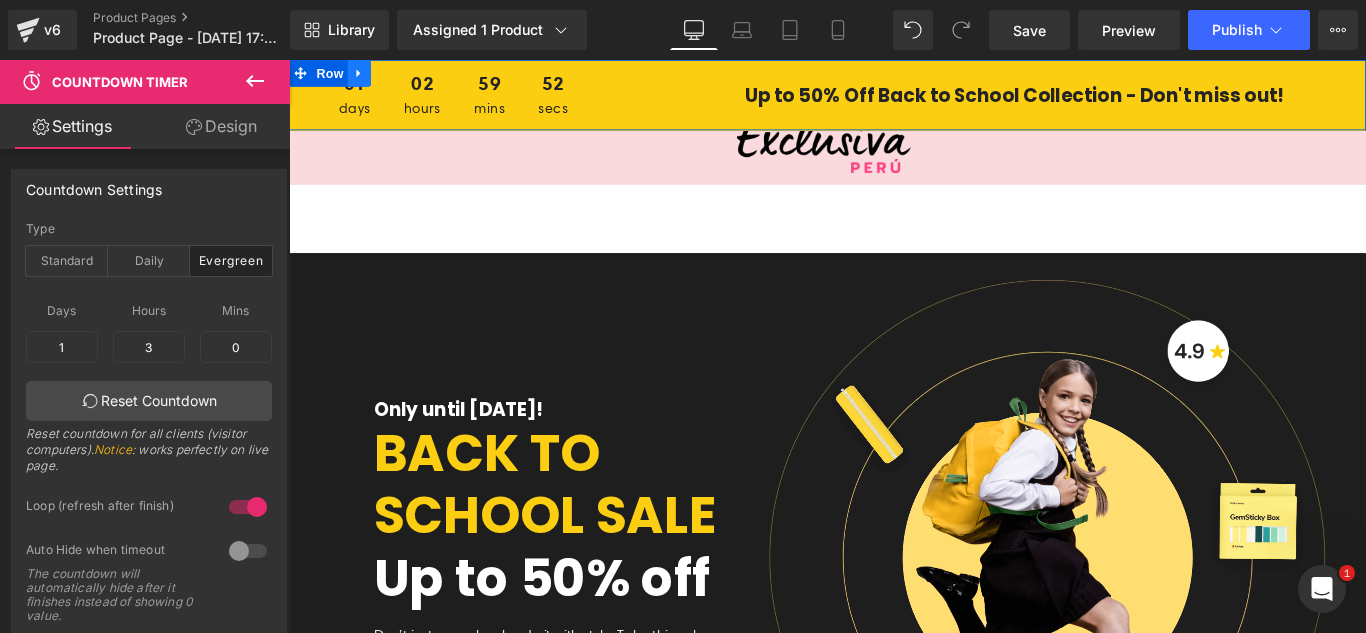 click 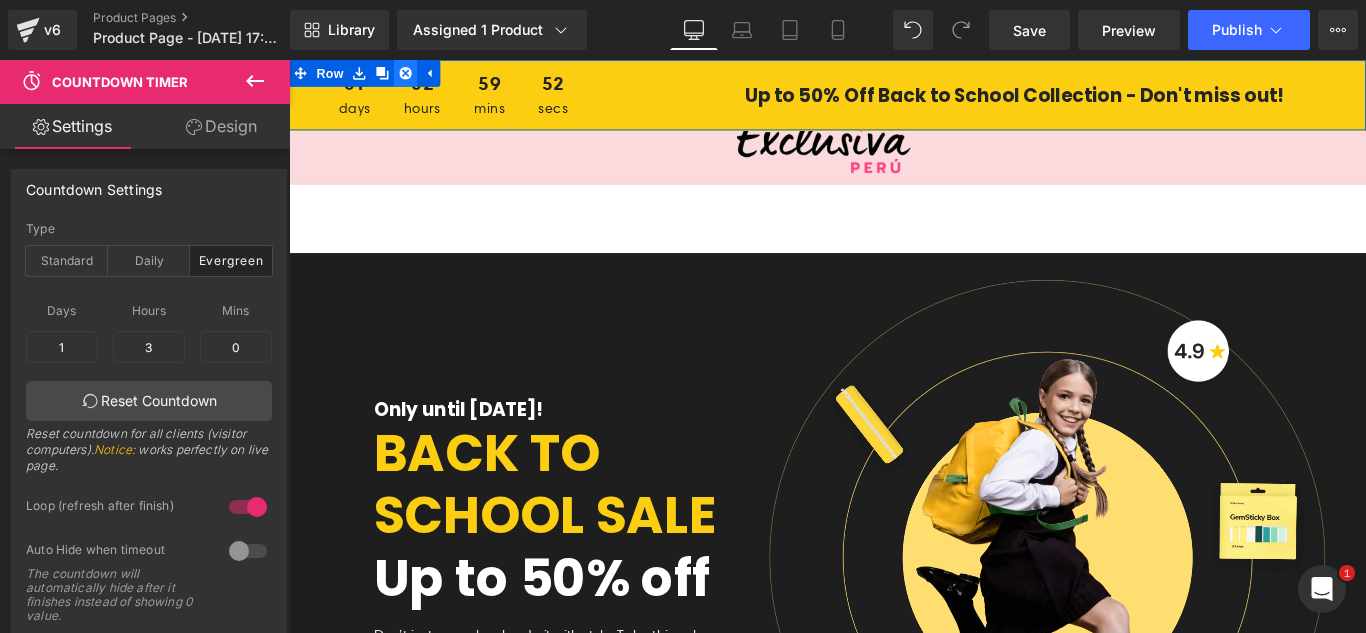 click 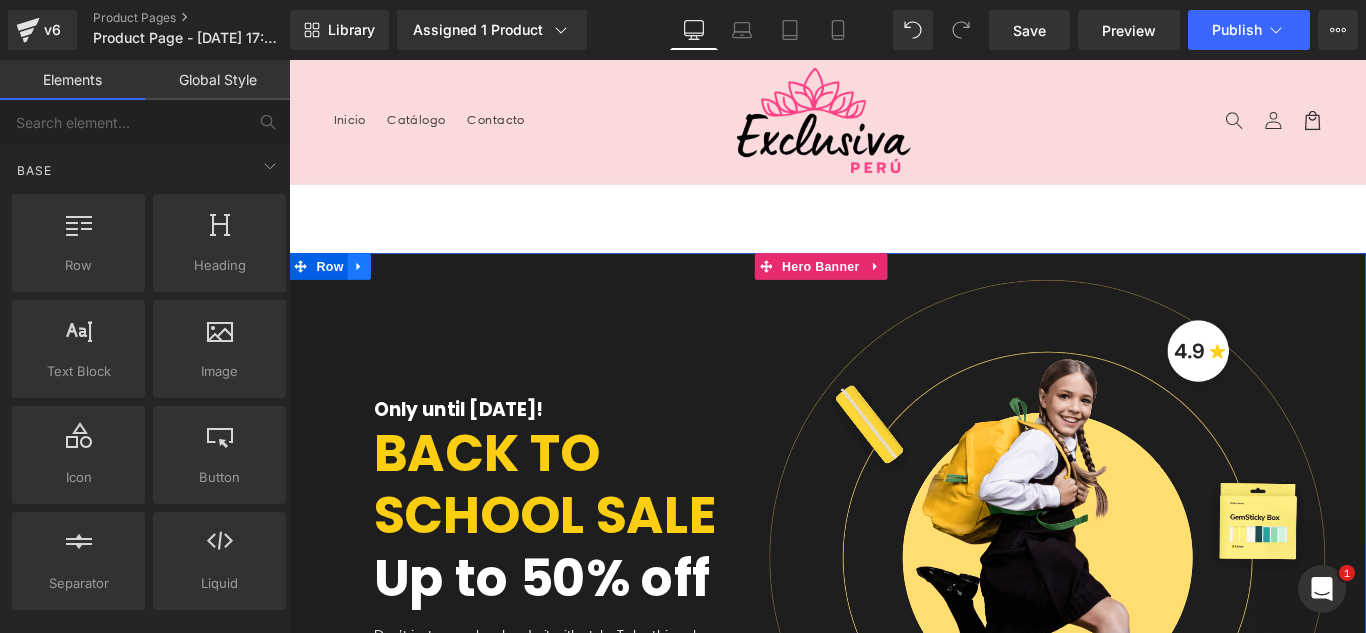 click 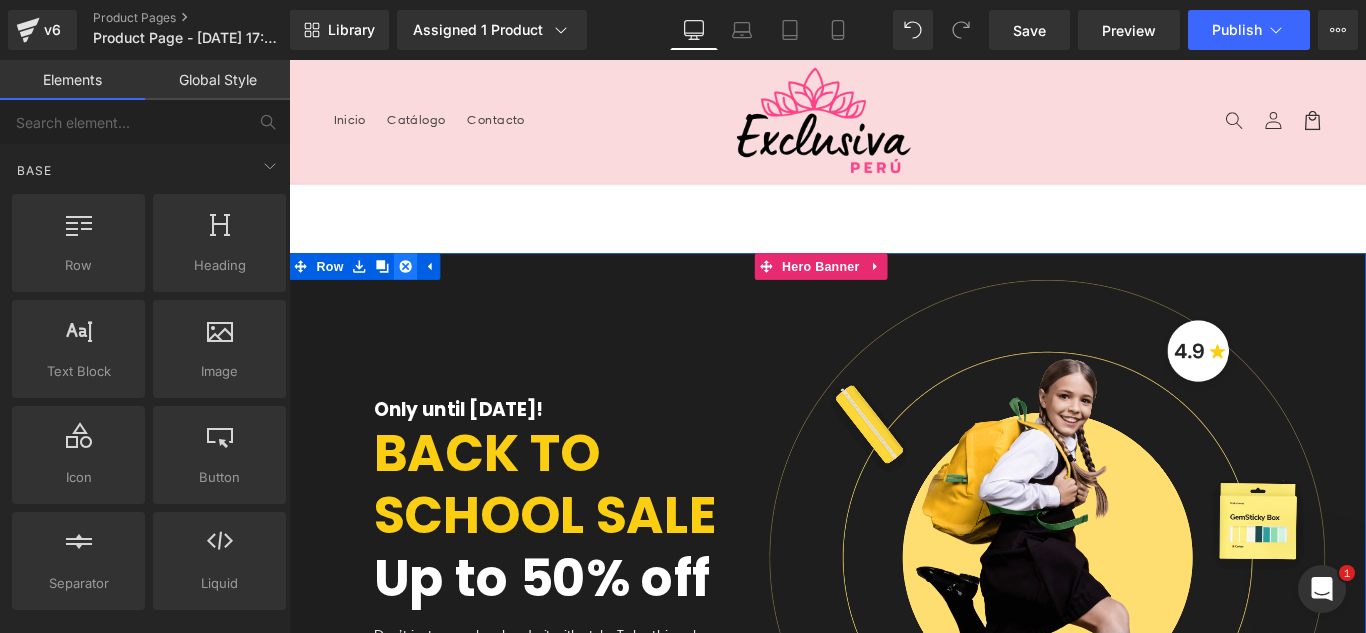 click 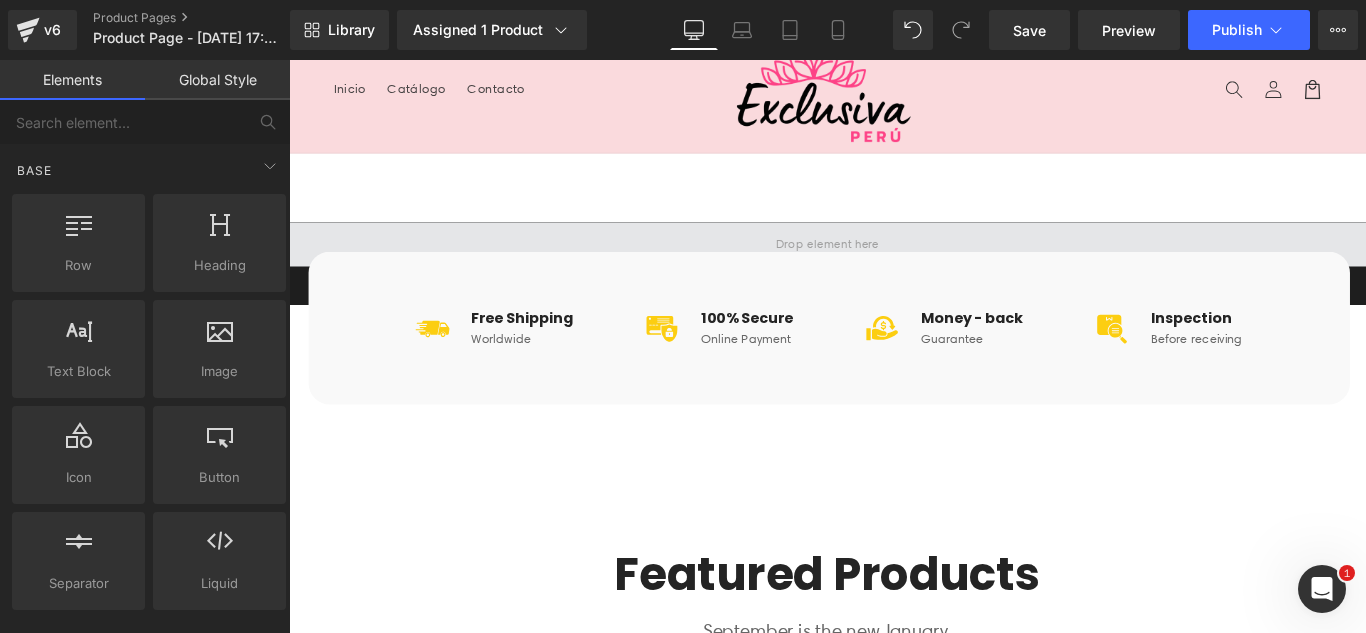 scroll, scrollTop: 0, scrollLeft: 0, axis: both 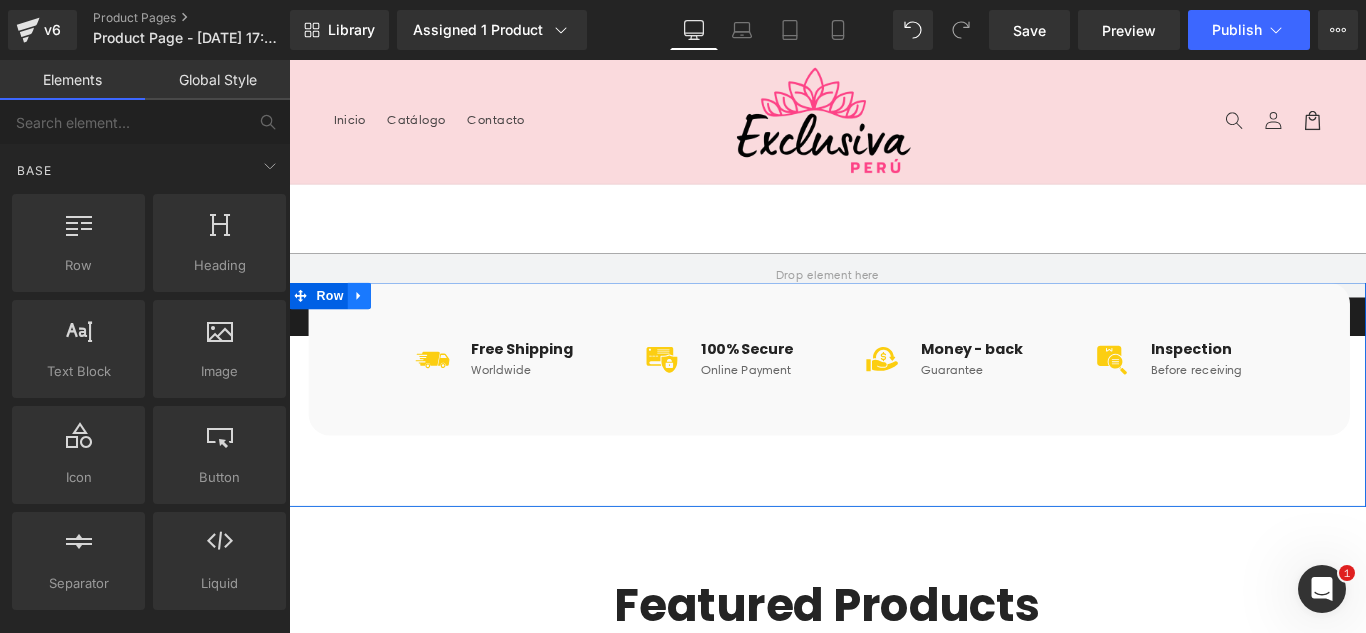 click 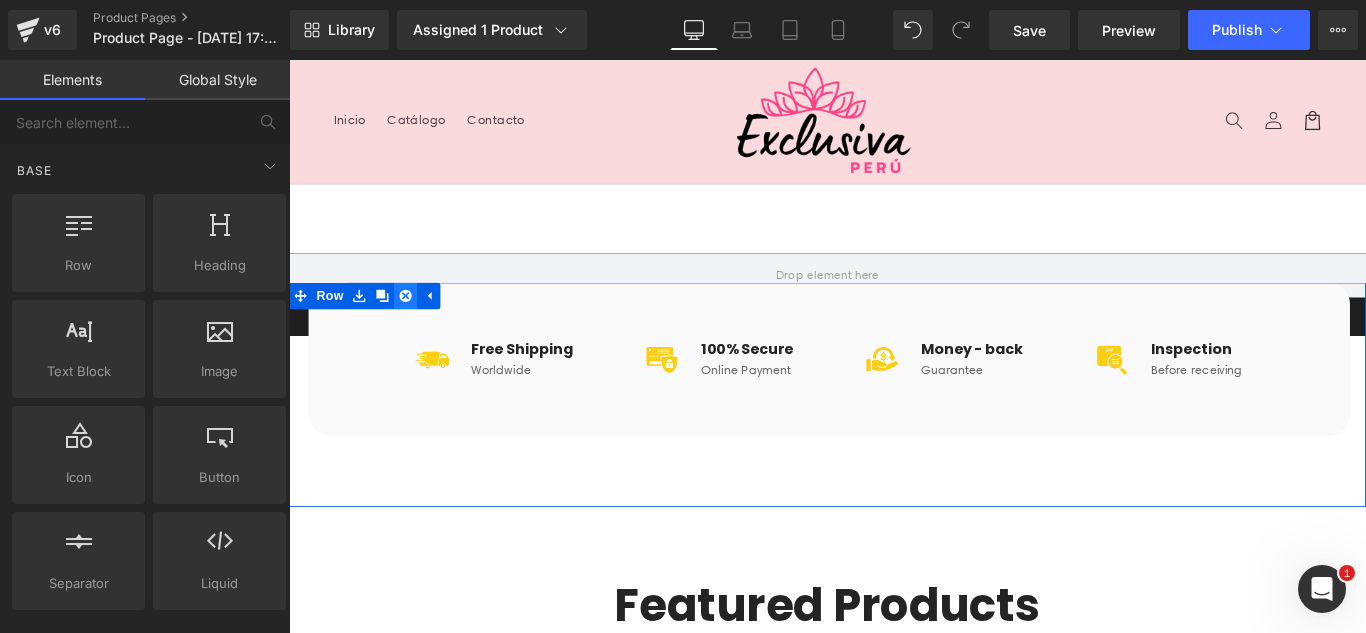 click at bounding box center [420, 325] 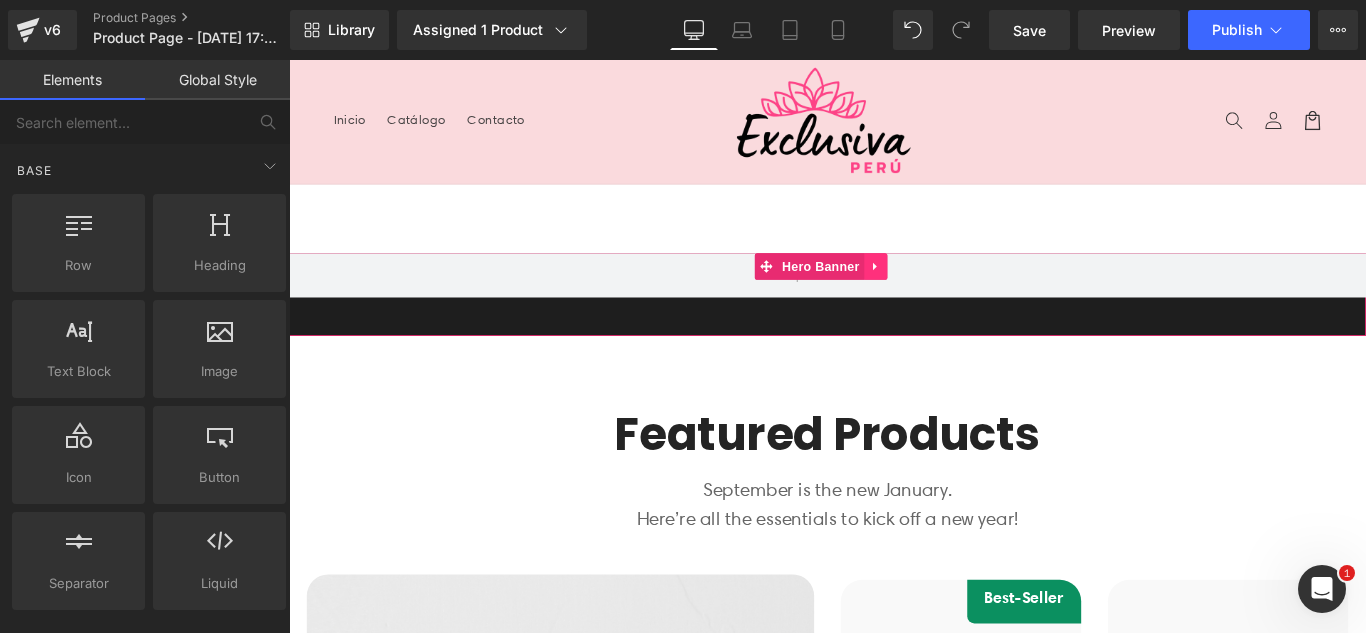 click 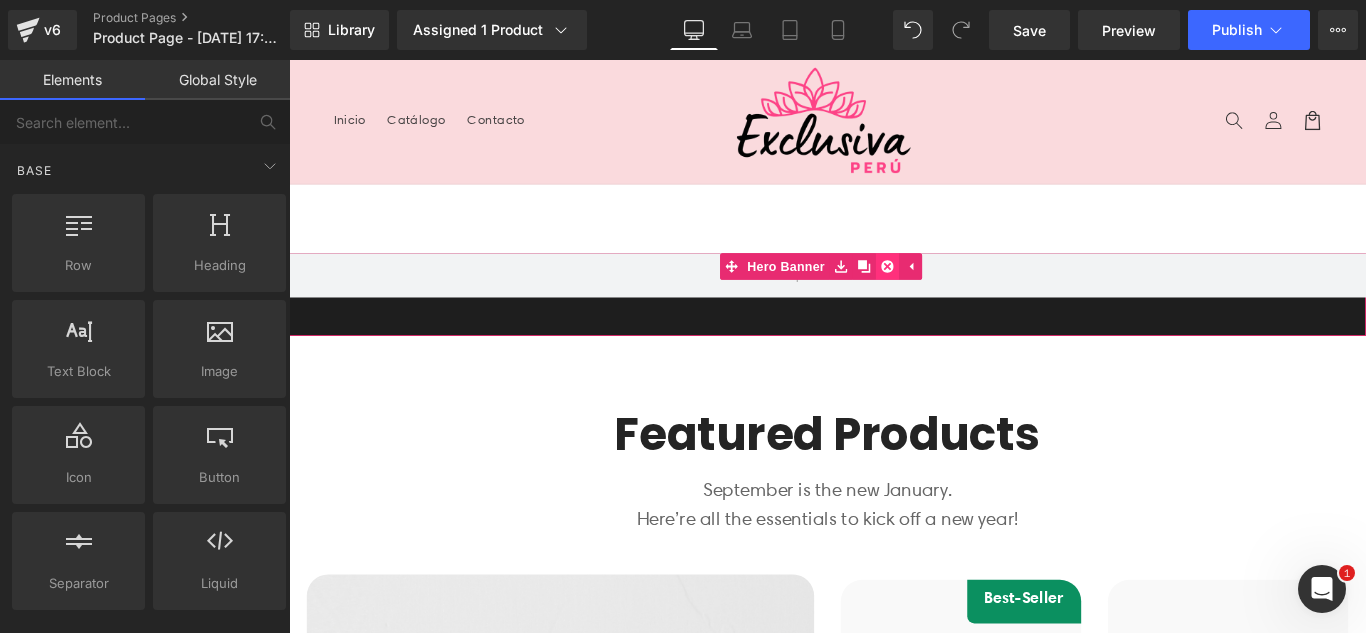 click 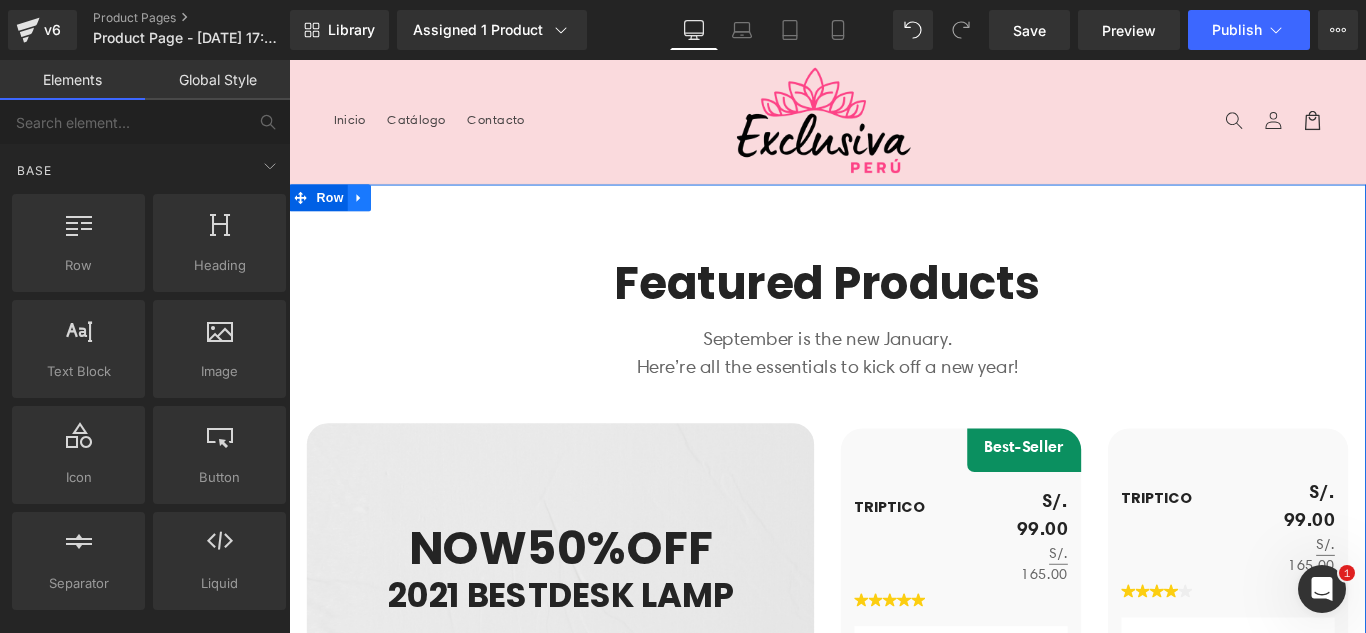 click 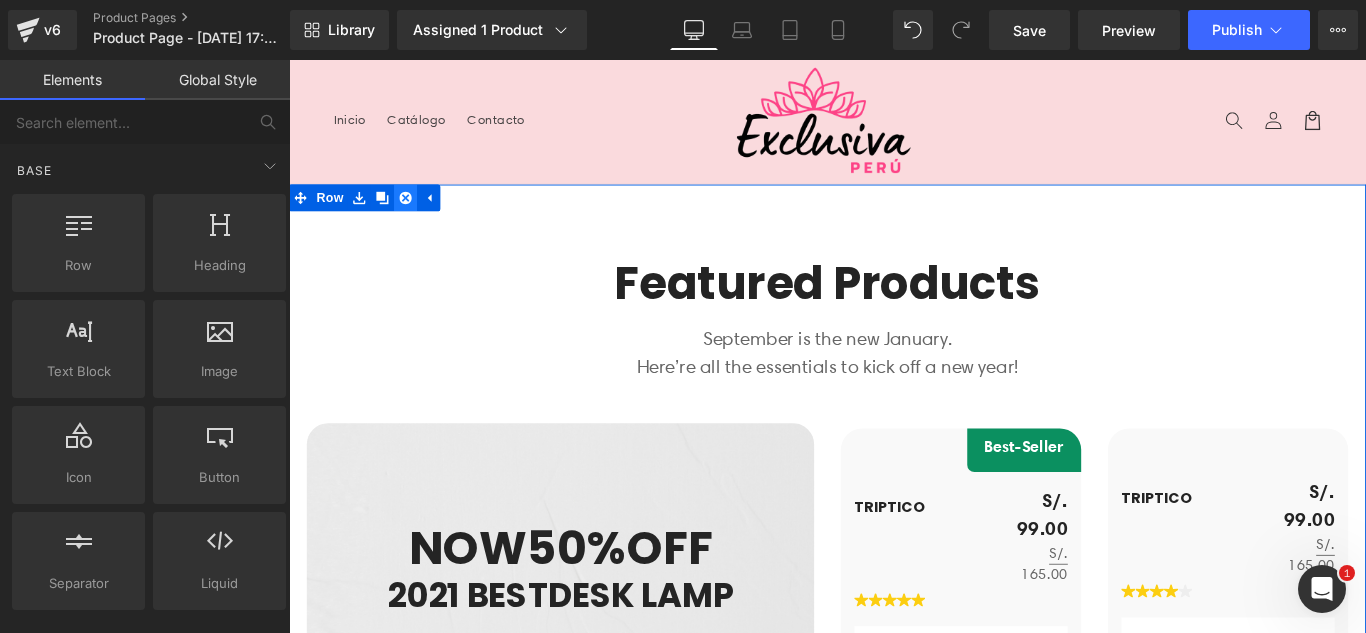 click 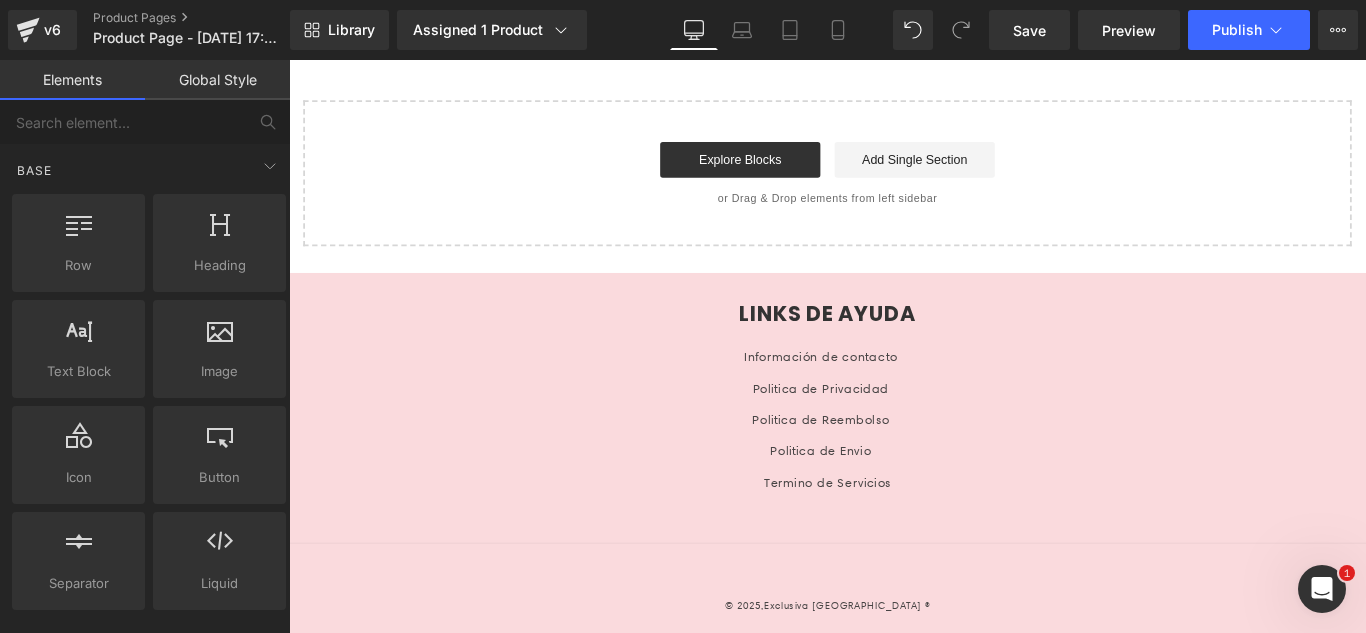 scroll, scrollTop: 4727, scrollLeft: 0, axis: vertical 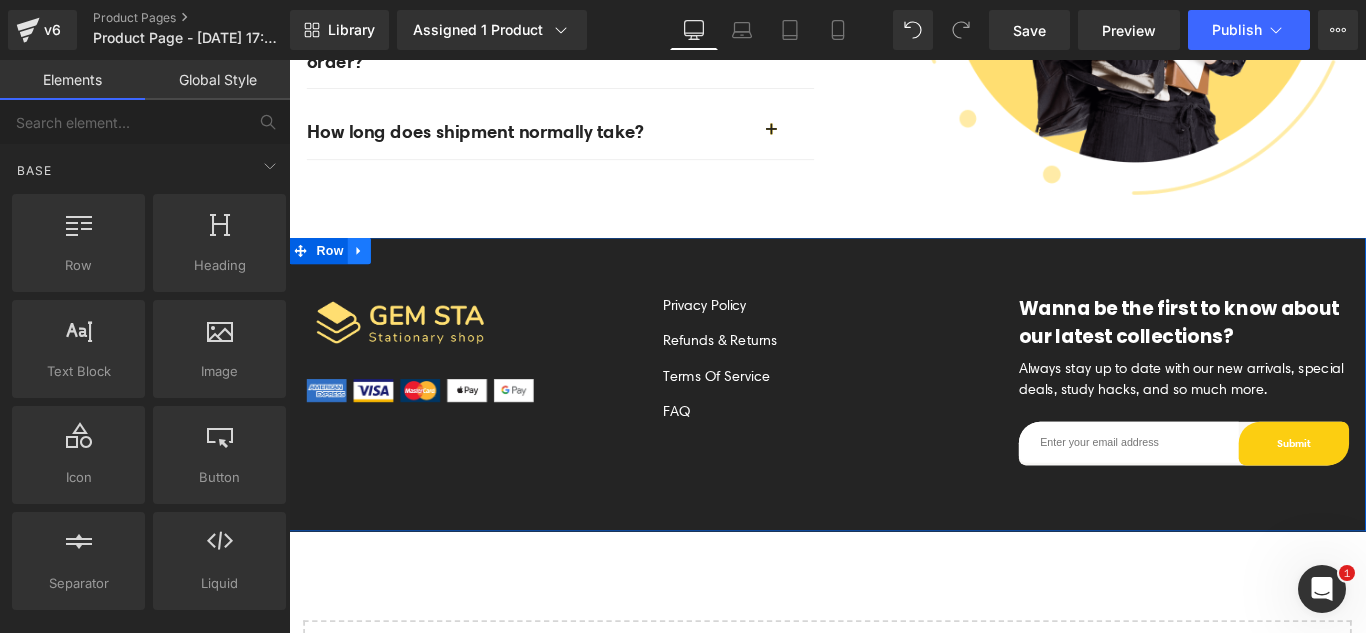 click at bounding box center [368, 274] 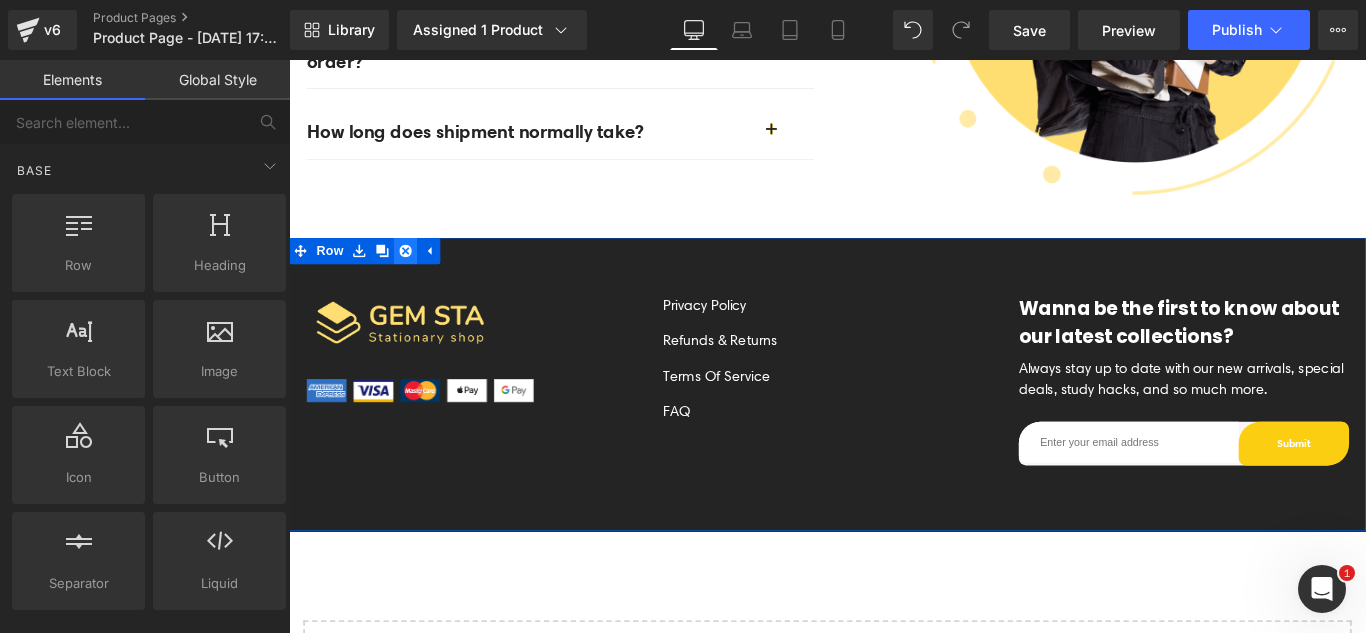 click 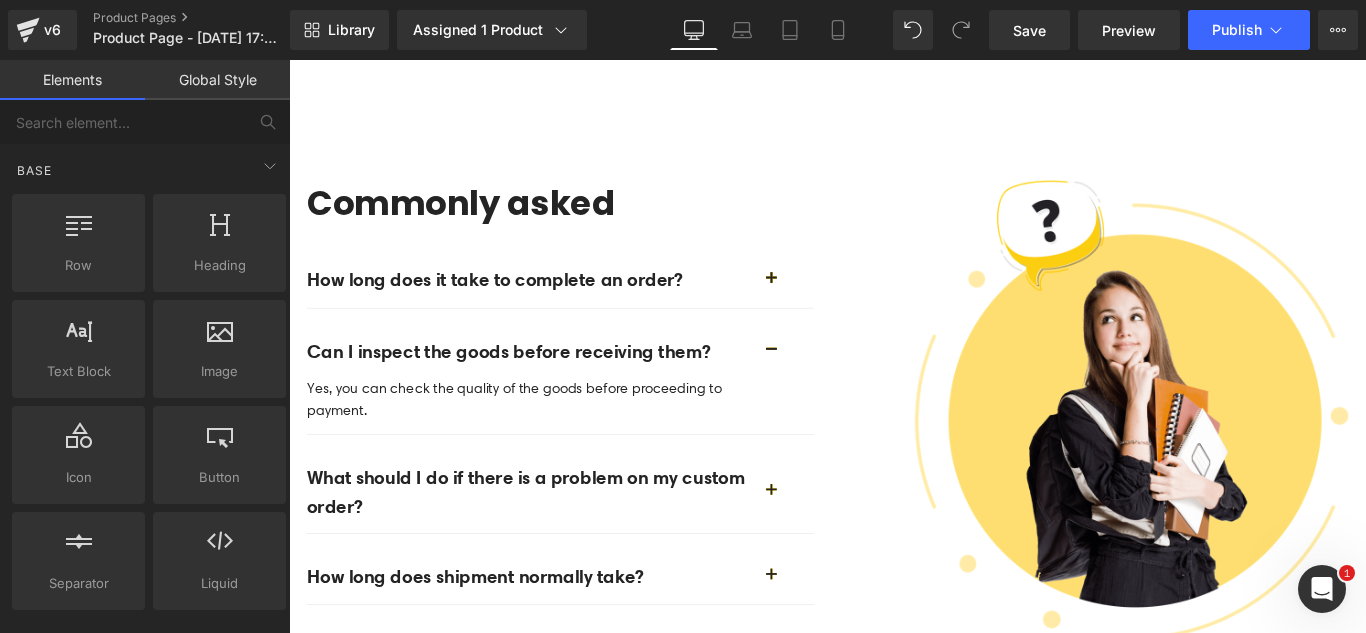 scroll, scrollTop: 4027, scrollLeft: 0, axis: vertical 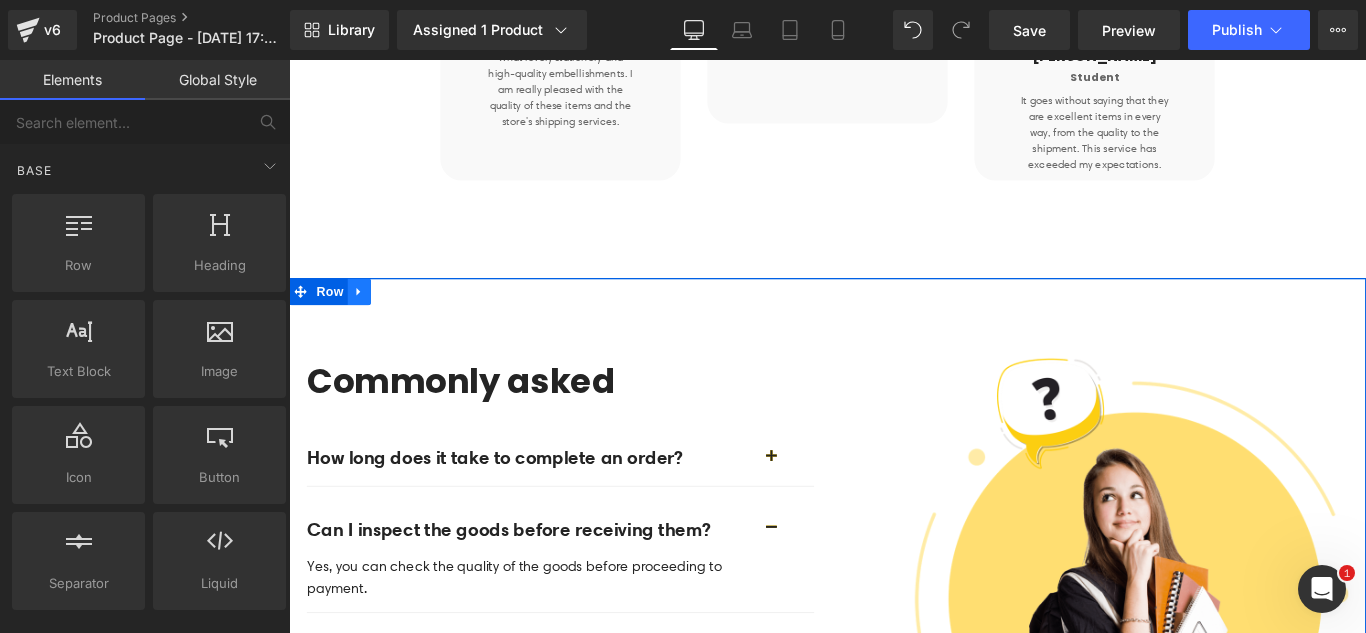 click 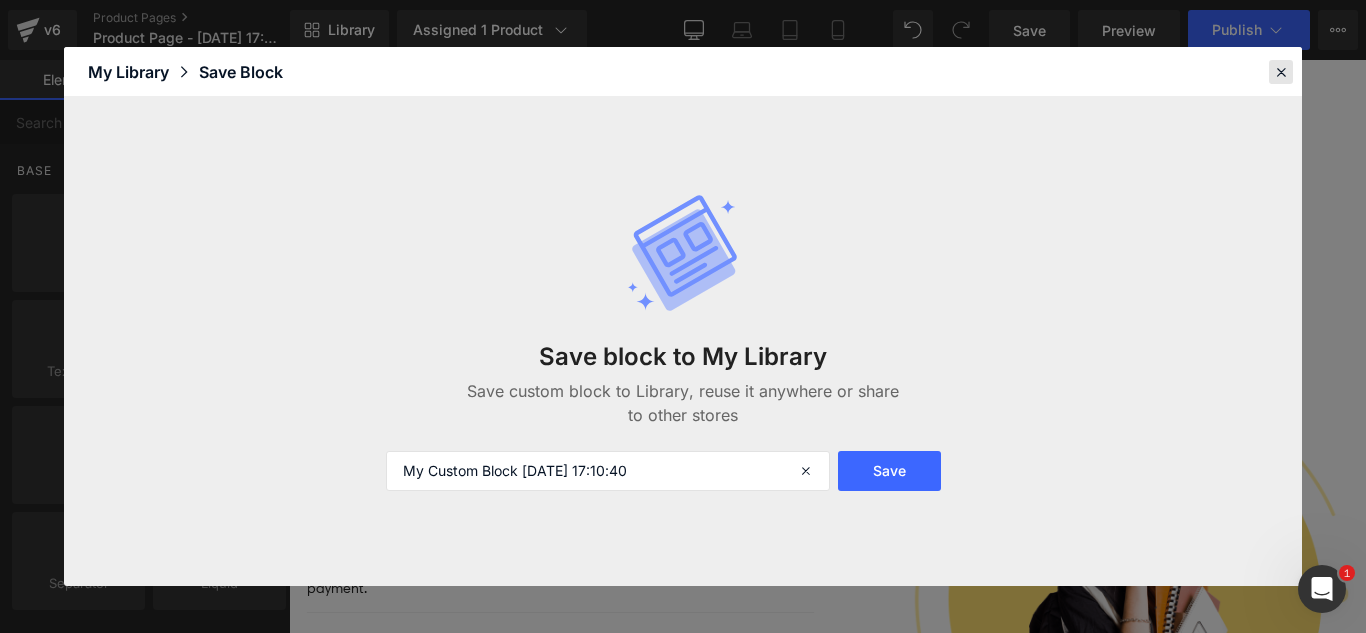 click at bounding box center (1281, 72) 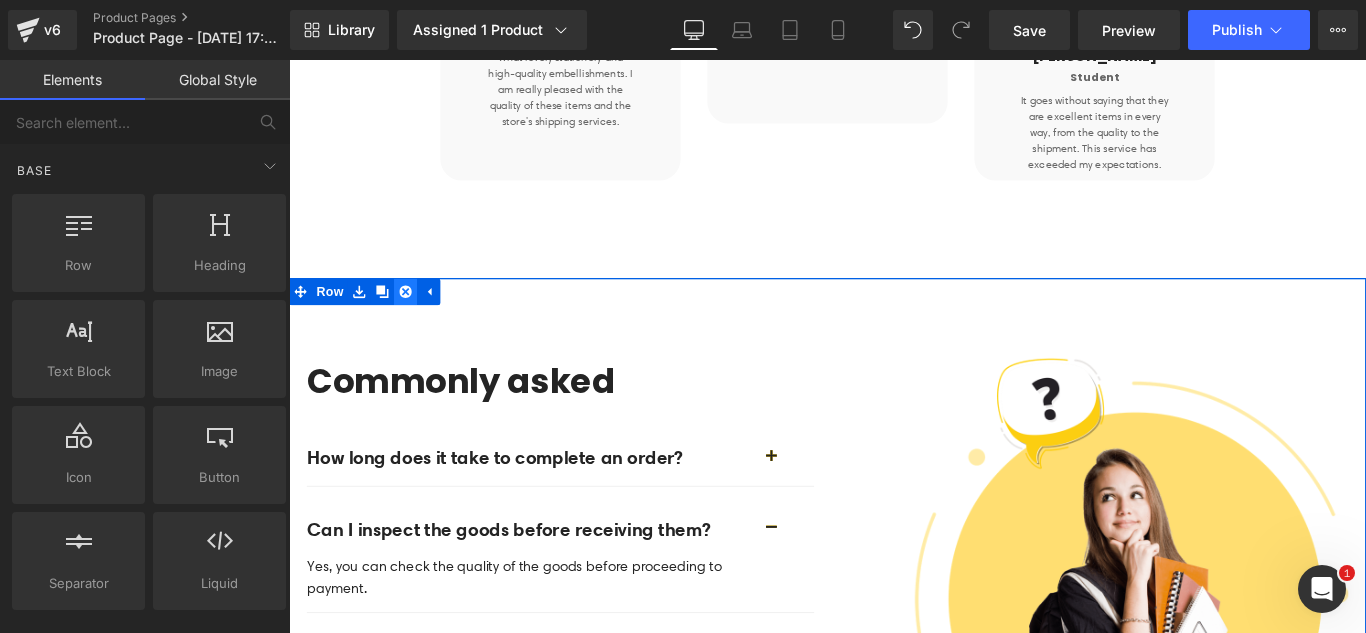 click 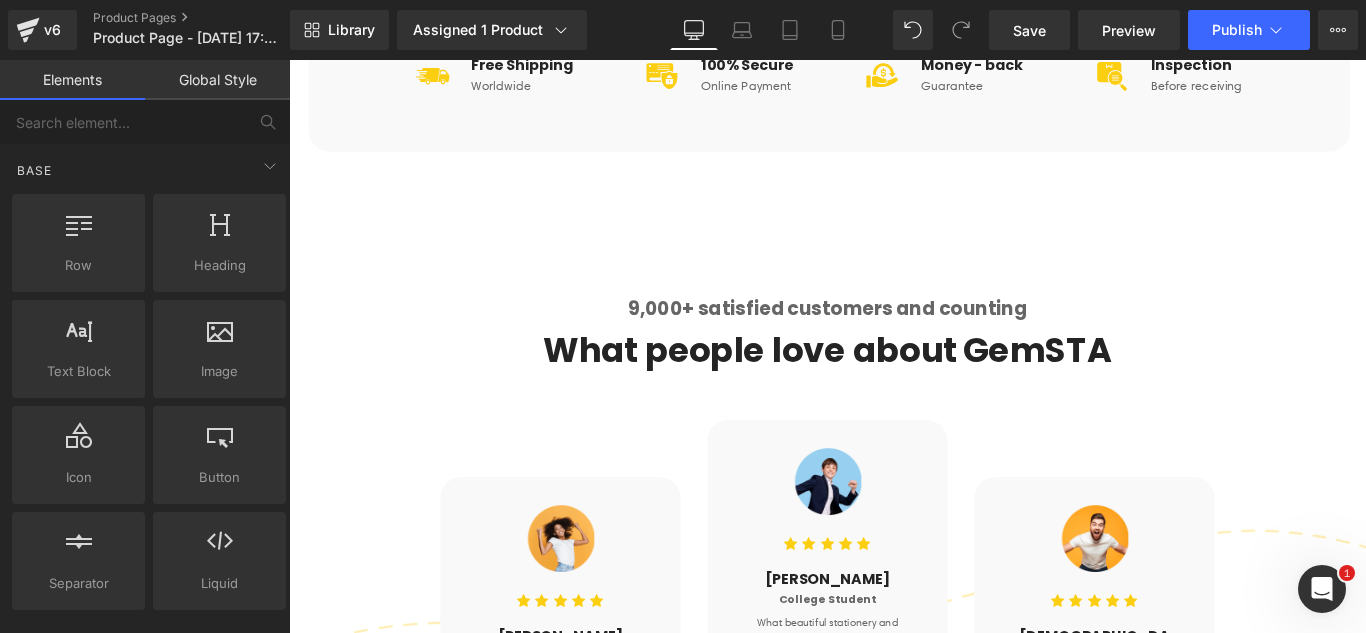 scroll, scrollTop: 3043, scrollLeft: 0, axis: vertical 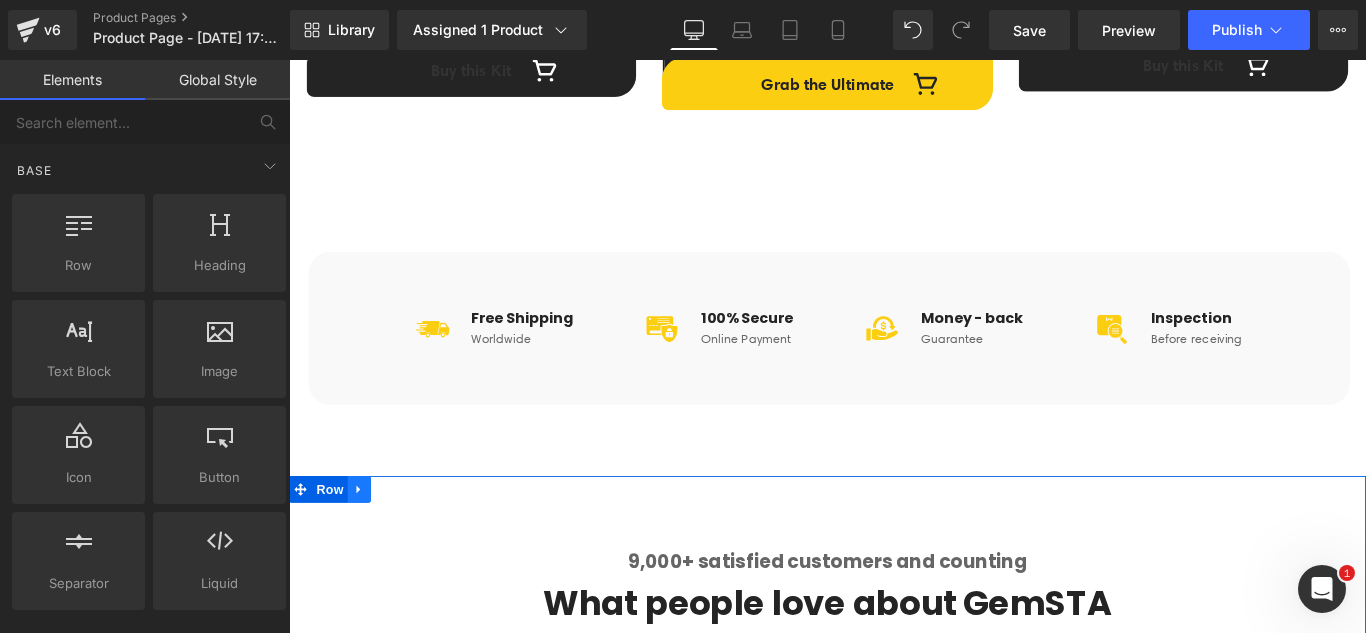 click 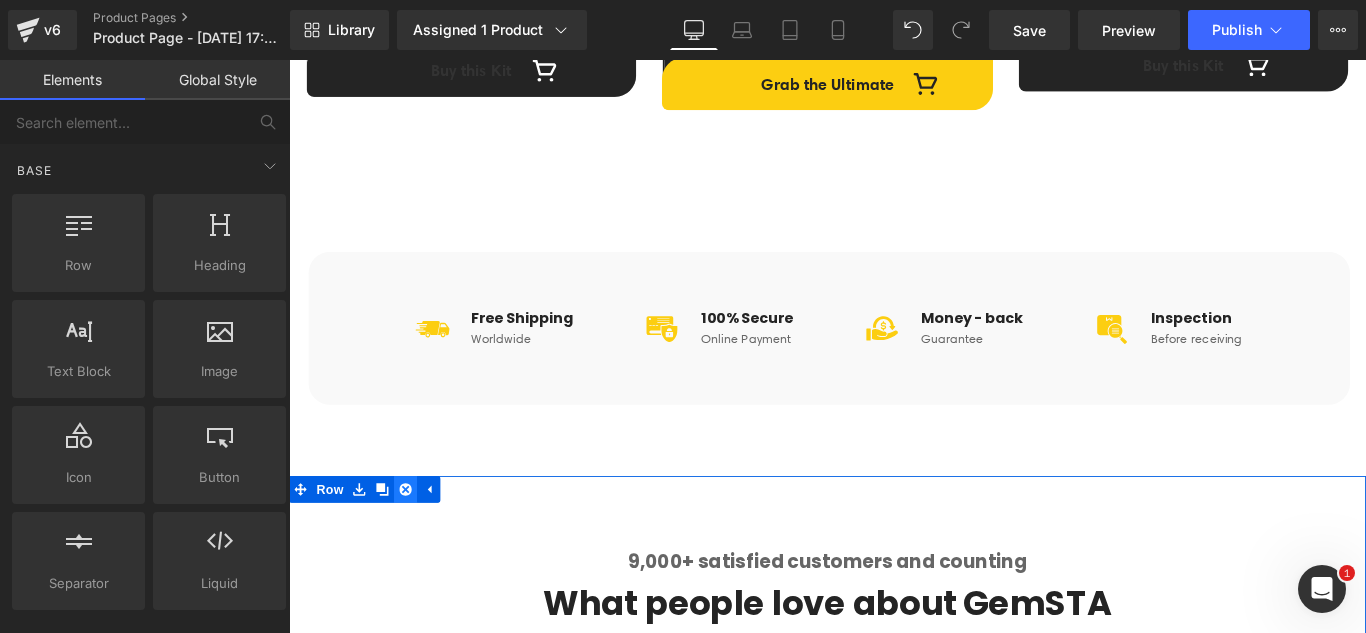 click 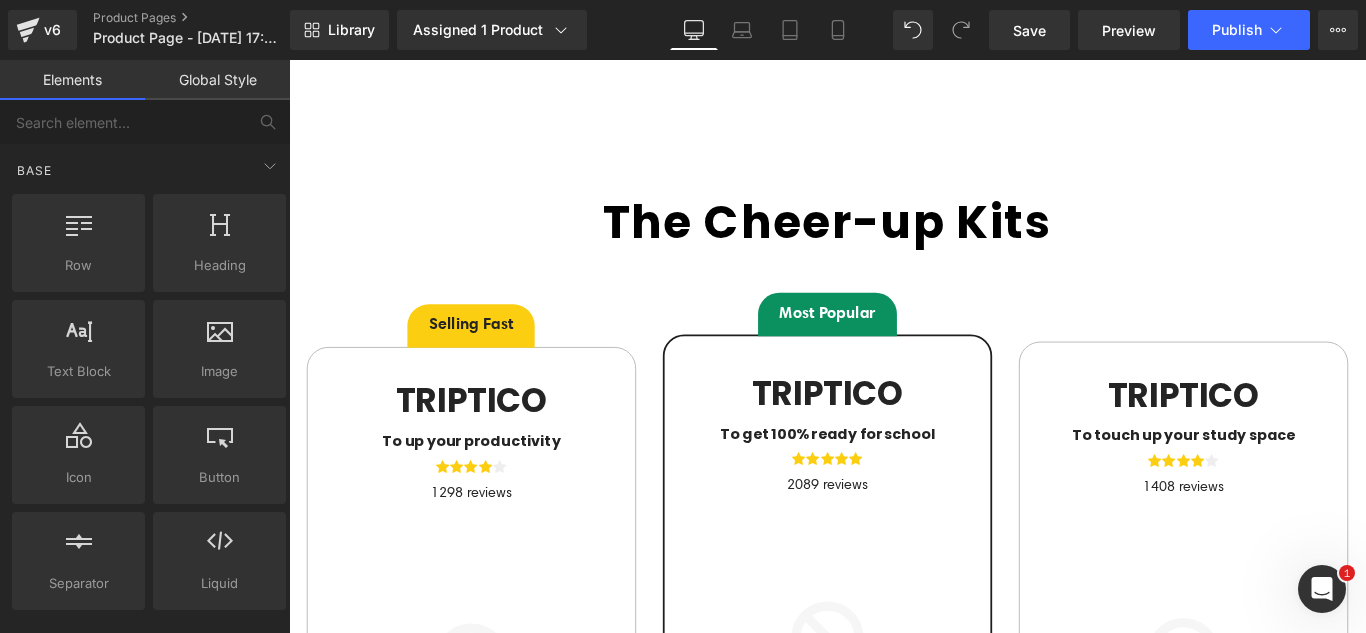 scroll, scrollTop: 1883, scrollLeft: 0, axis: vertical 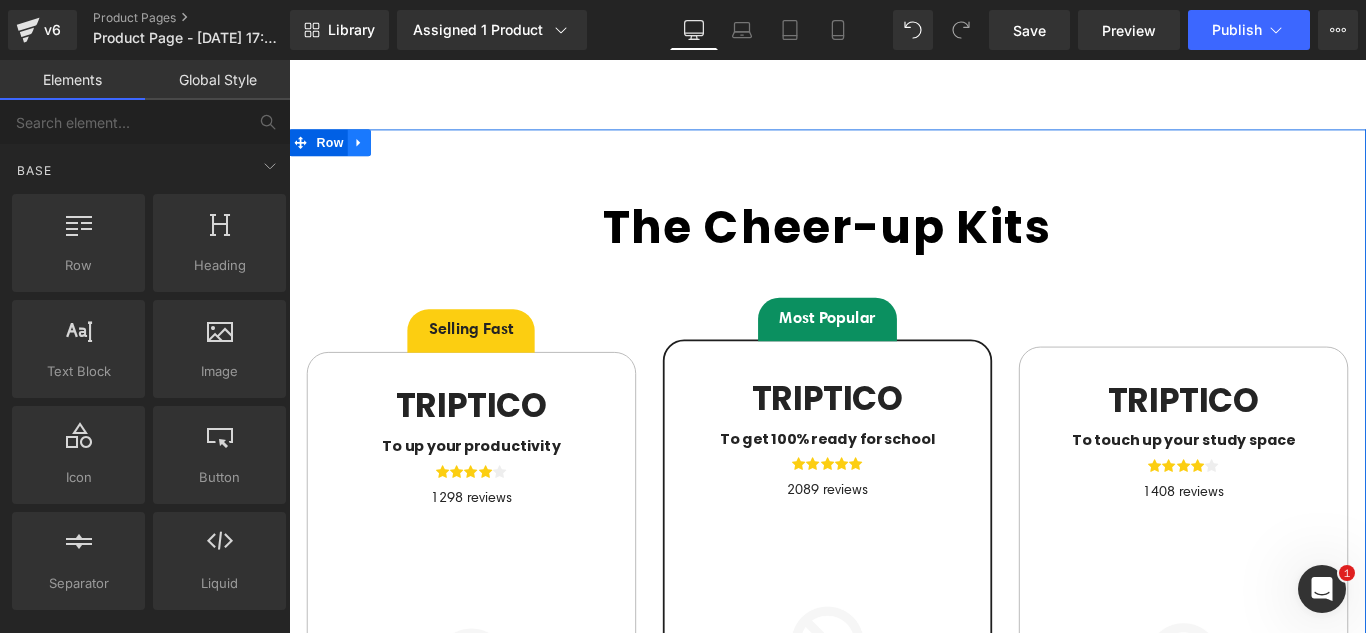 click at bounding box center [368, 153] 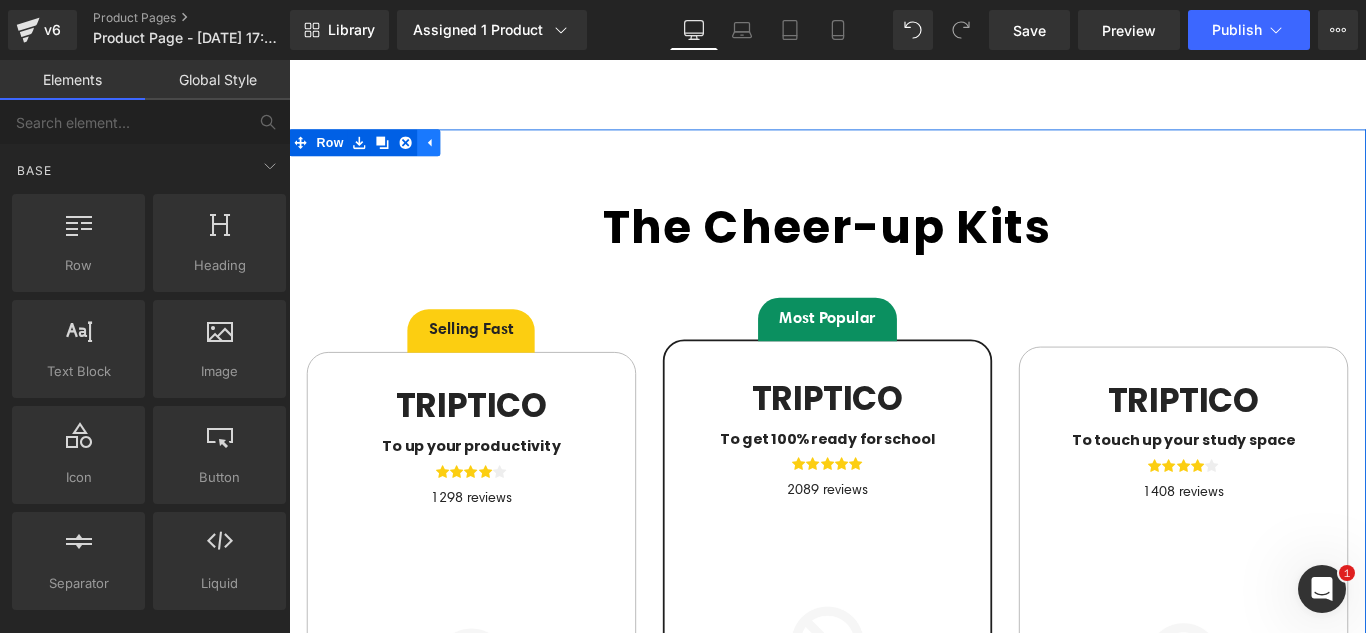 click at bounding box center (368, 153) 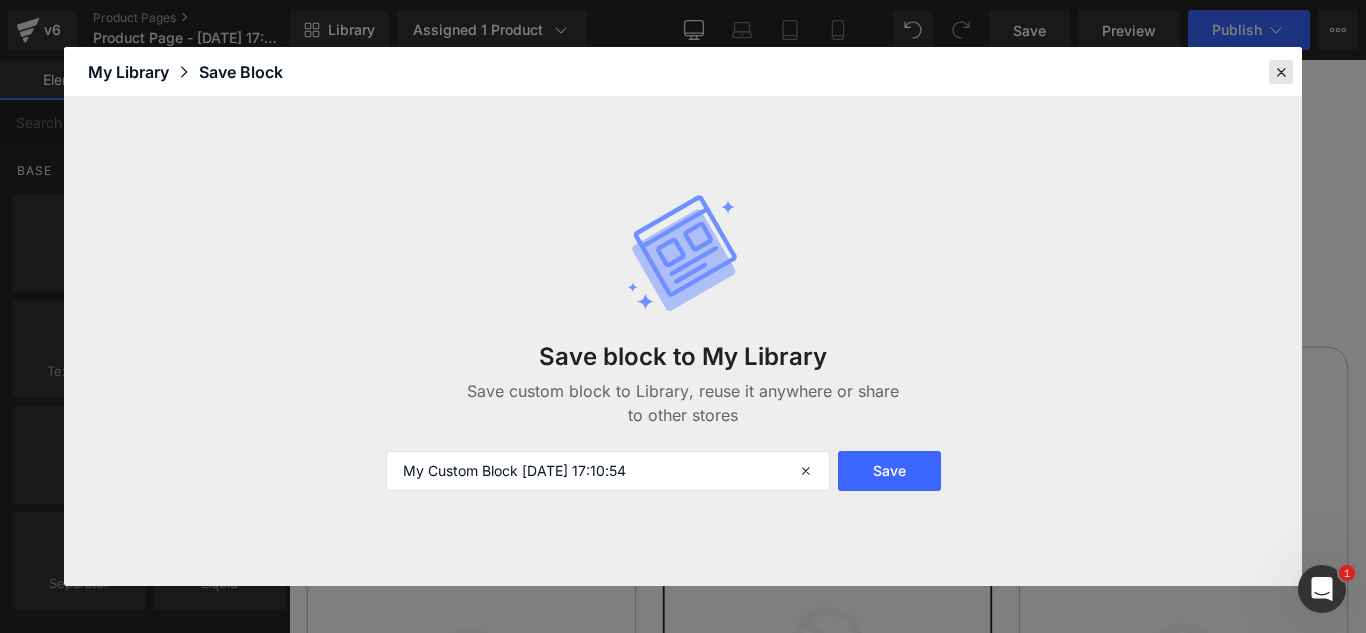 click at bounding box center [1281, 72] 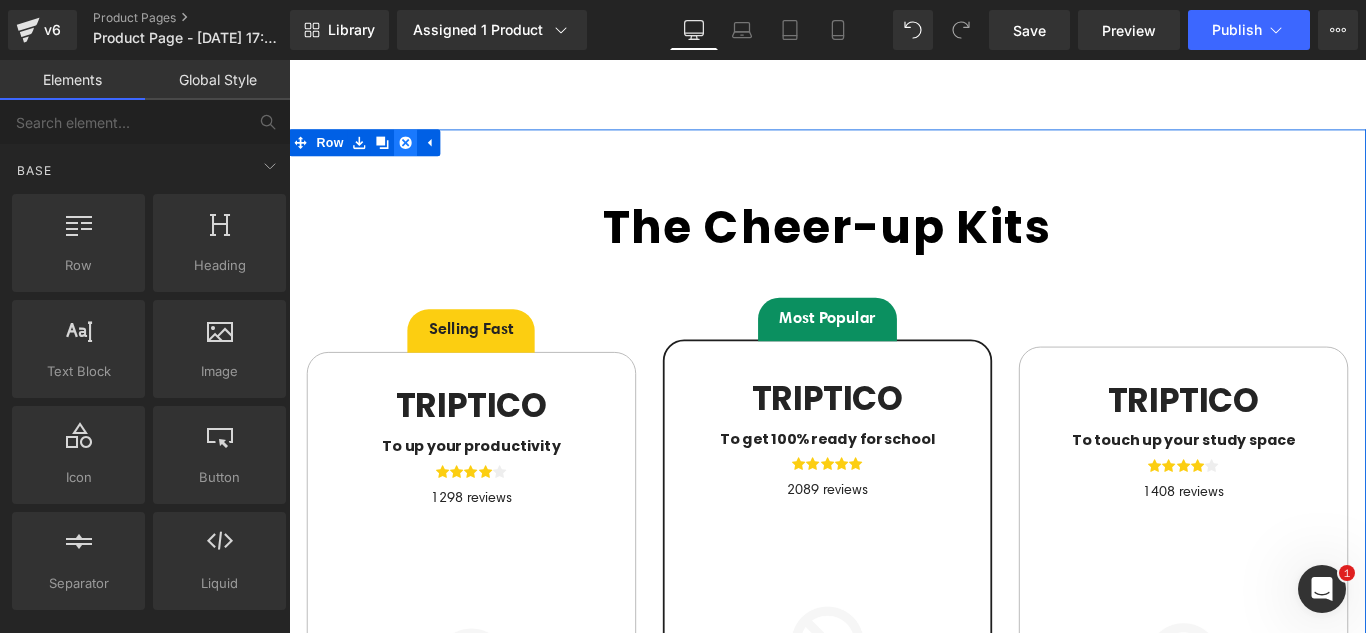 click 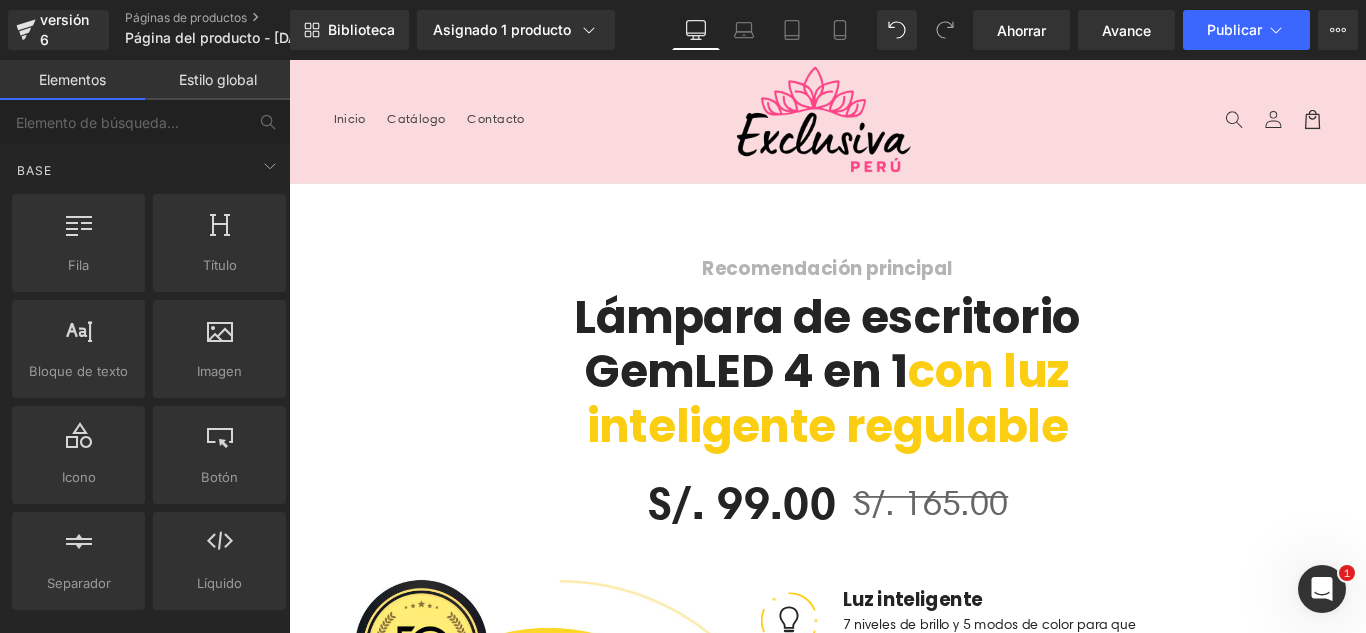 scroll, scrollTop: 0, scrollLeft: 0, axis: both 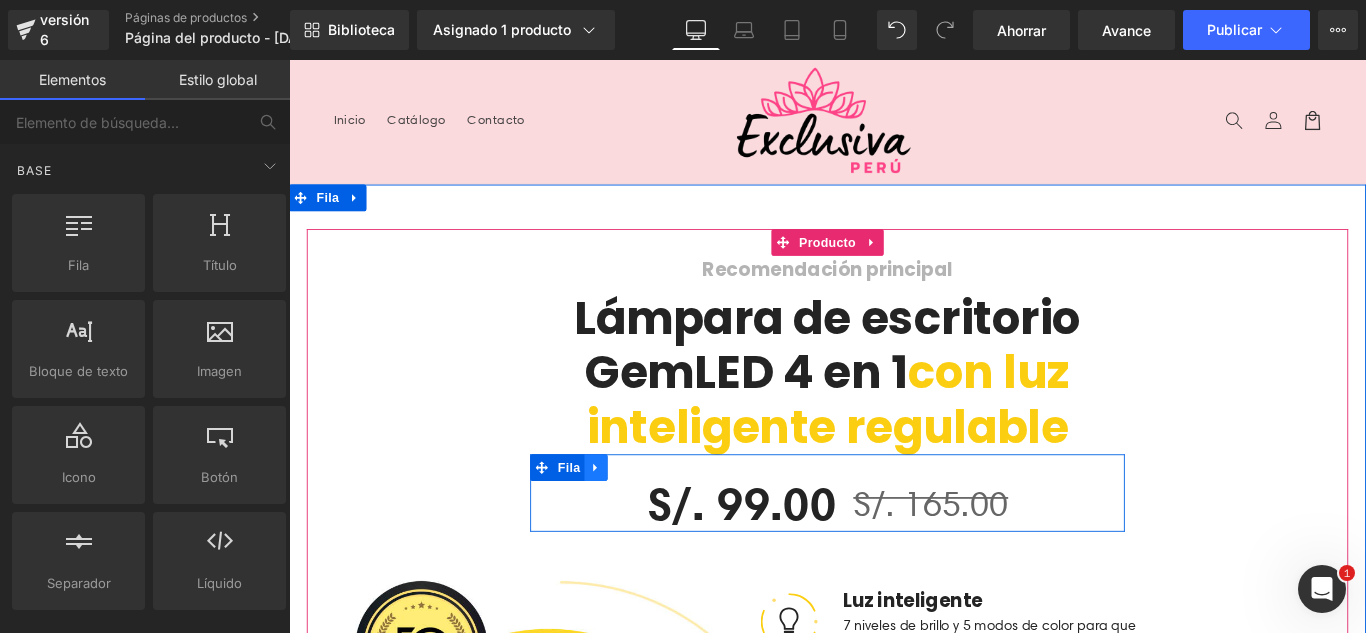 click 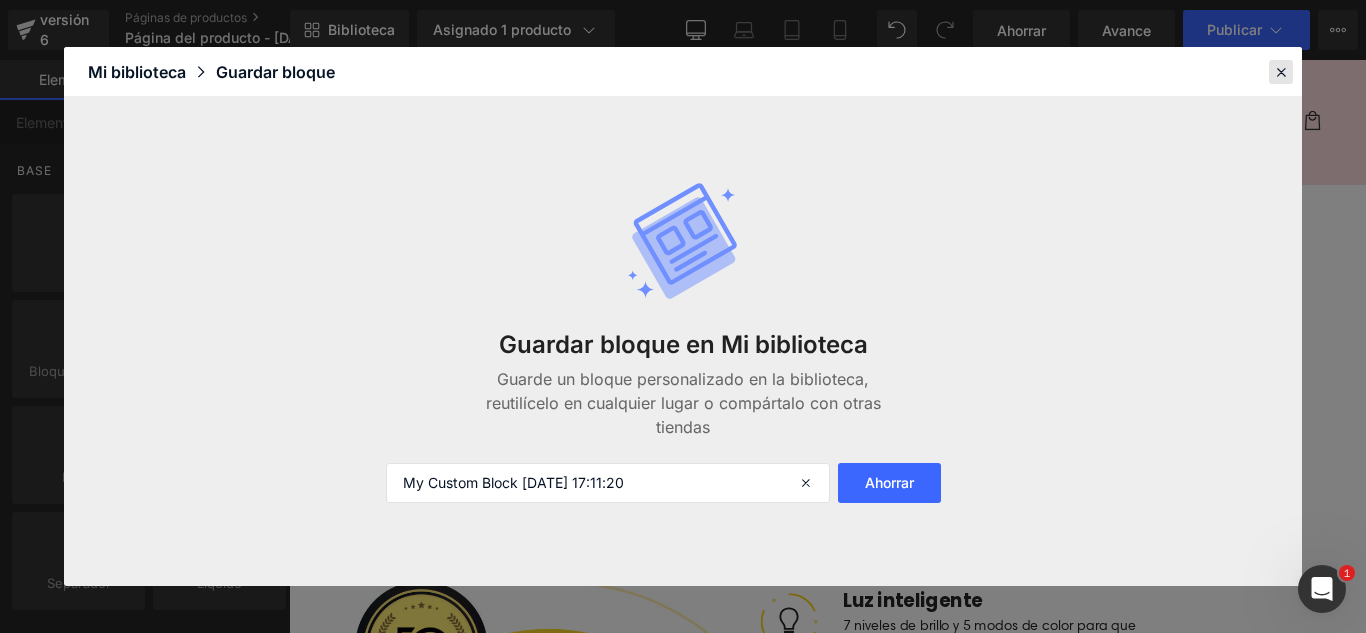 click 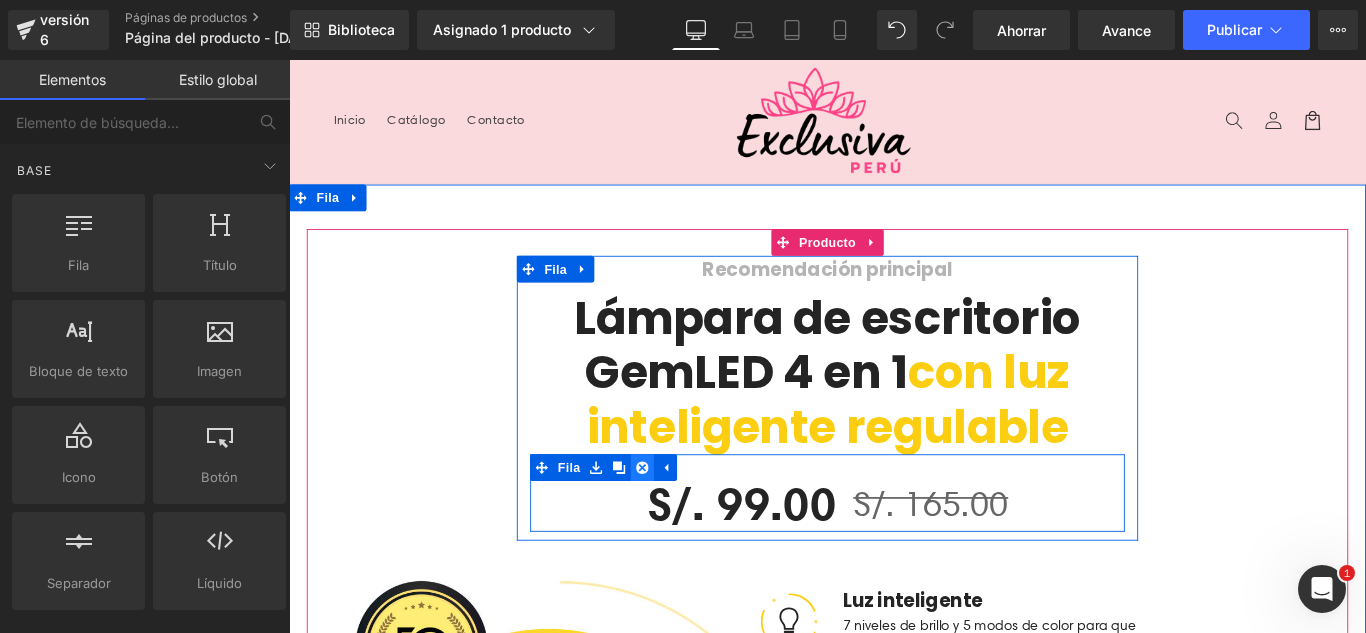 click 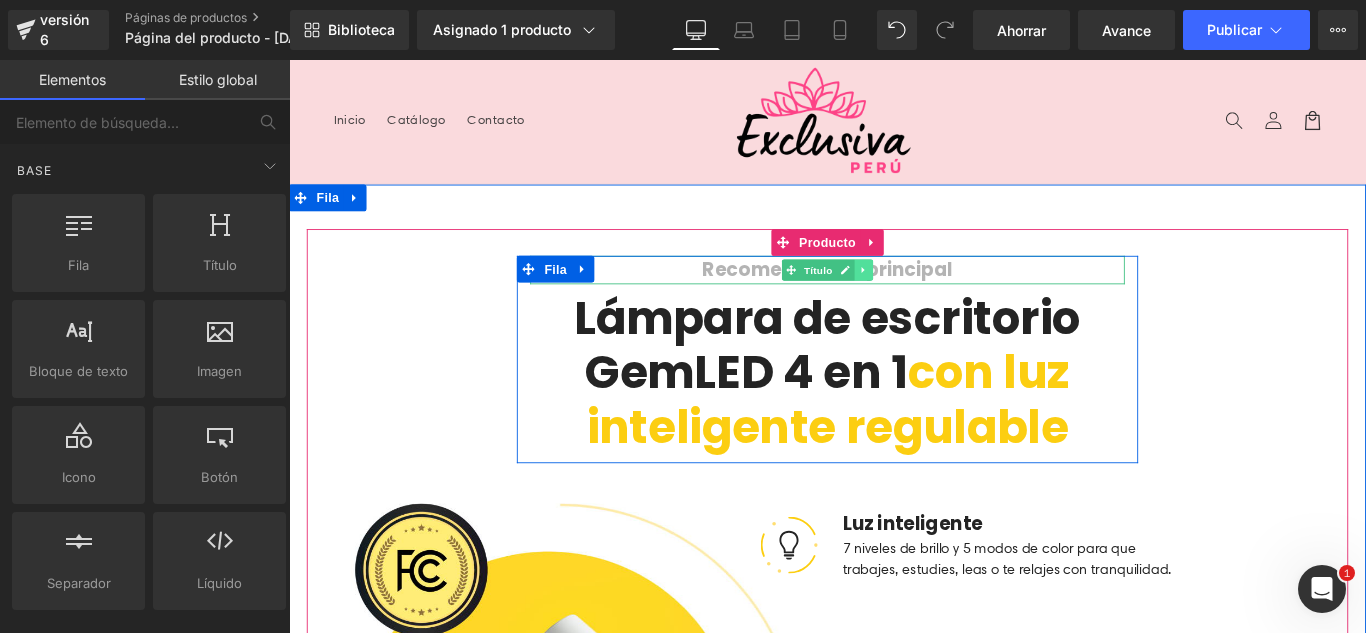 click 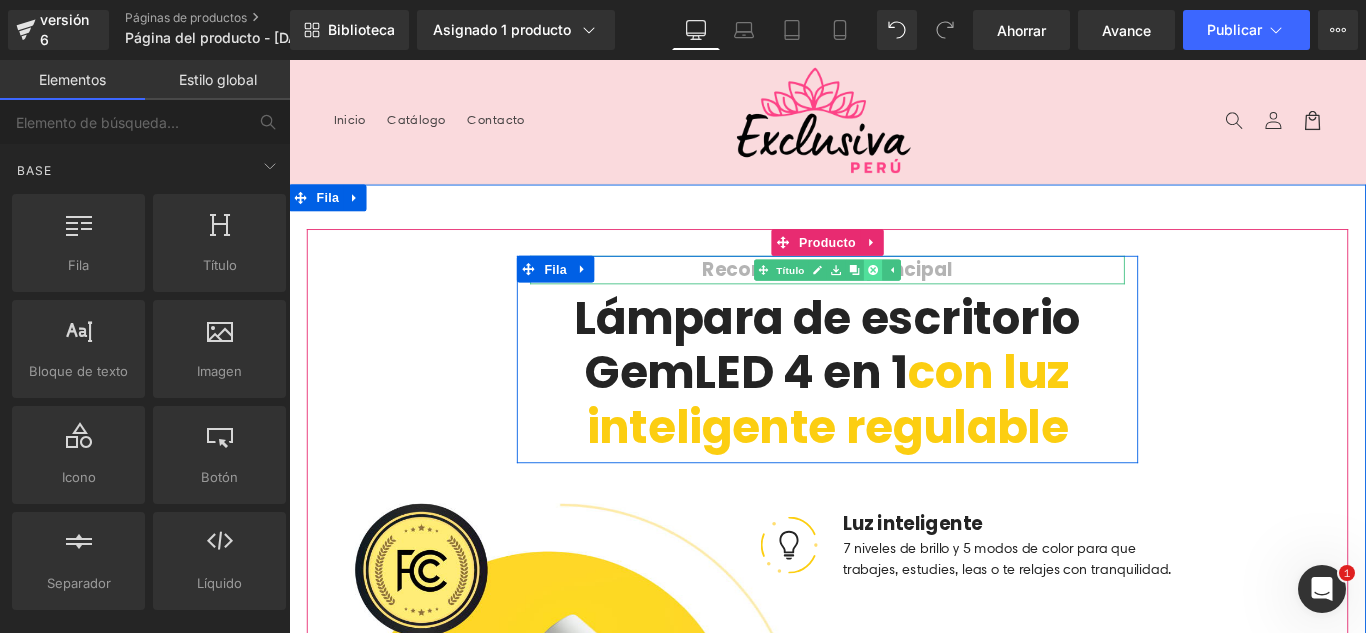 click 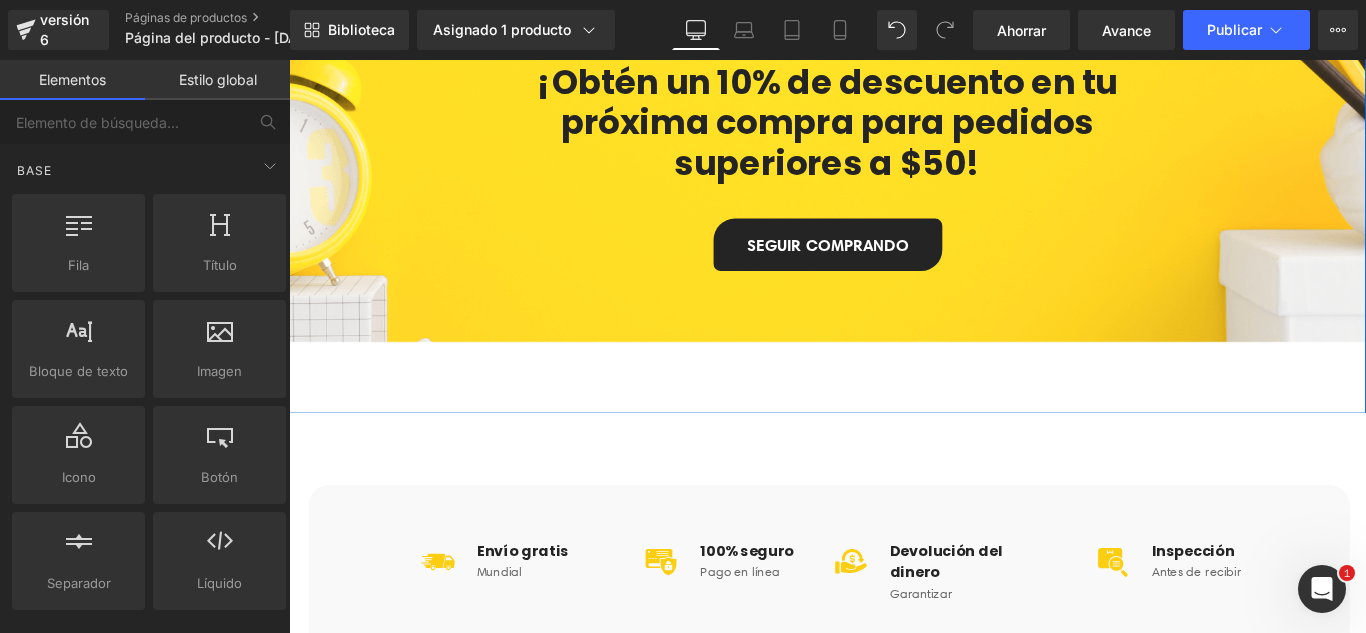 scroll, scrollTop: 1100, scrollLeft: 0, axis: vertical 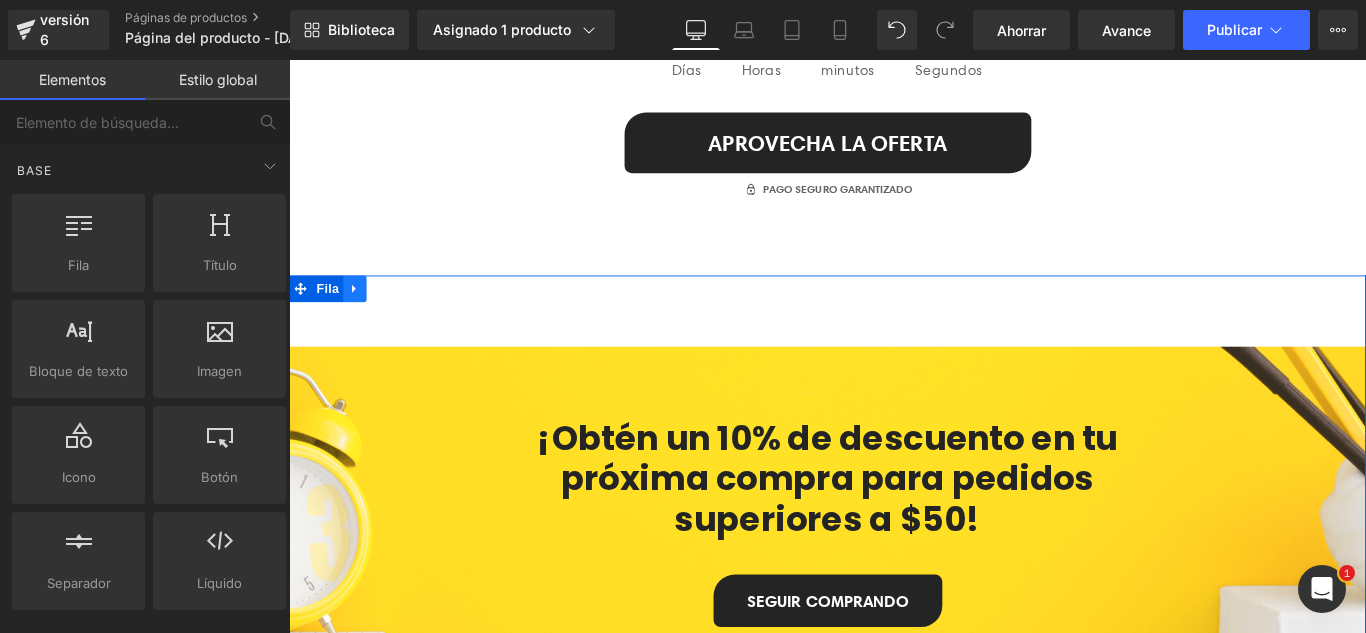click 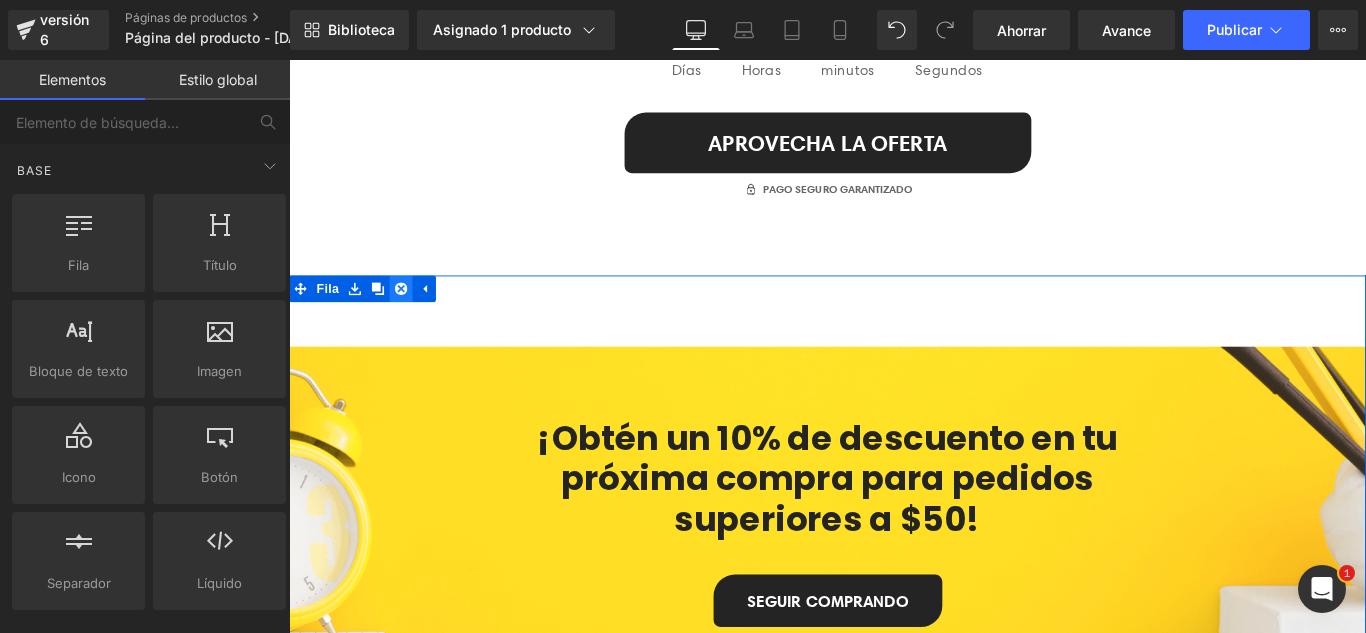 click 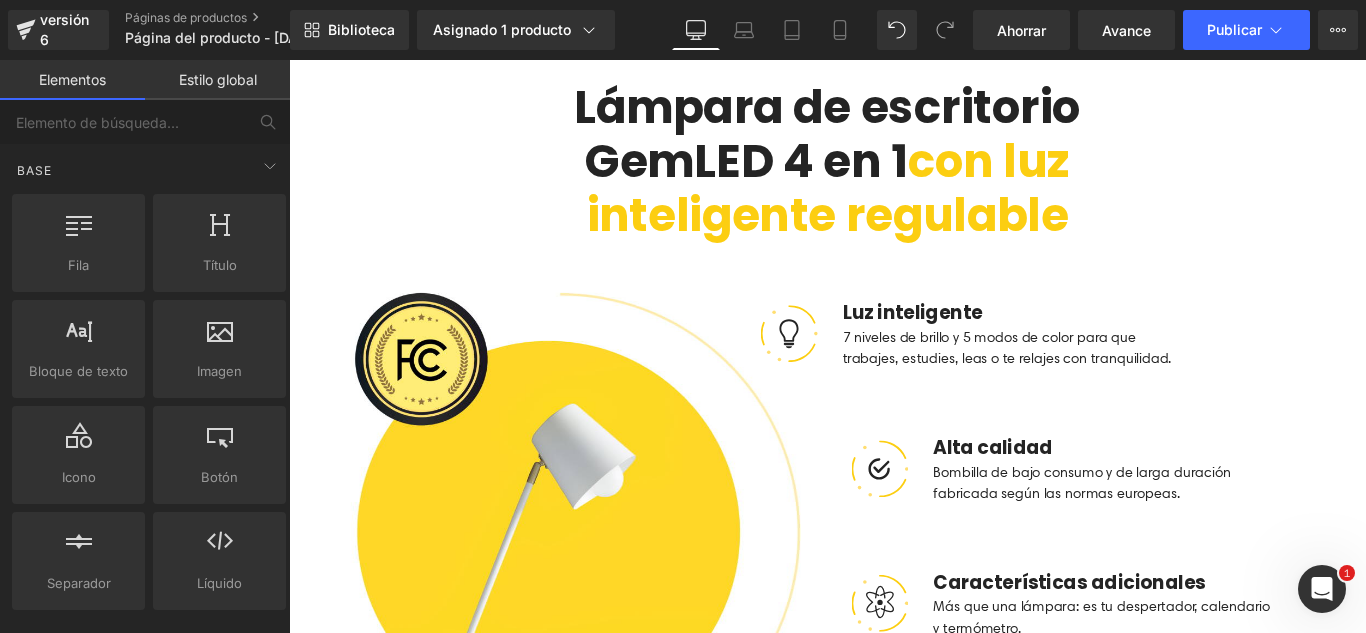 scroll, scrollTop: 0, scrollLeft: 0, axis: both 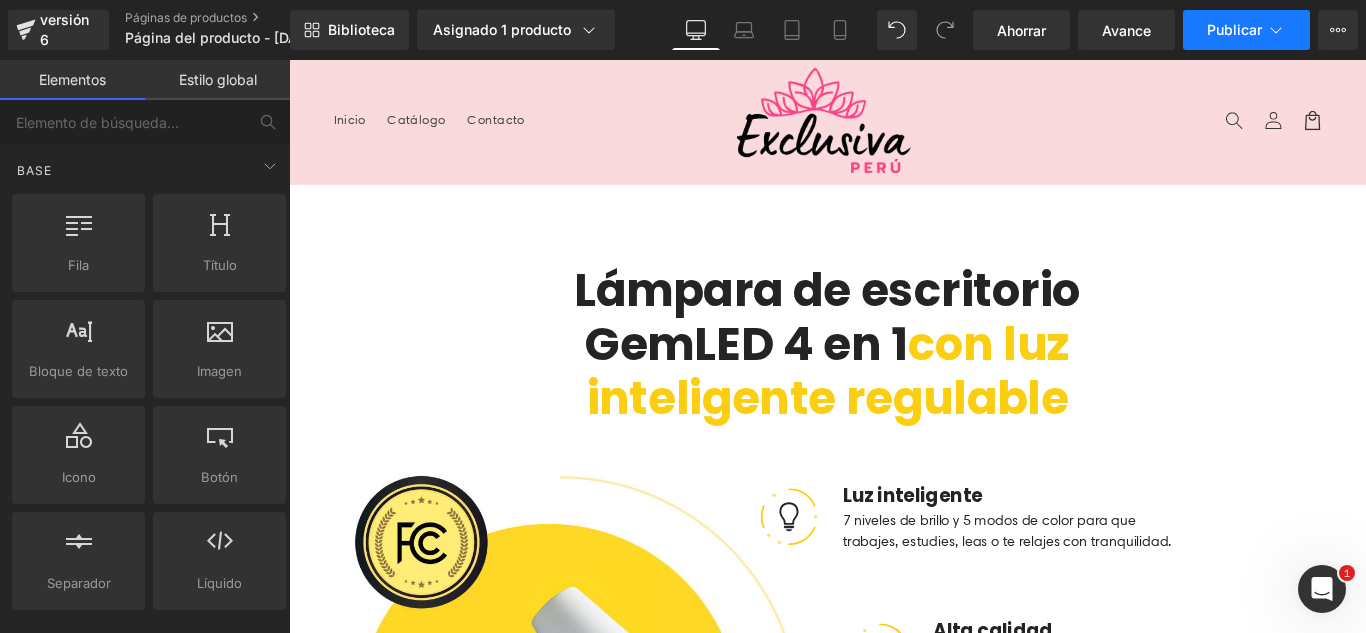 click on "Publicar" at bounding box center [1234, 29] 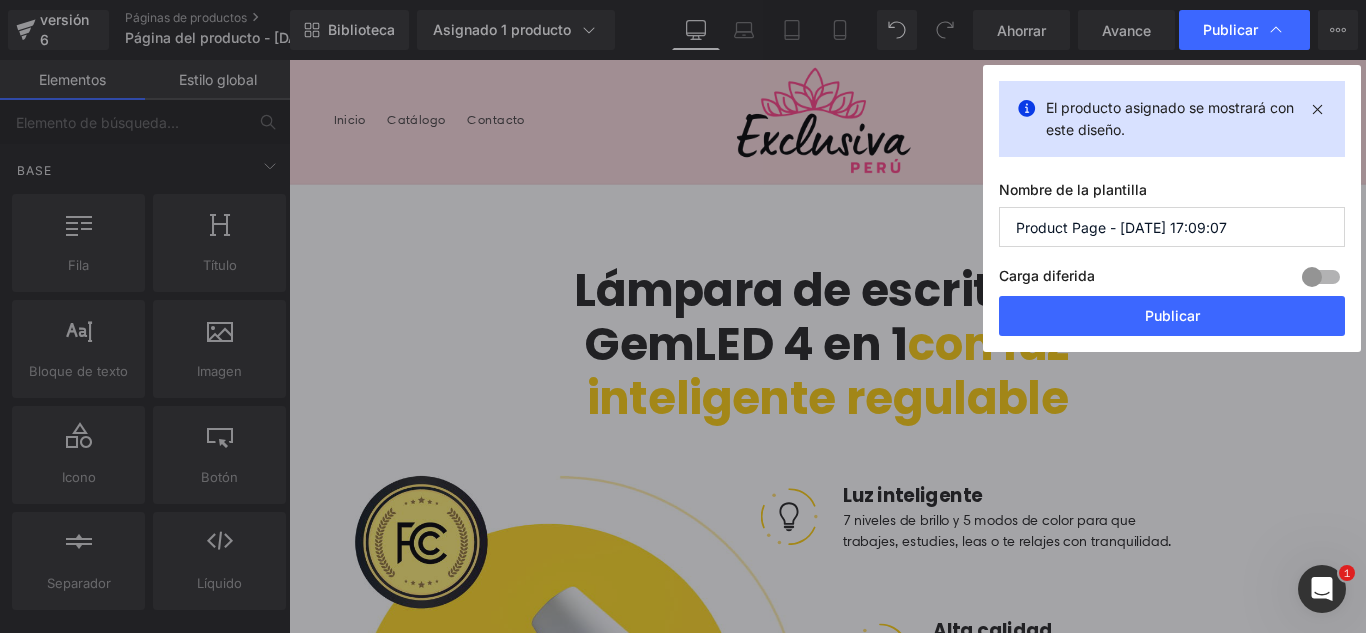 click on "Product Page - [DATE] 17:09:07" at bounding box center (1172, 227) 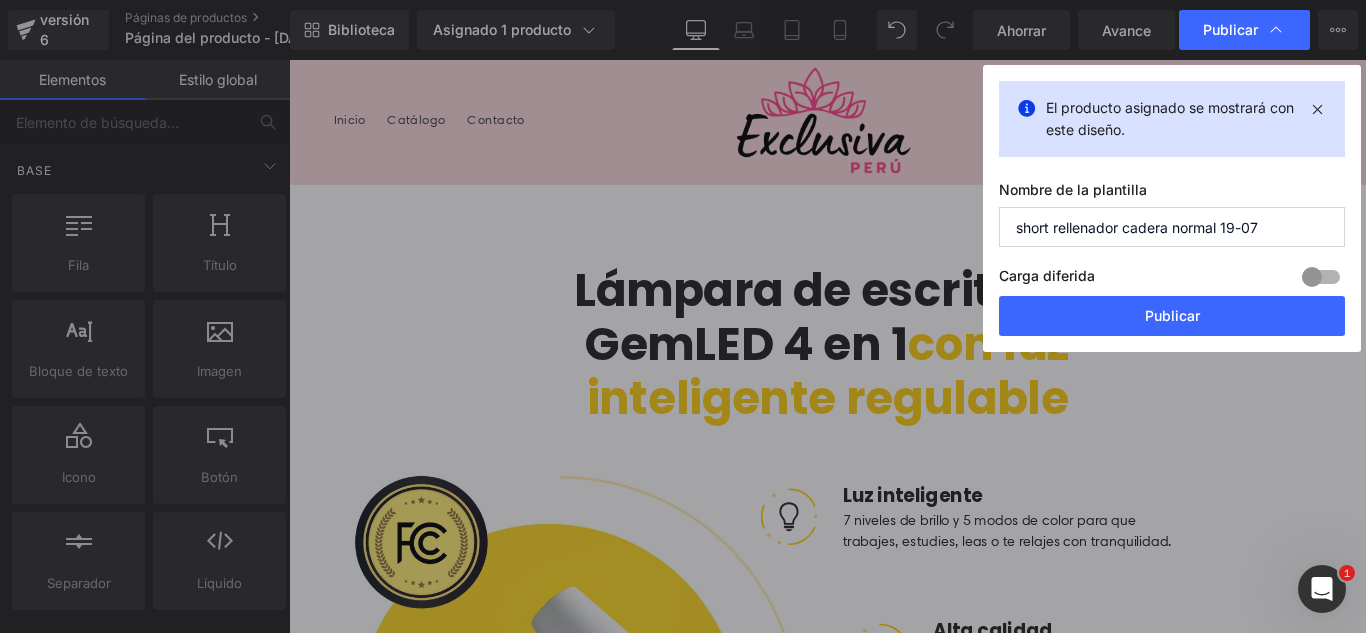 type on "short rellenador cadera normal 19-07" 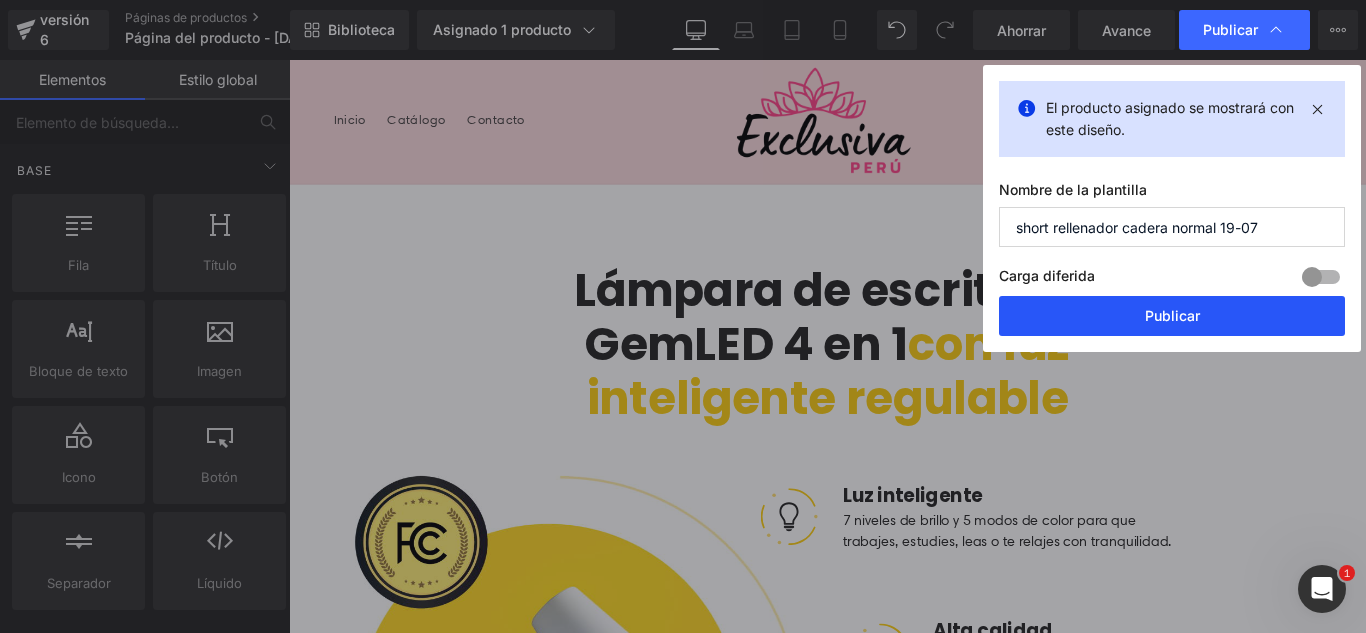 drag, startPoint x: 1240, startPoint y: 320, endPoint x: 996, endPoint y: 175, distance: 283.8327 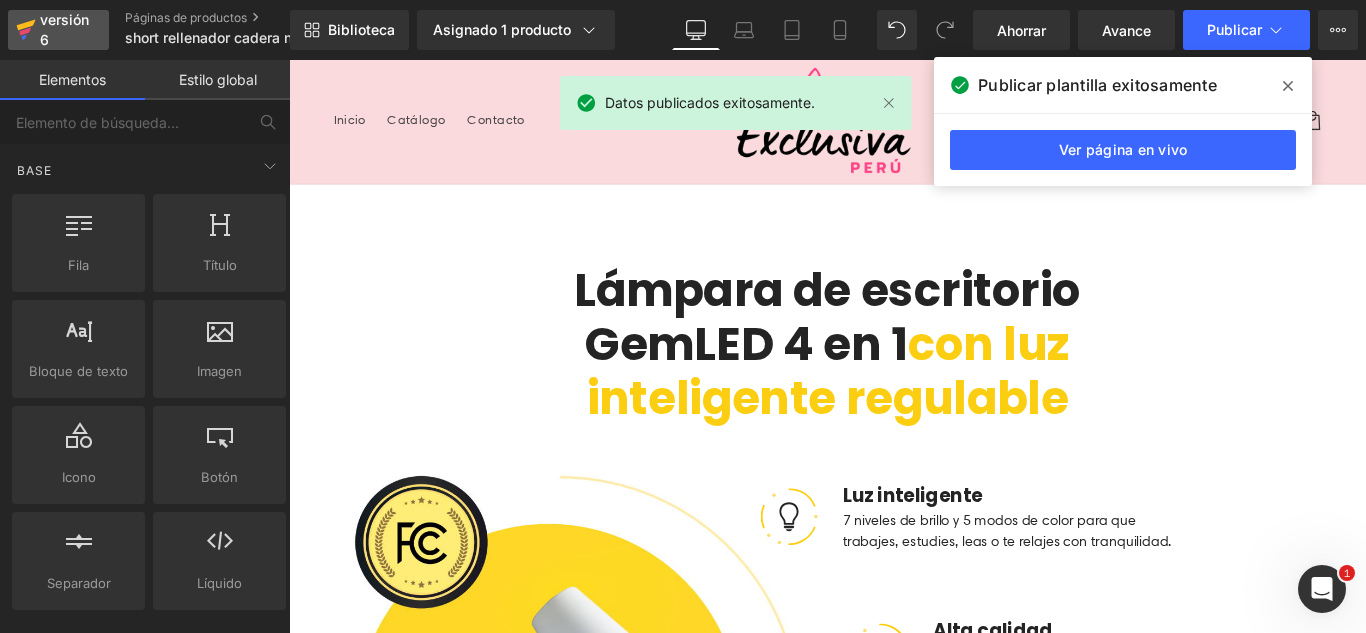 click on "versión 6" at bounding box center (66, 30) 